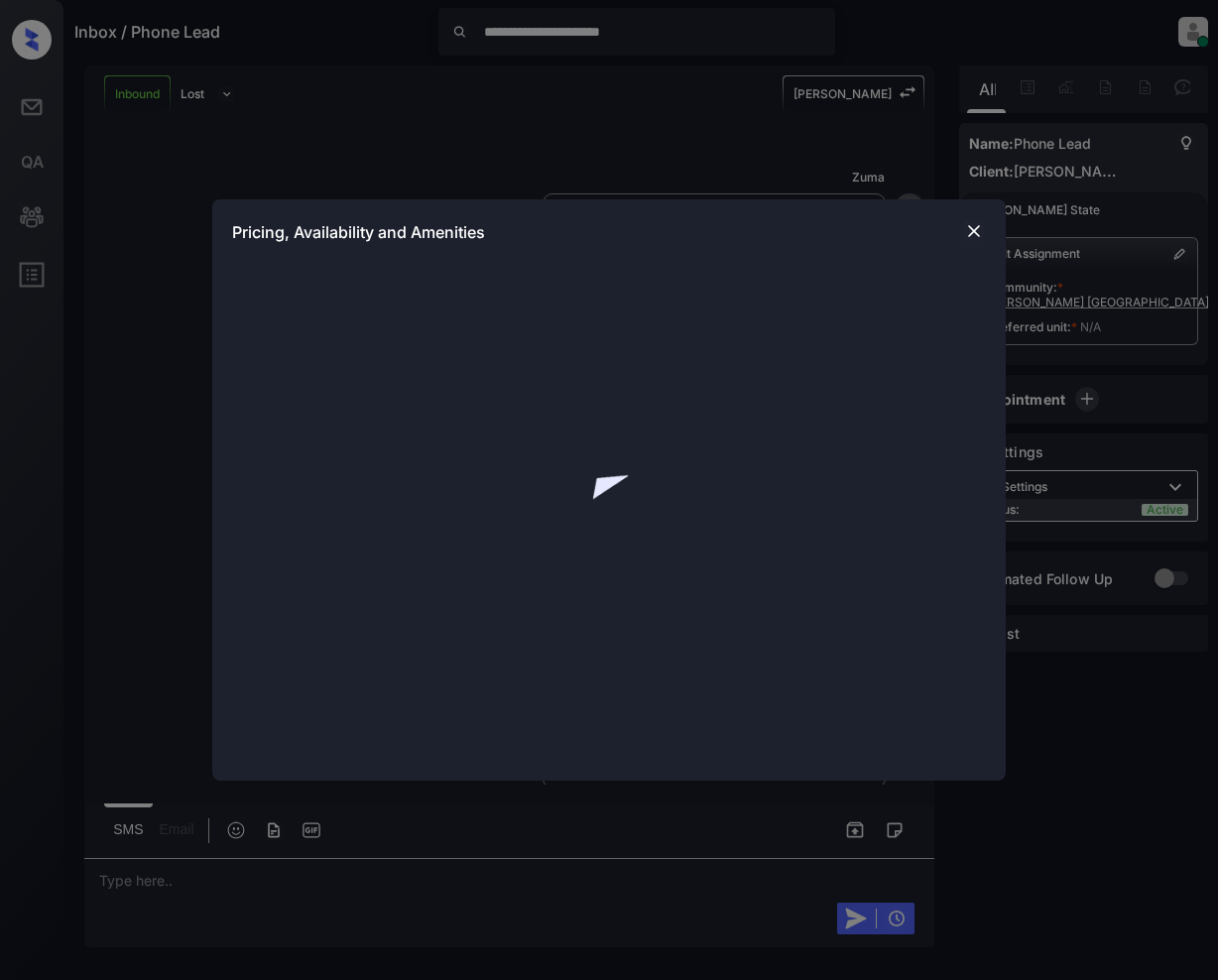 scroll, scrollTop: 0, scrollLeft: 0, axis: both 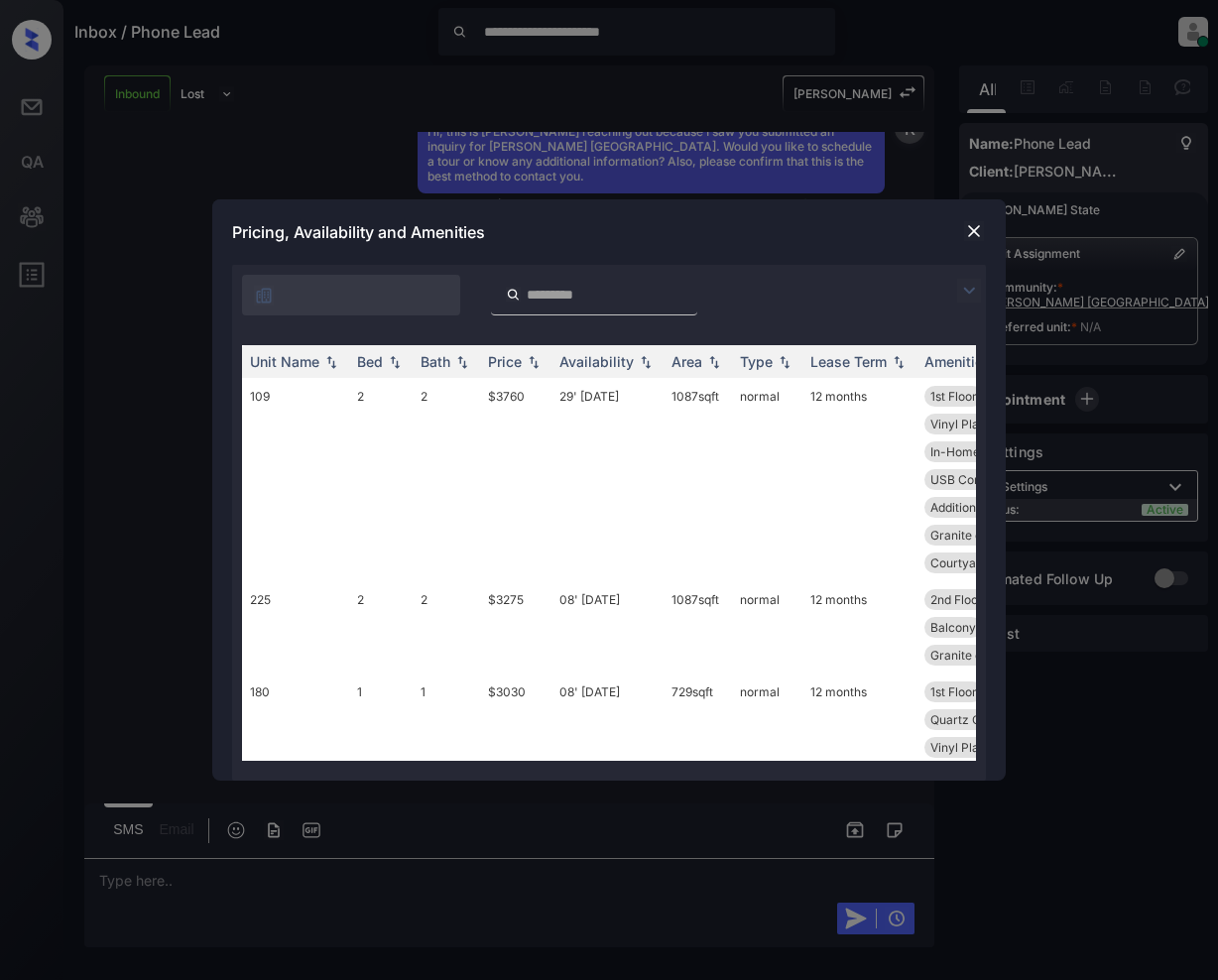click at bounding box center [969, 291] 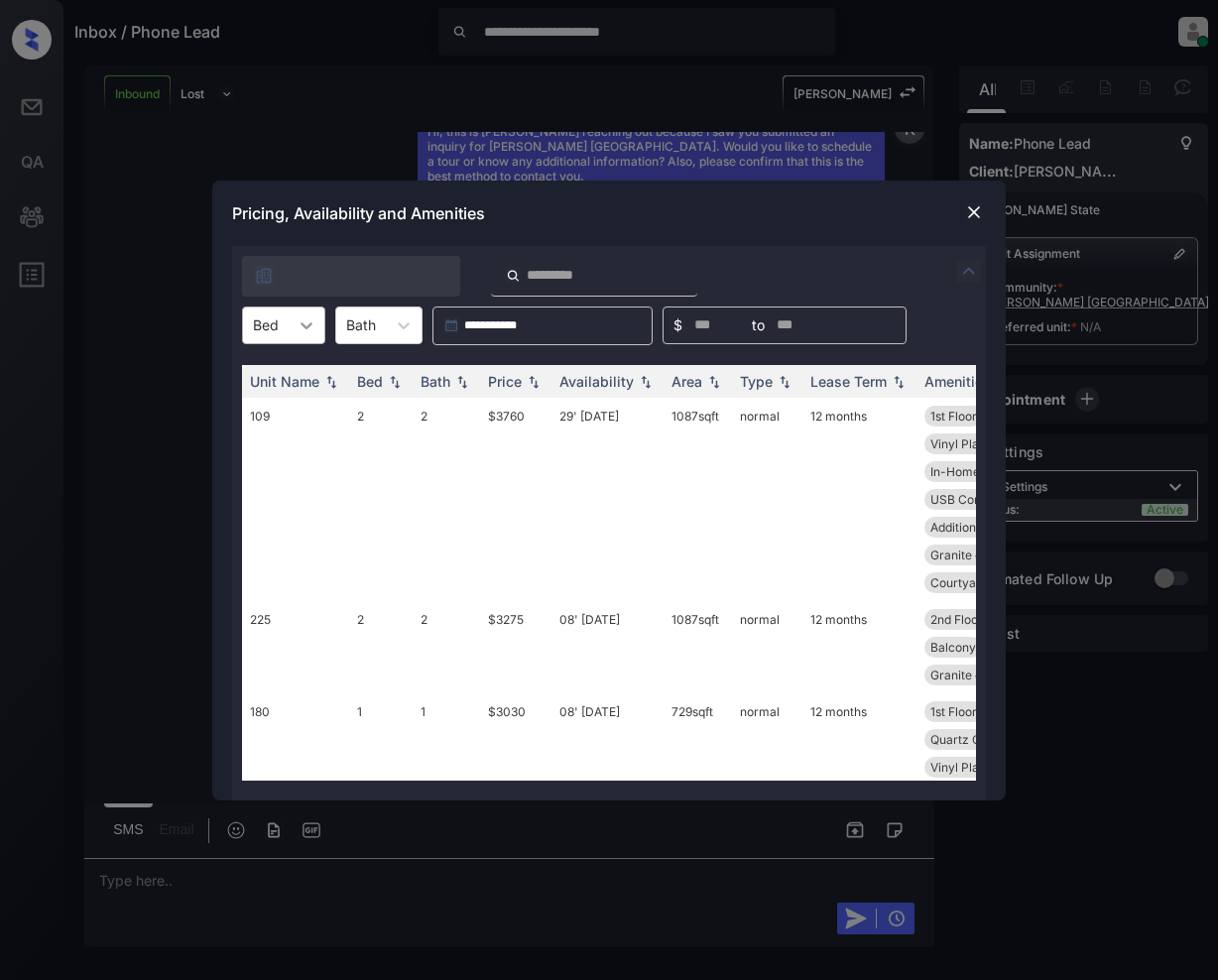 click at bounding box center [306, 325] 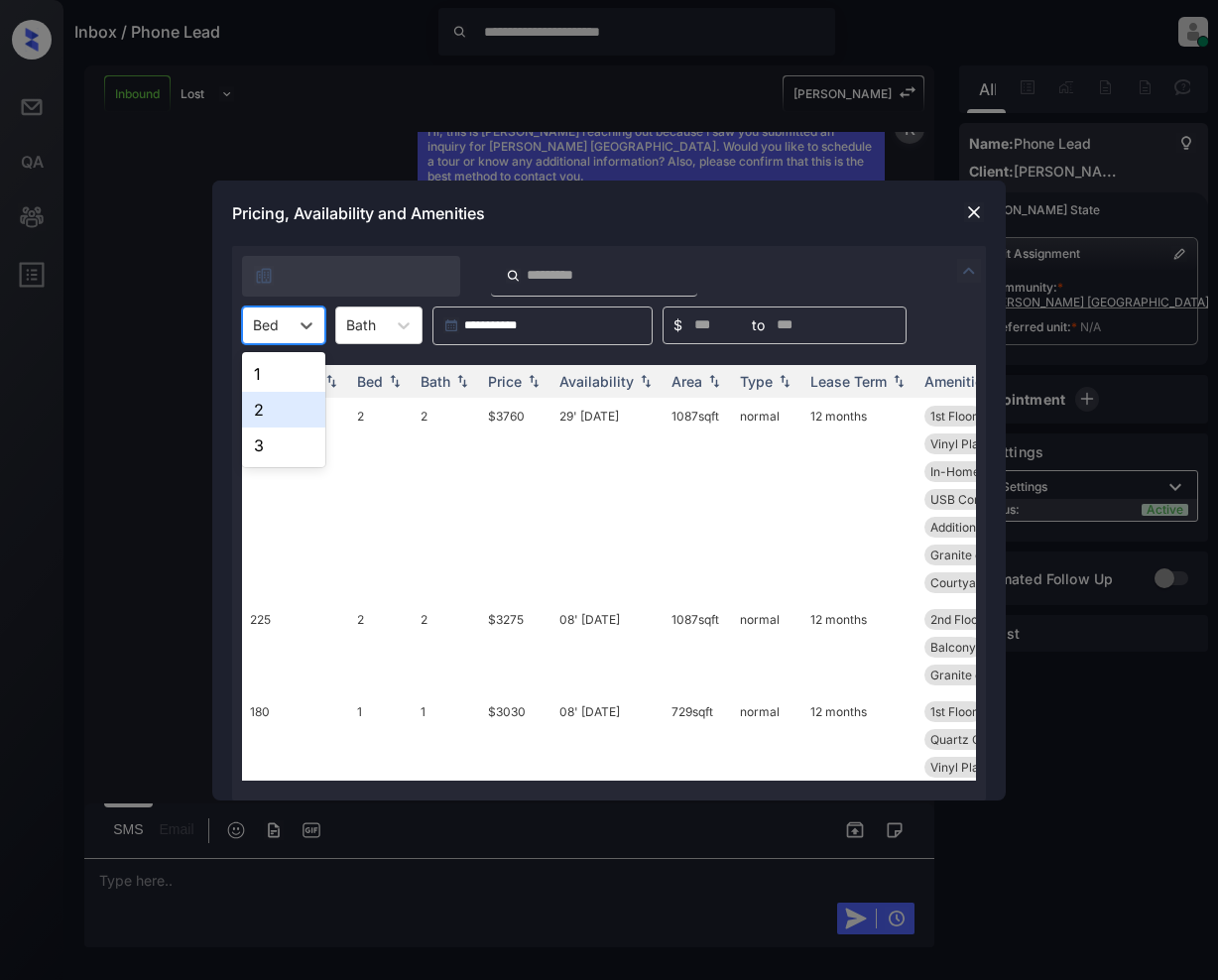 click on "2" at bounding box center [284, 410] 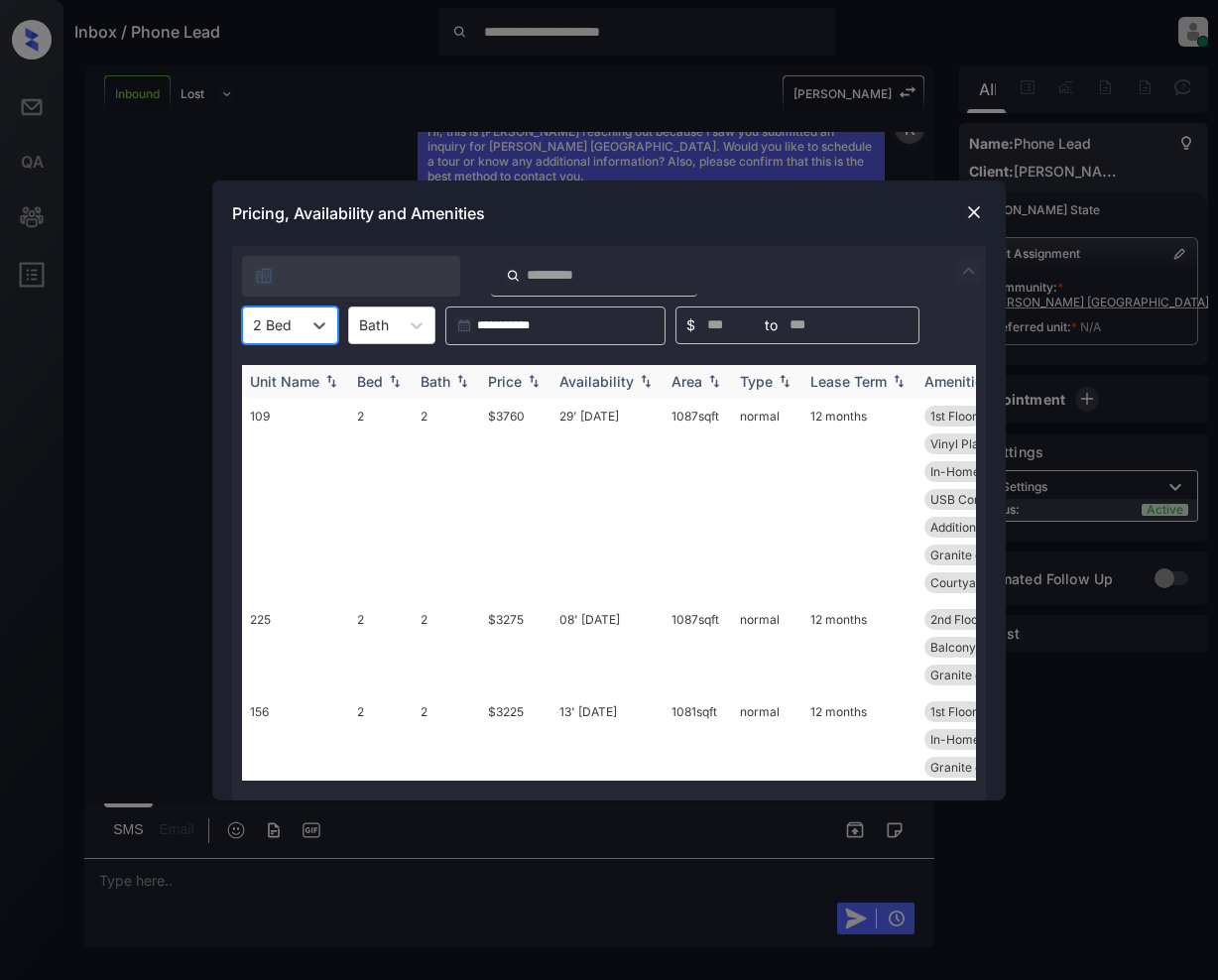 click at bounding box center [534, 381] 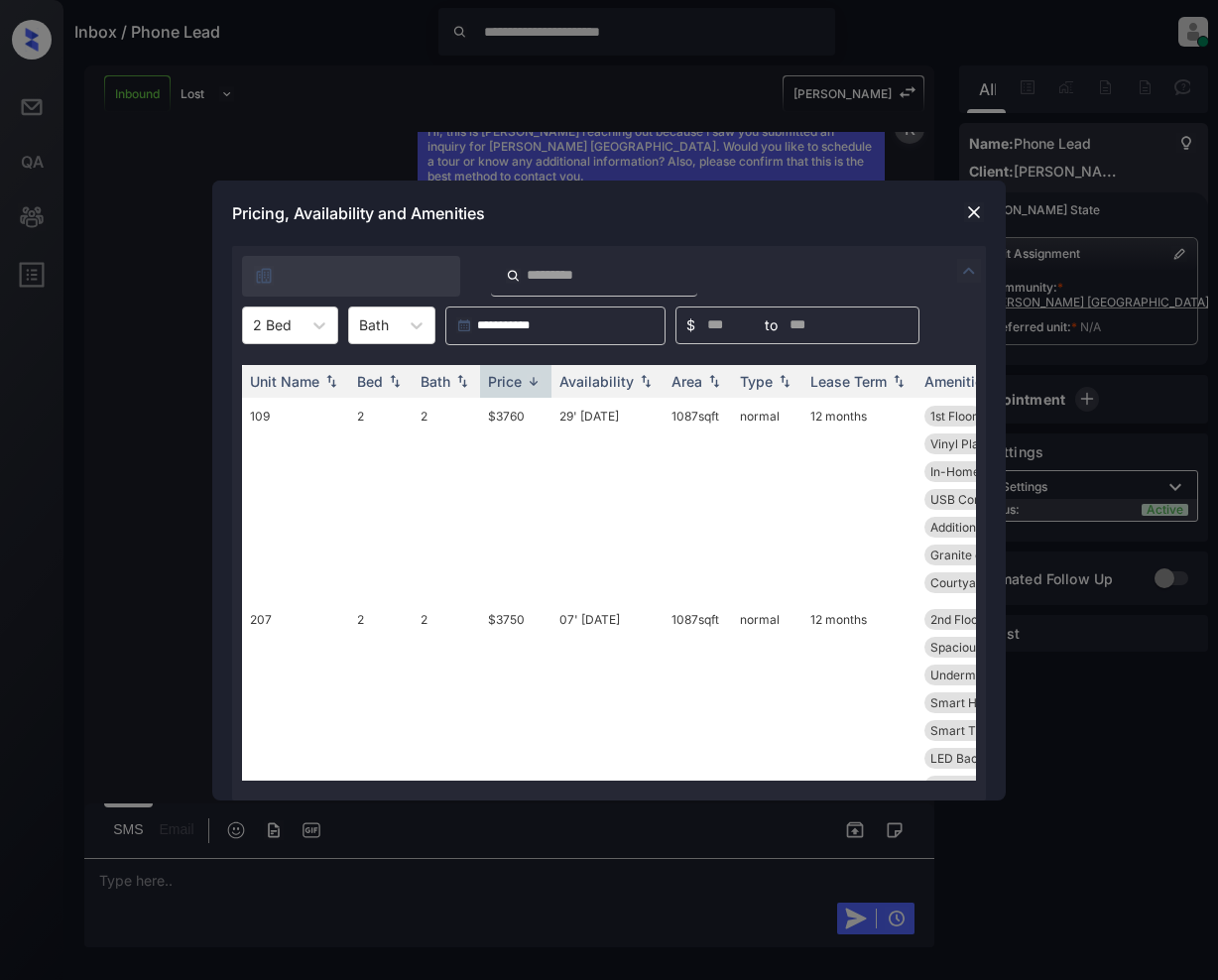 scroll, scrollTop: 1068, scrollLeft: 0, axis: vertical 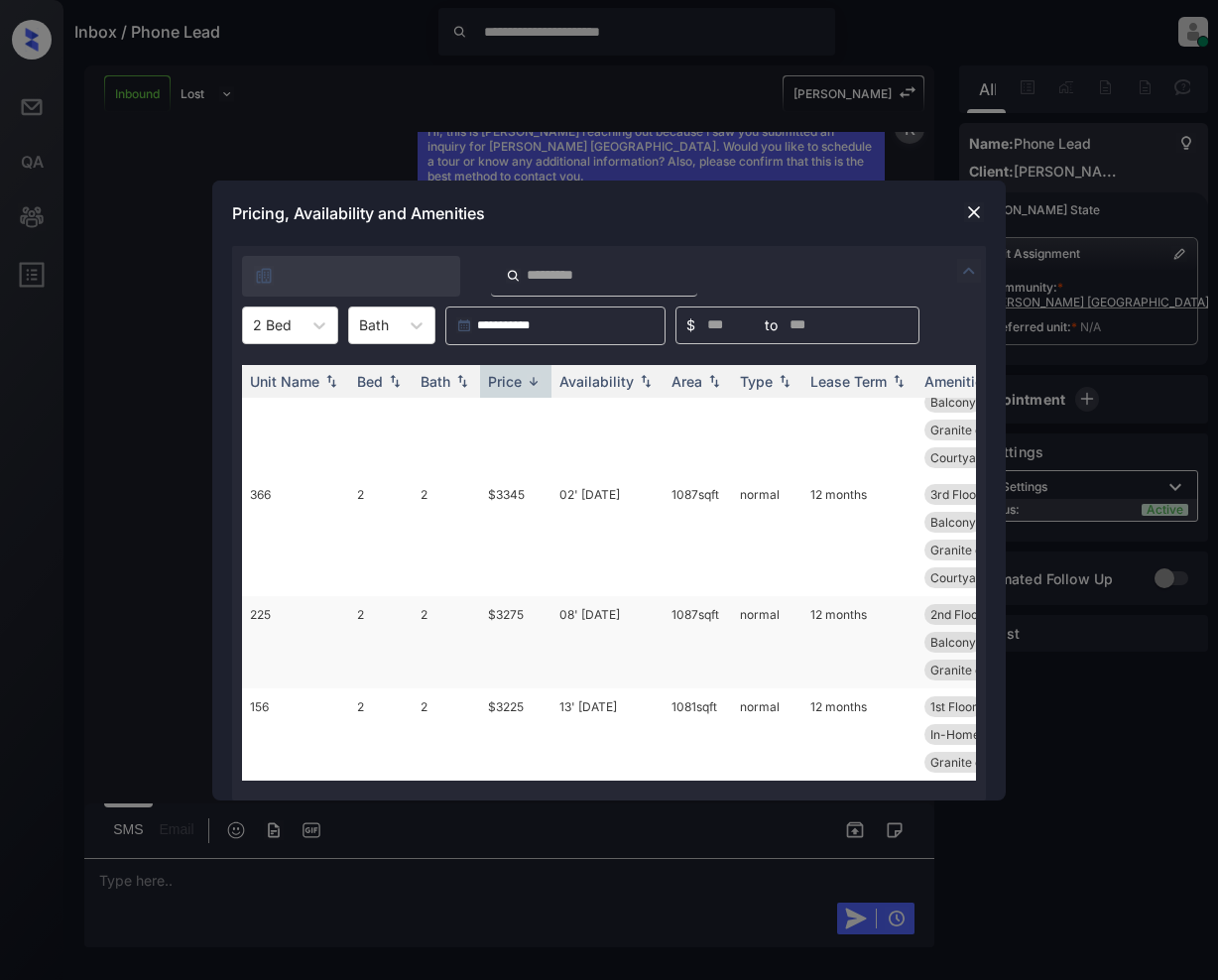 click on "$3275" at bounding box center (516, 642) 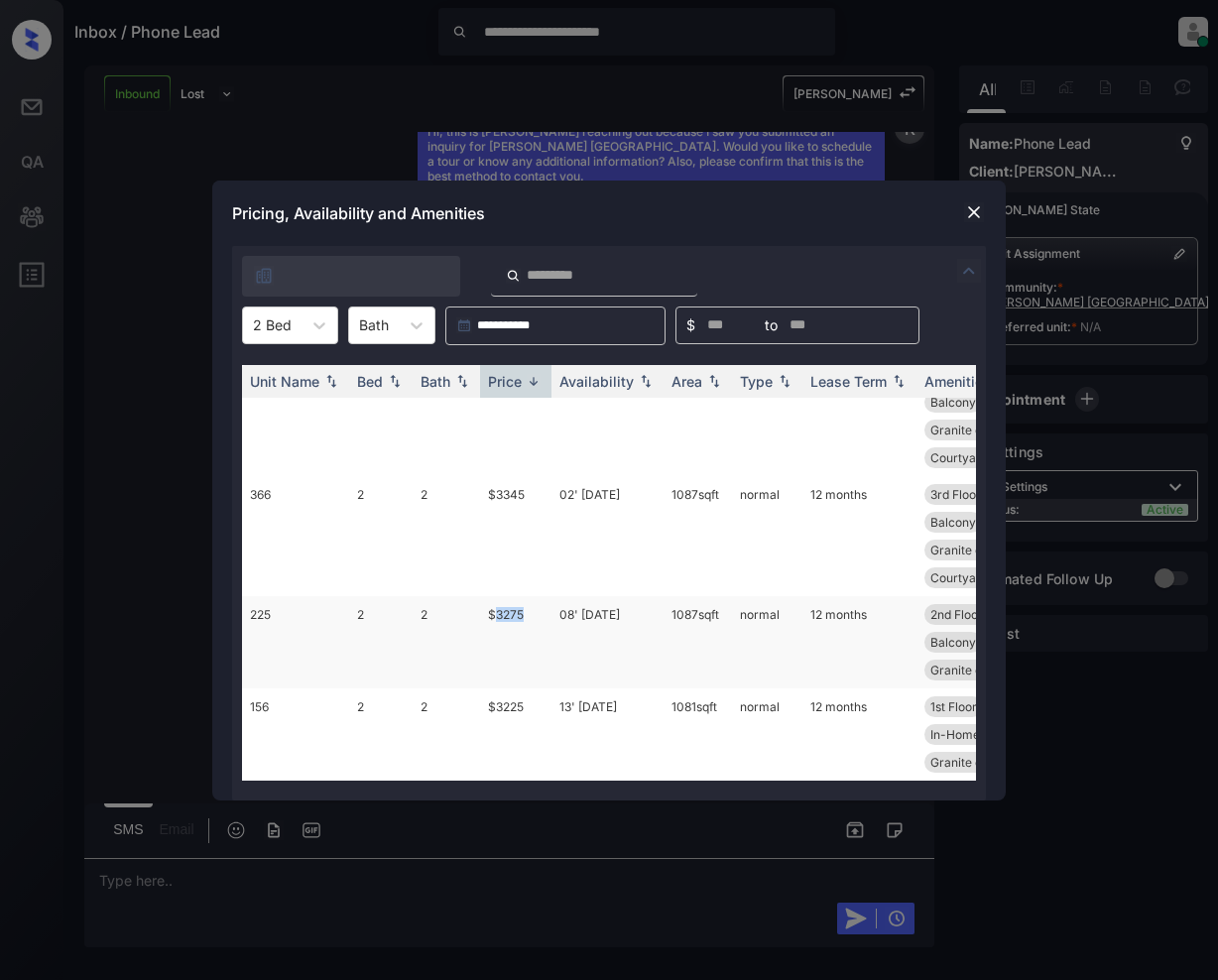 click on "$3275" at bounding box center (516, 642) 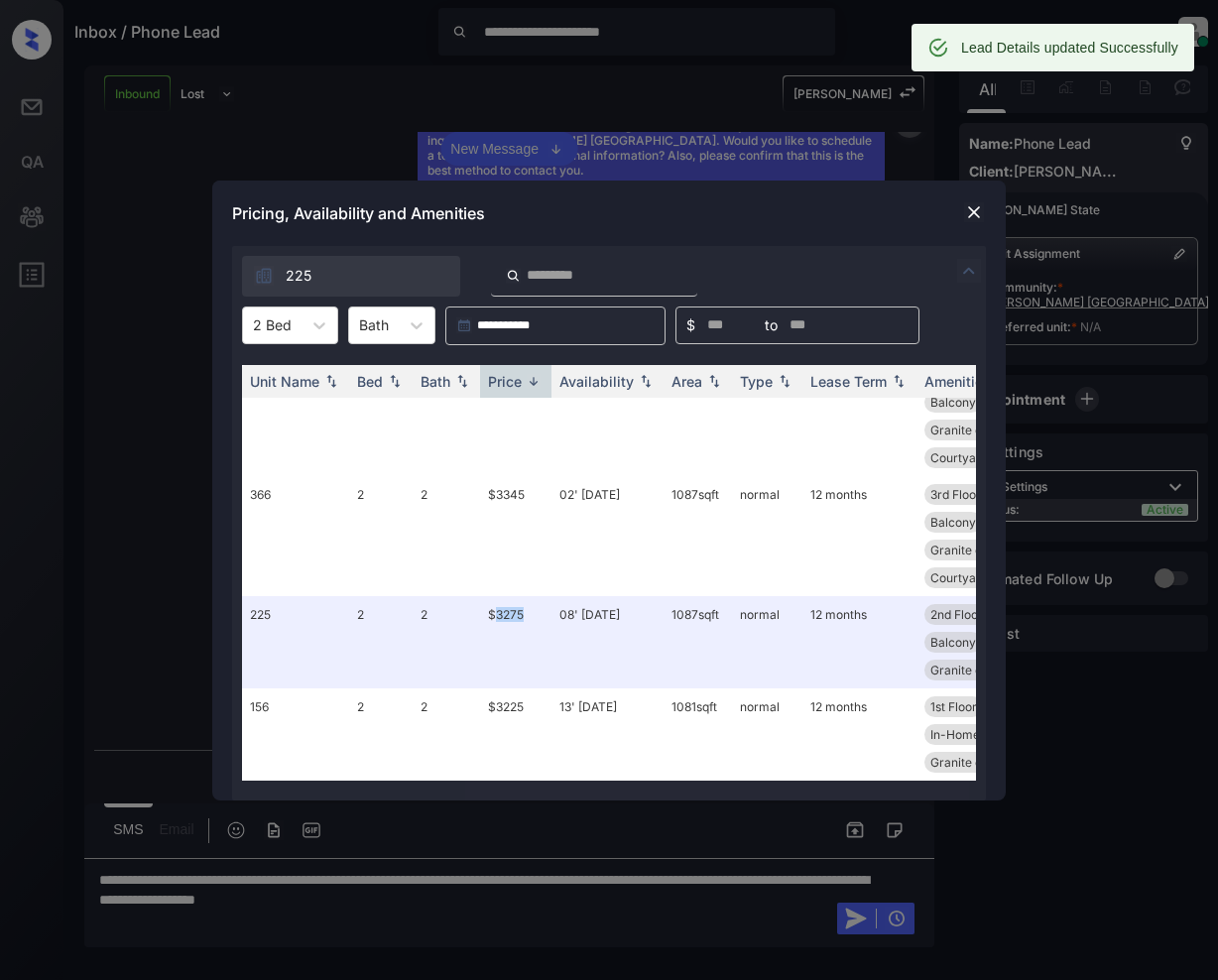 click at bounding box center (974, 212) 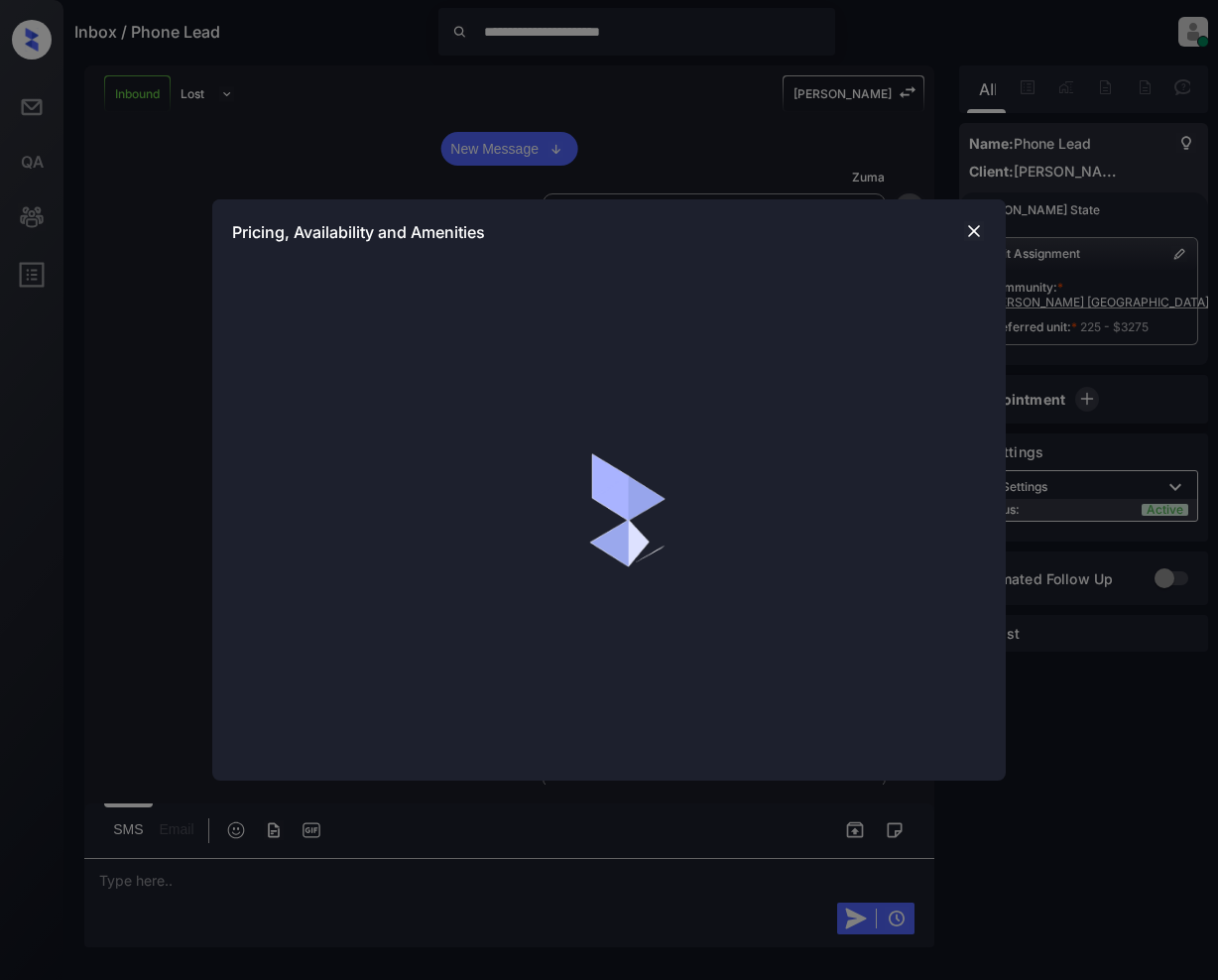 scroll, scrollTop: 0, scrollLeft: 0, axis: both 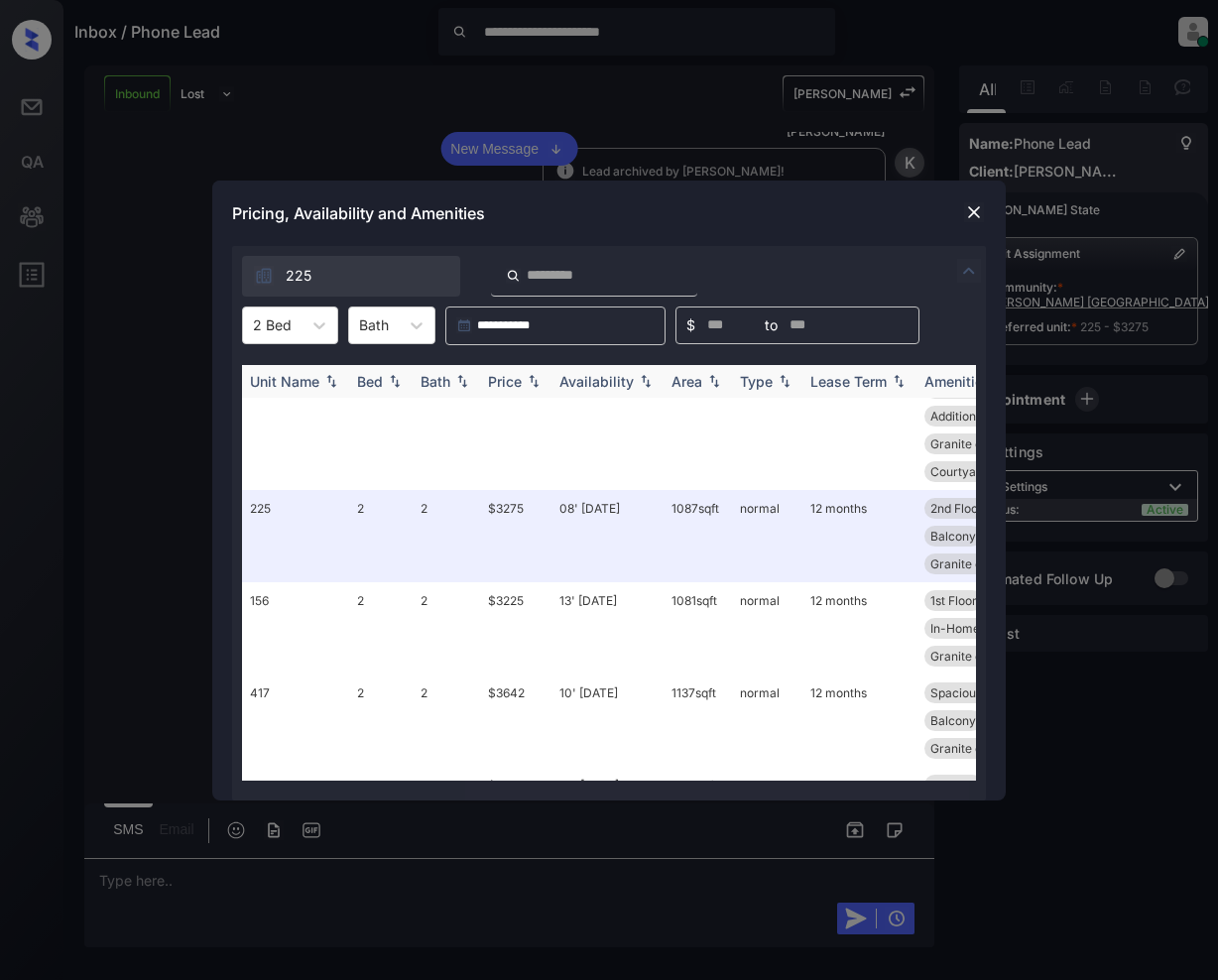 click at bounding box center [534, 381] 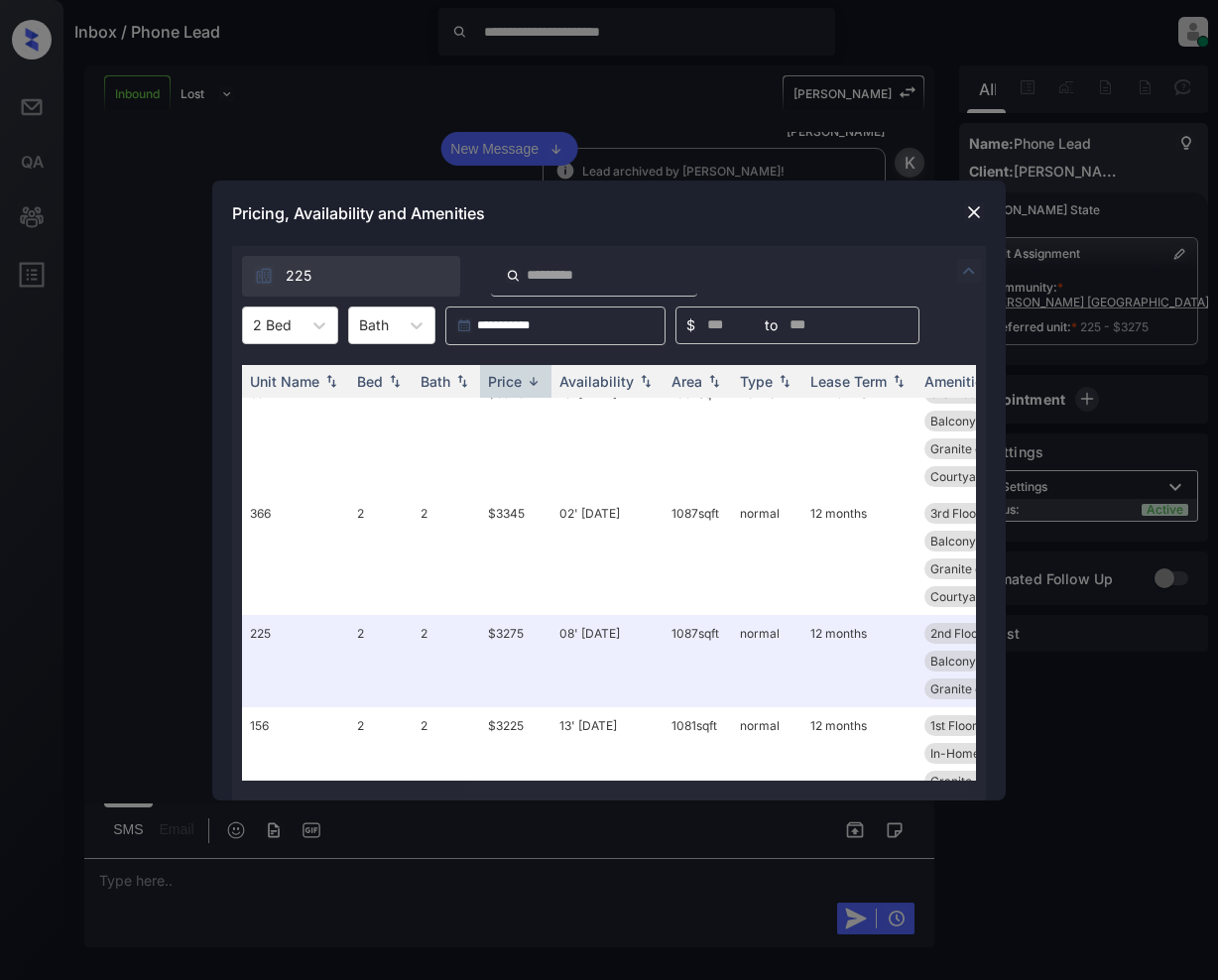 scroll, scrollTop: 1036, scrollLeft: 0, axis: vertical 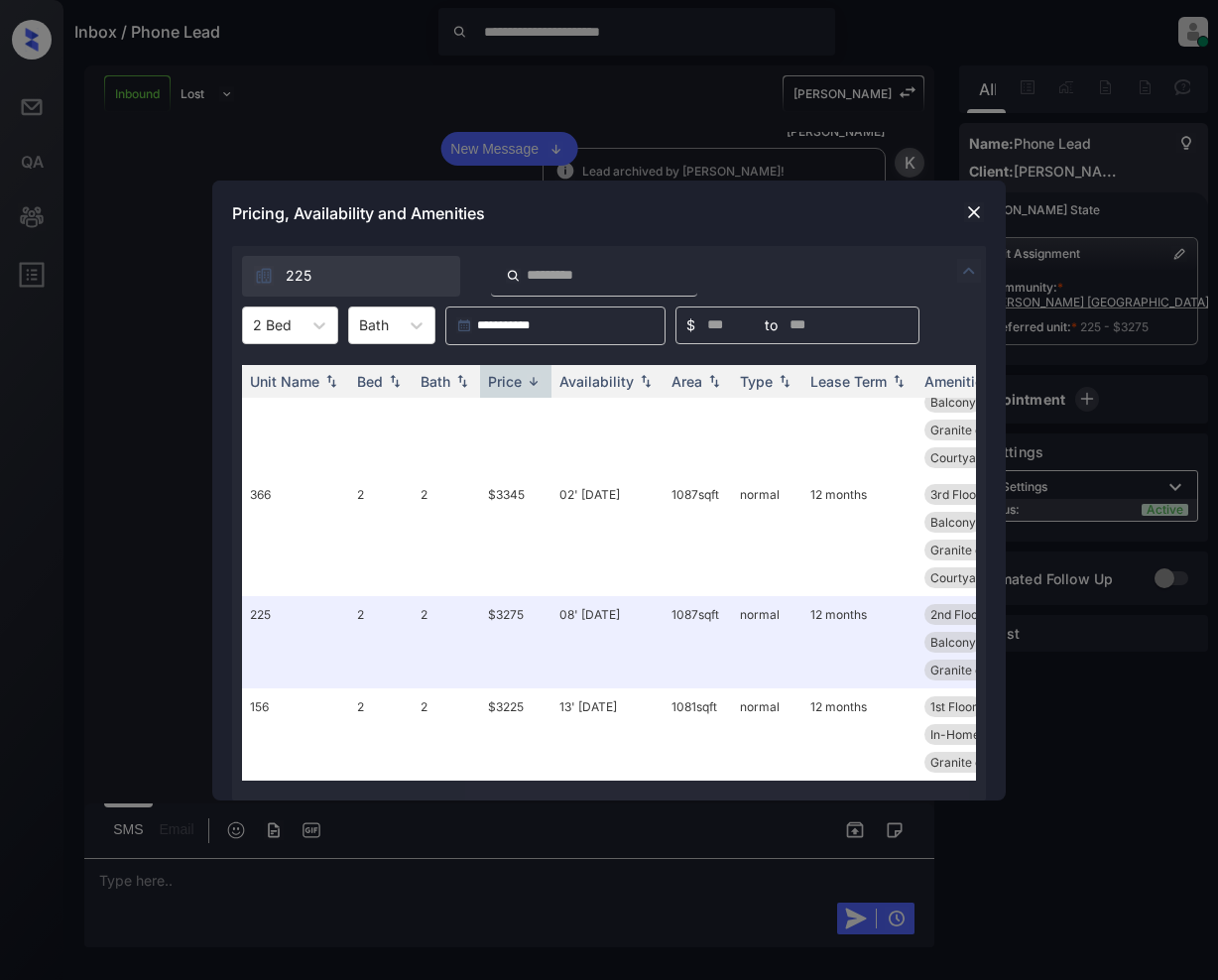 click at bounding box center [974, 212] 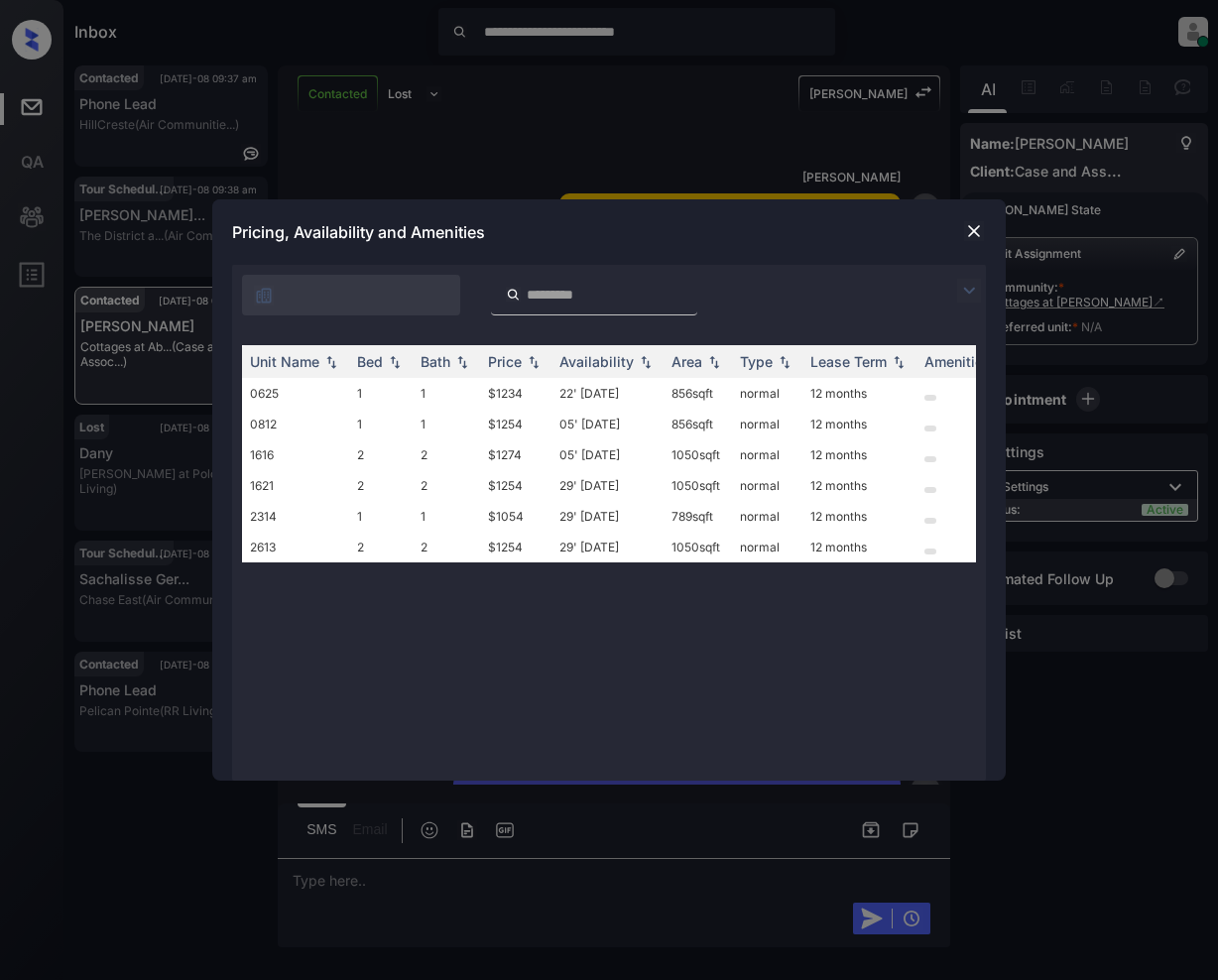 scroll, scrollTop: 0, scrollLeft: 0, axis: both 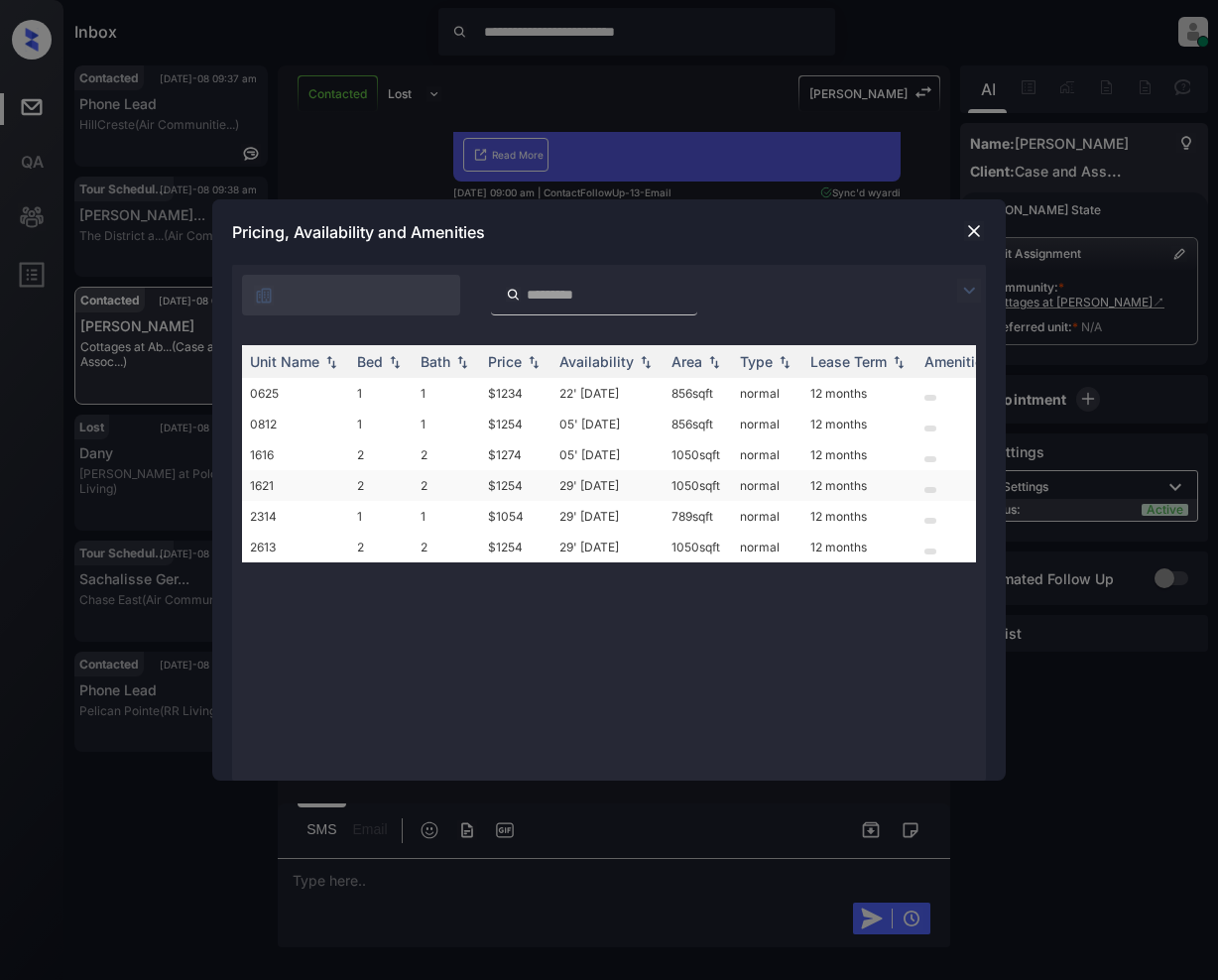 click on "$1254" at bounding box center (516, 485) 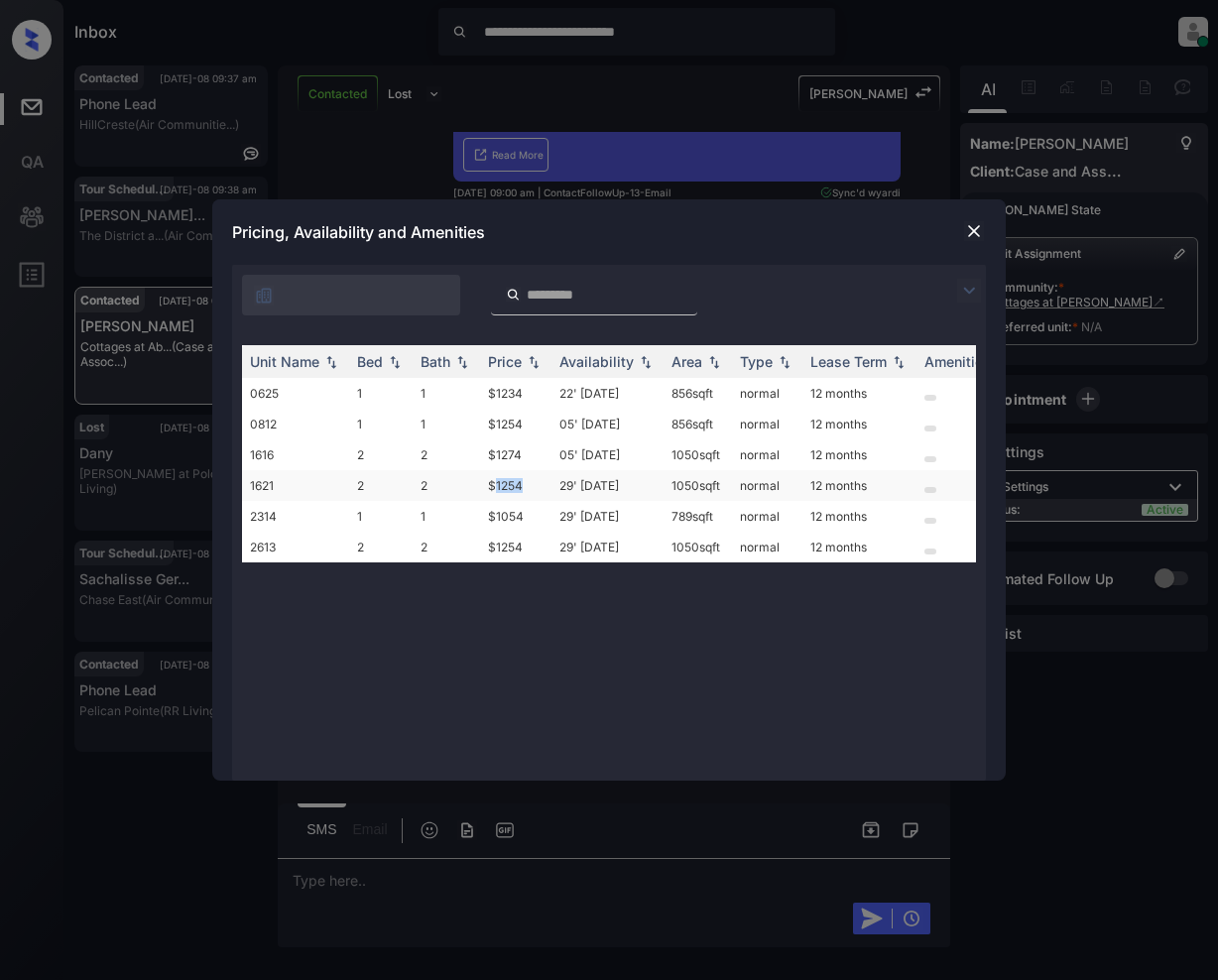 click on "$1254" at bounding box center [516, 485] 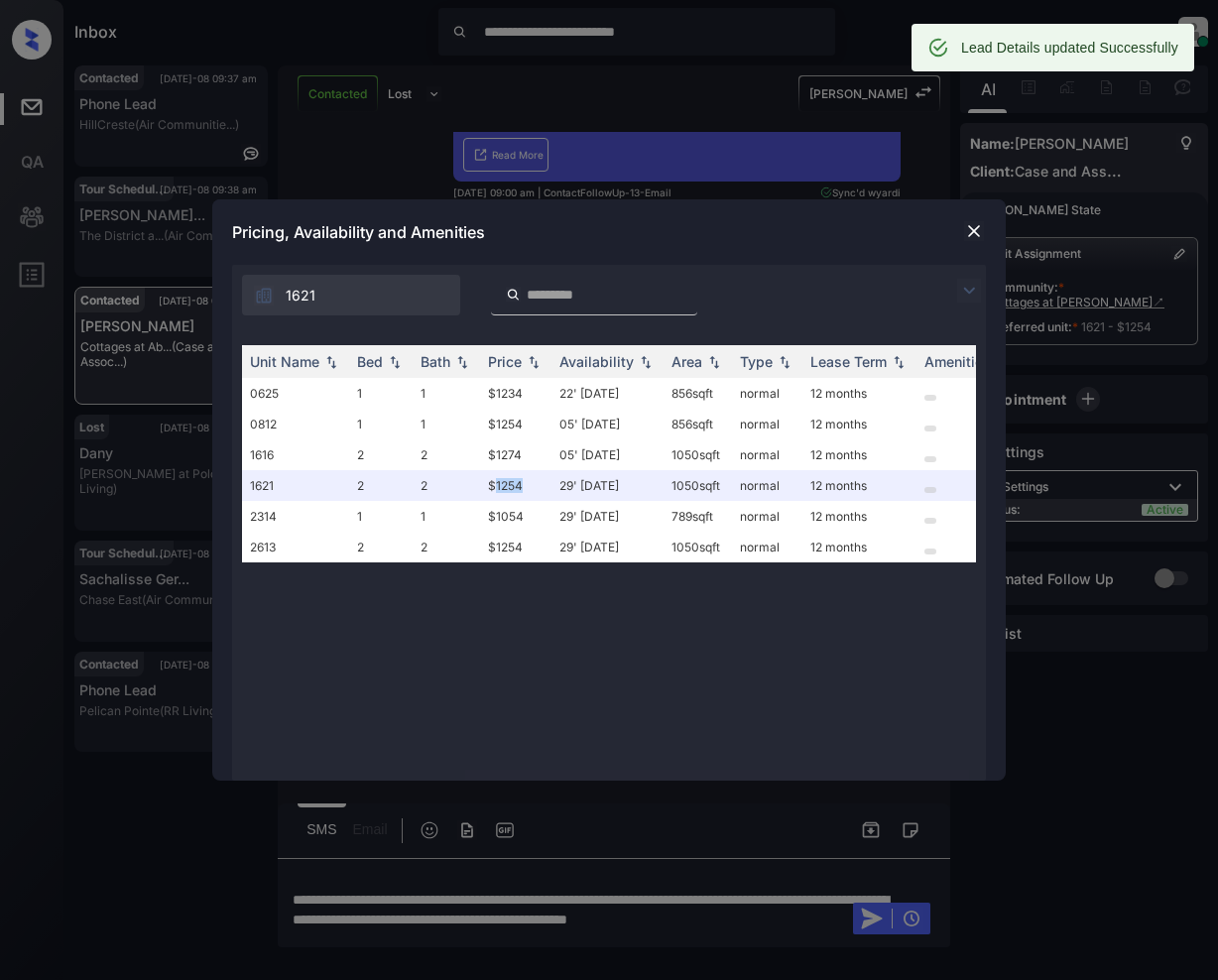 click at bounding box center (974, 231) 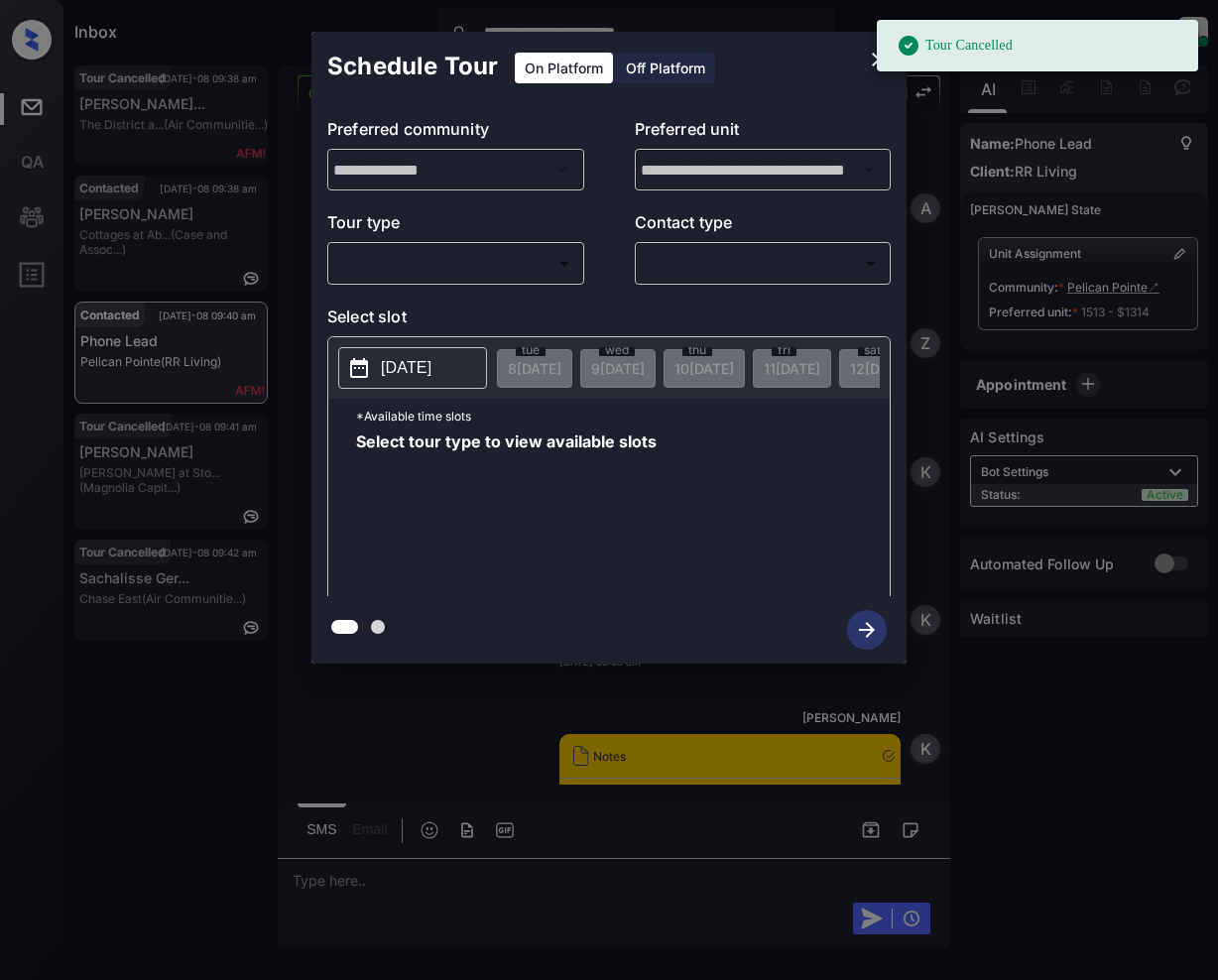 scroll, scrollTop: 0, scrollLeft: 0, axis: both 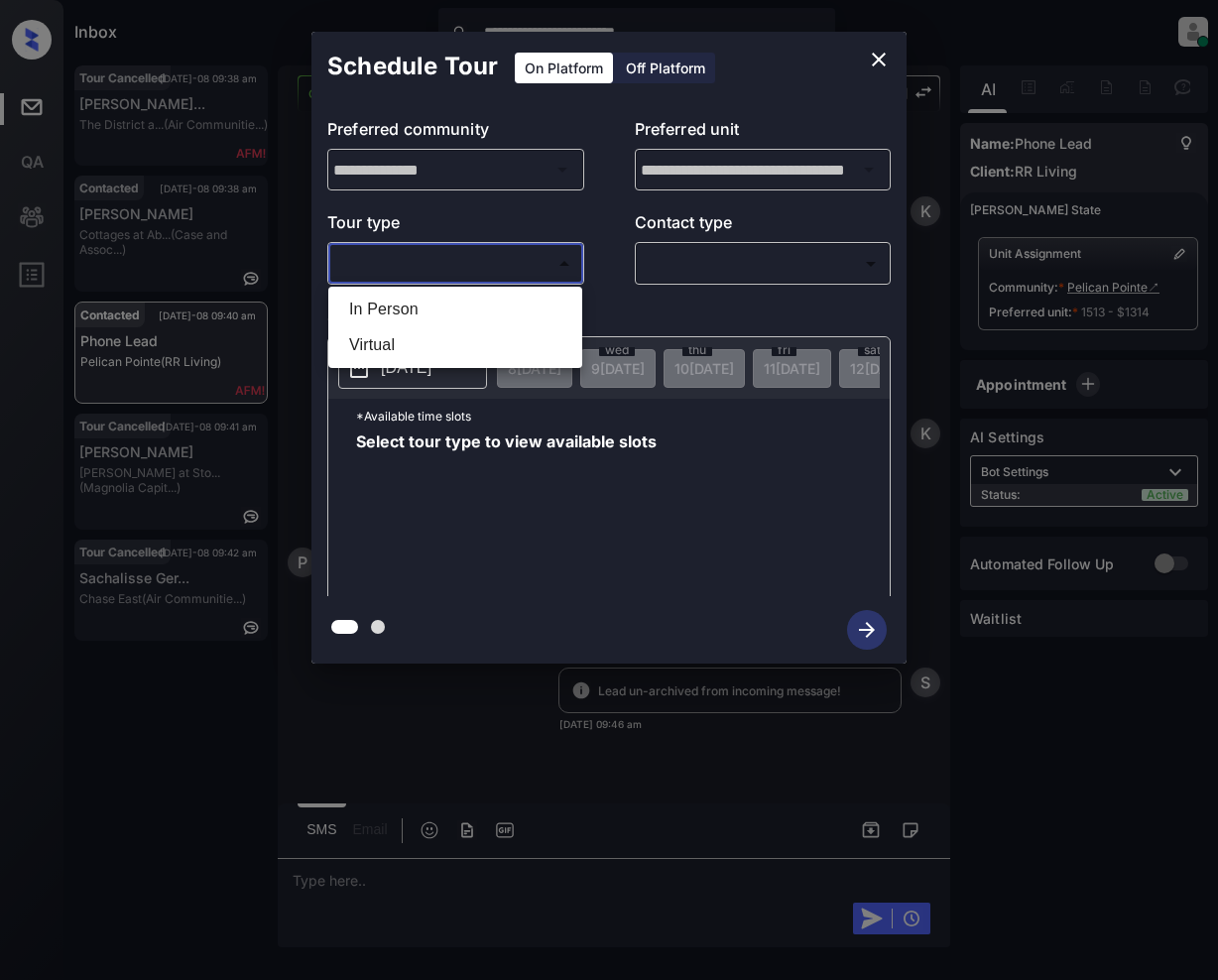 click on "**********" at bounding box center [609, 490] 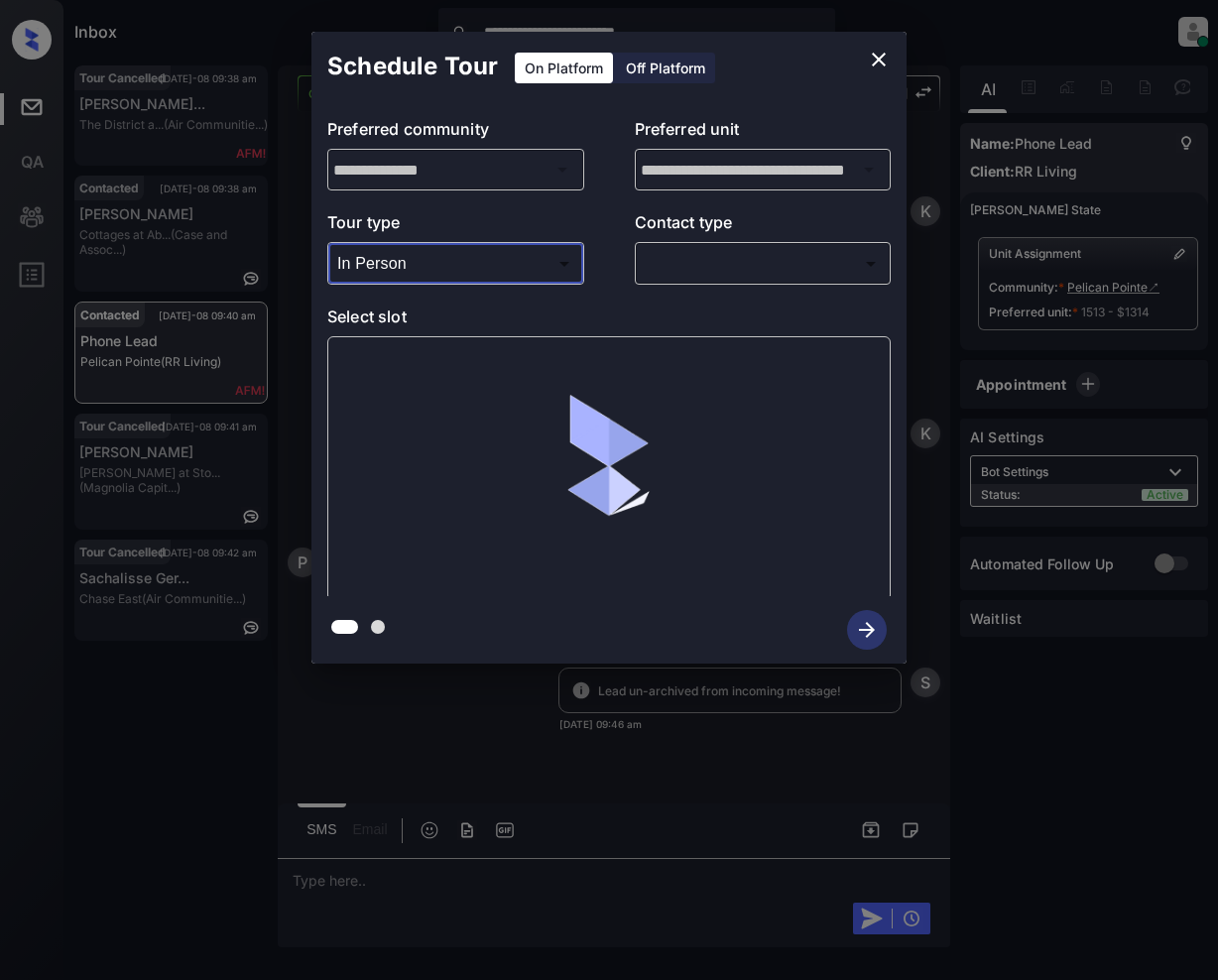 click on "**********" at bounding box center [609, 490] 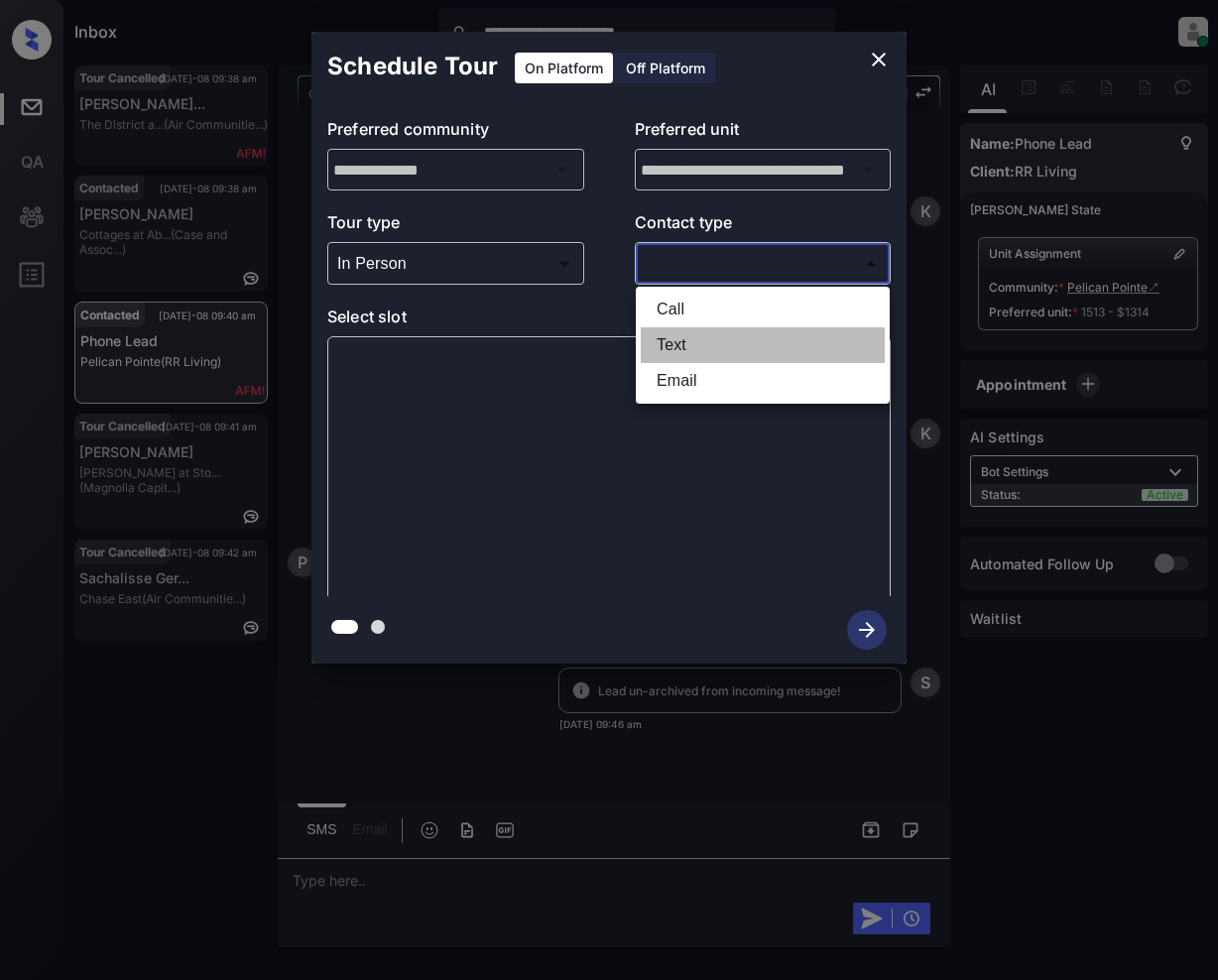 click on "Text" at bounding box center [763, 345] 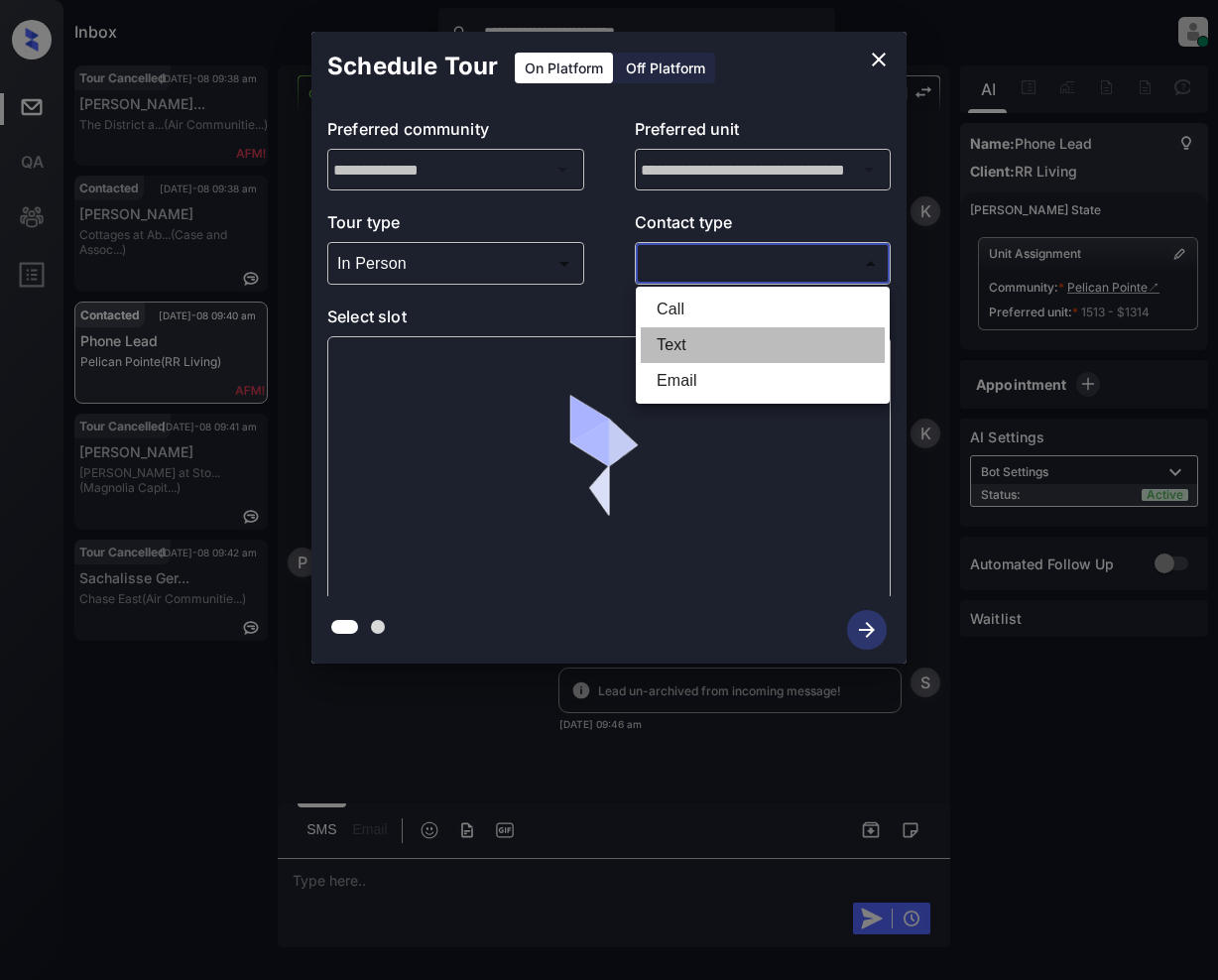 type on "****" 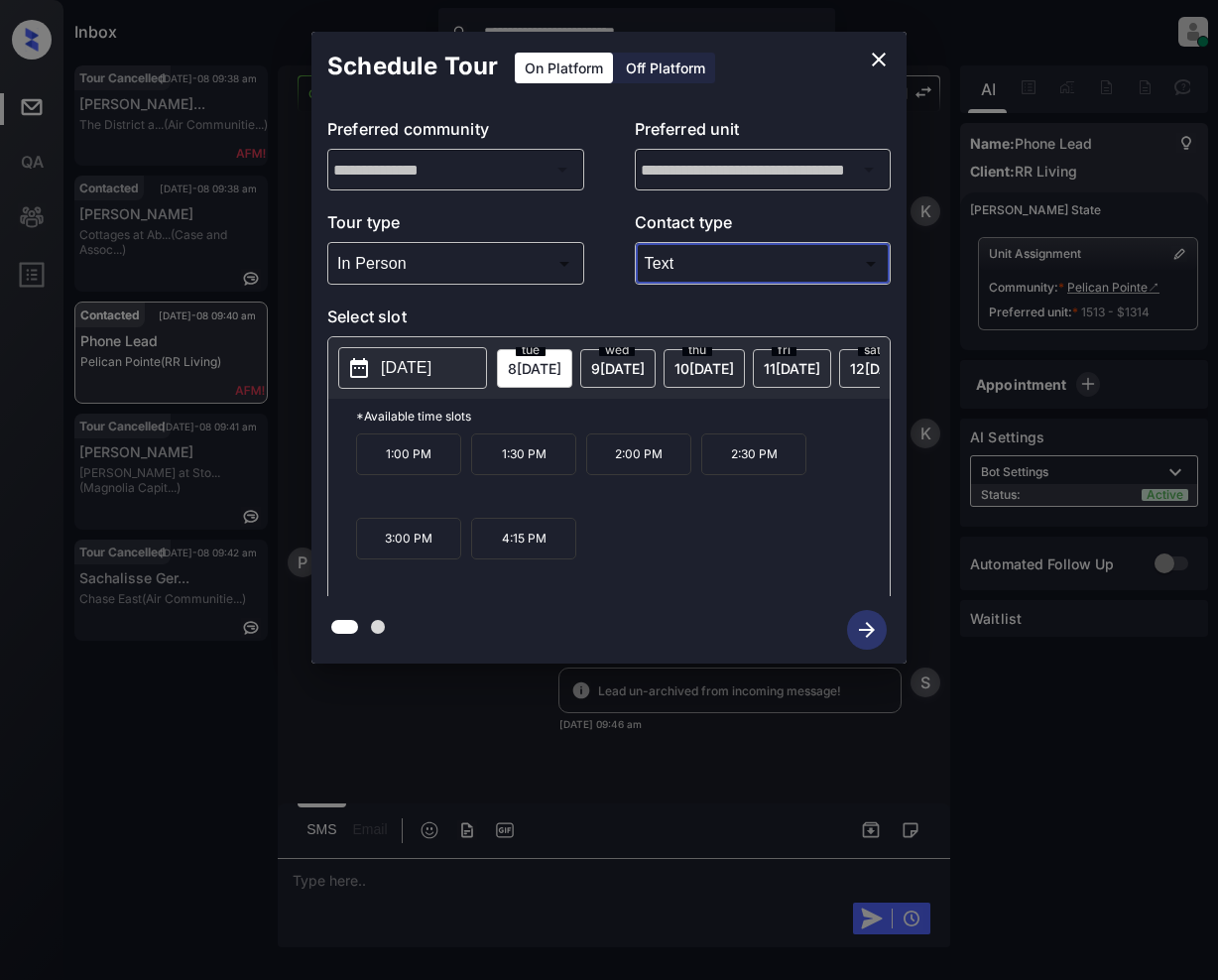 click 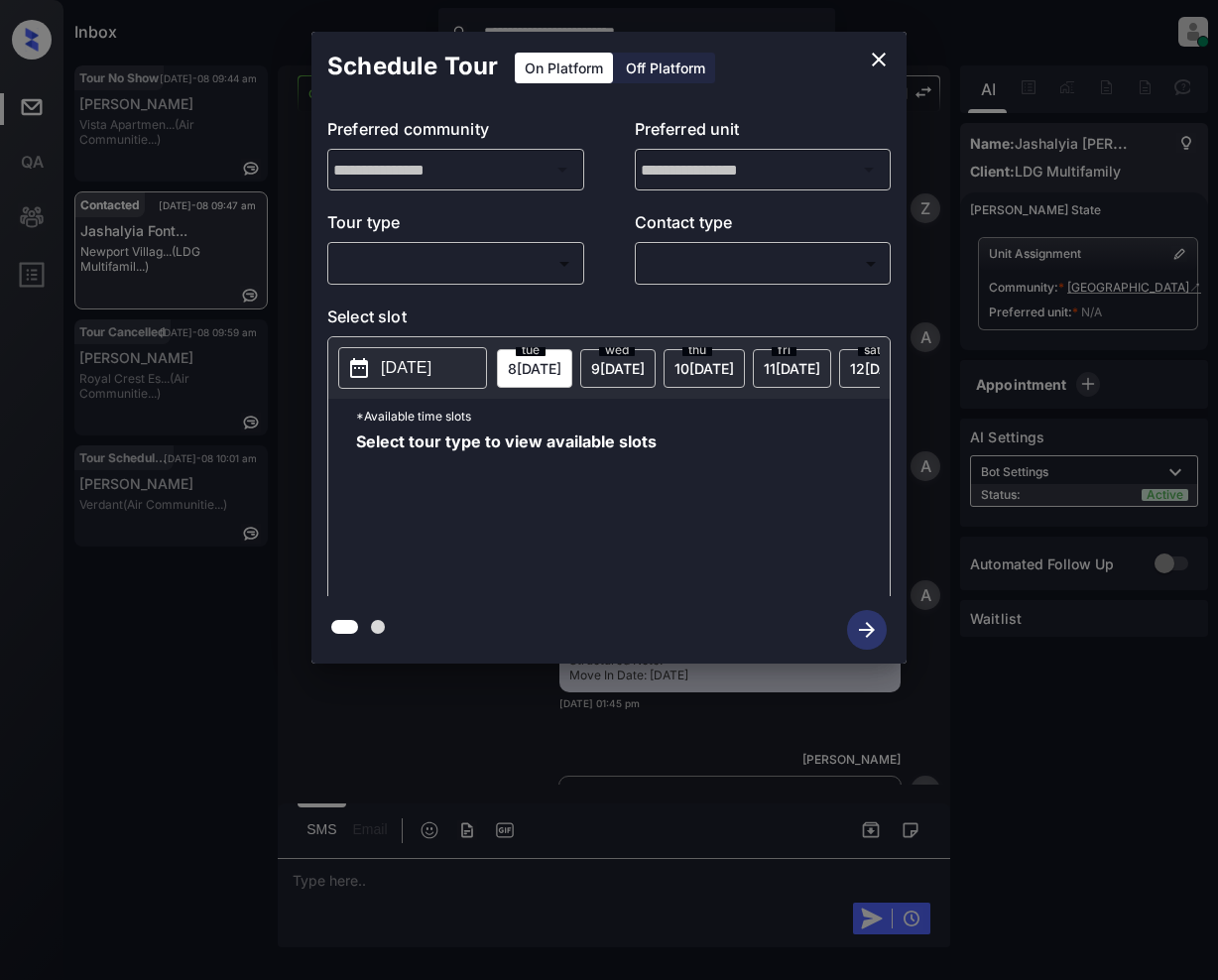 scroll, scrollTop: 0, scrollLeft: 0, axis: both 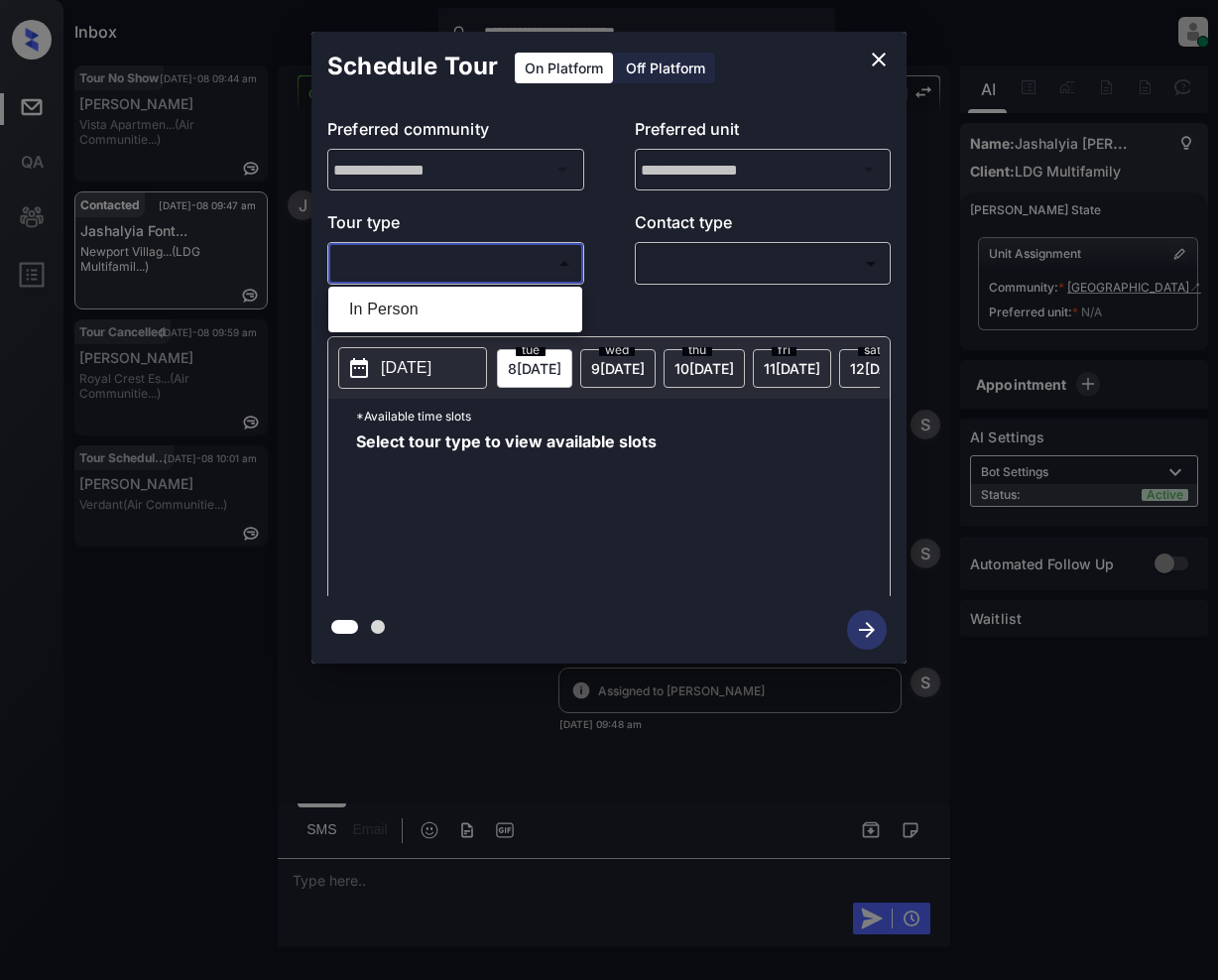 click on "**********" at bounding box center [609, 490] 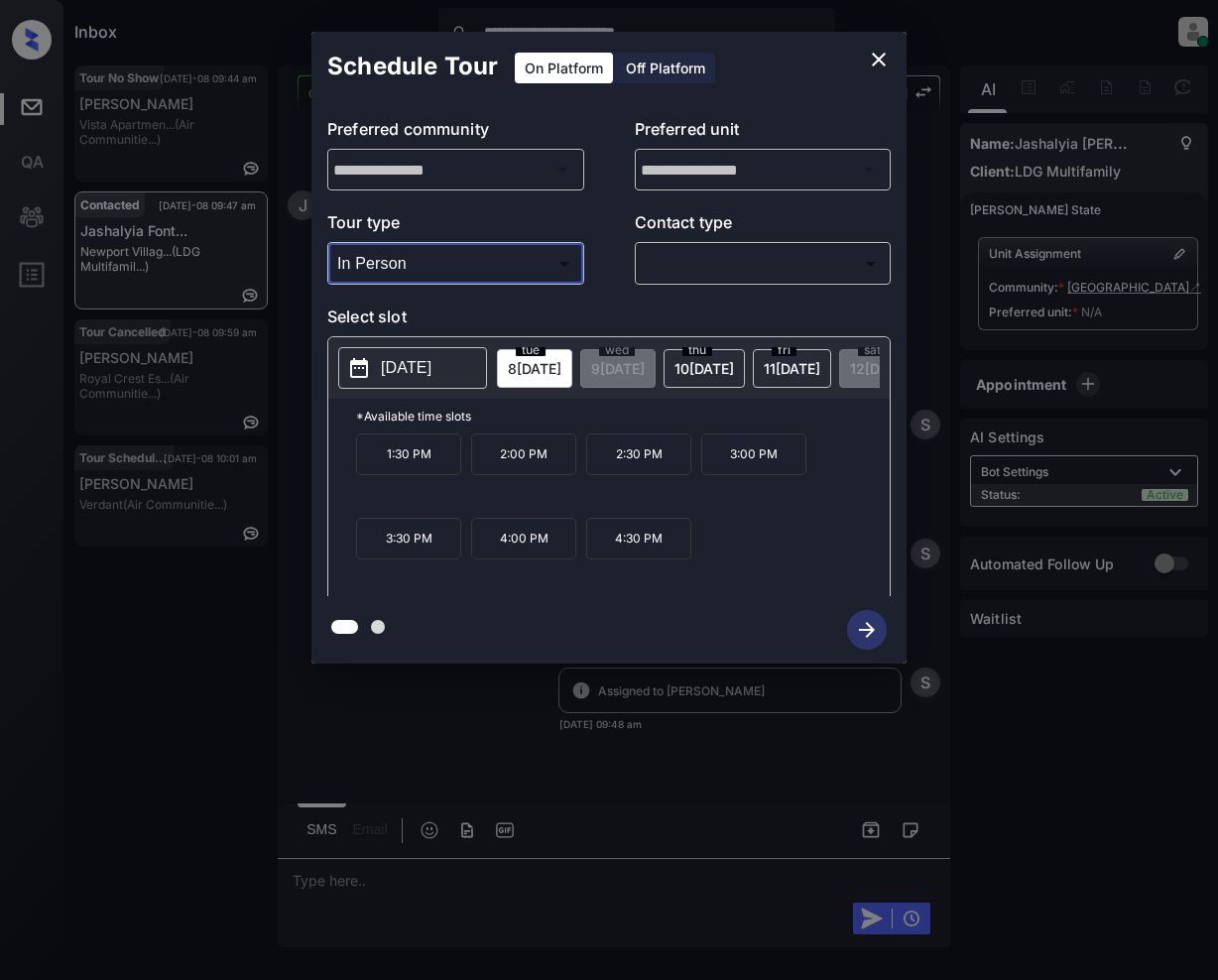 click on "**********" at bounding box center [609, 490] 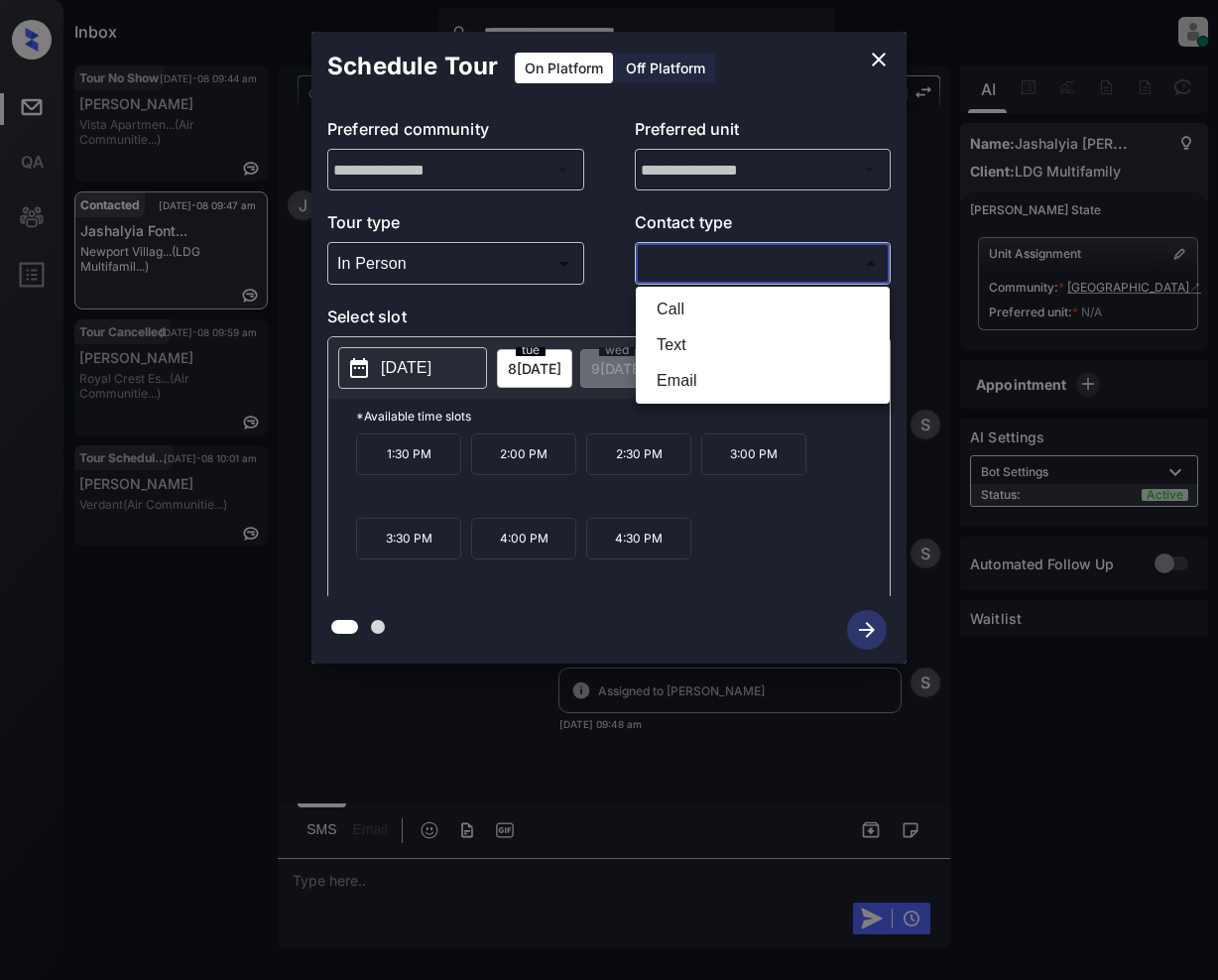 click on "Email" at bounding box center [763, 381] 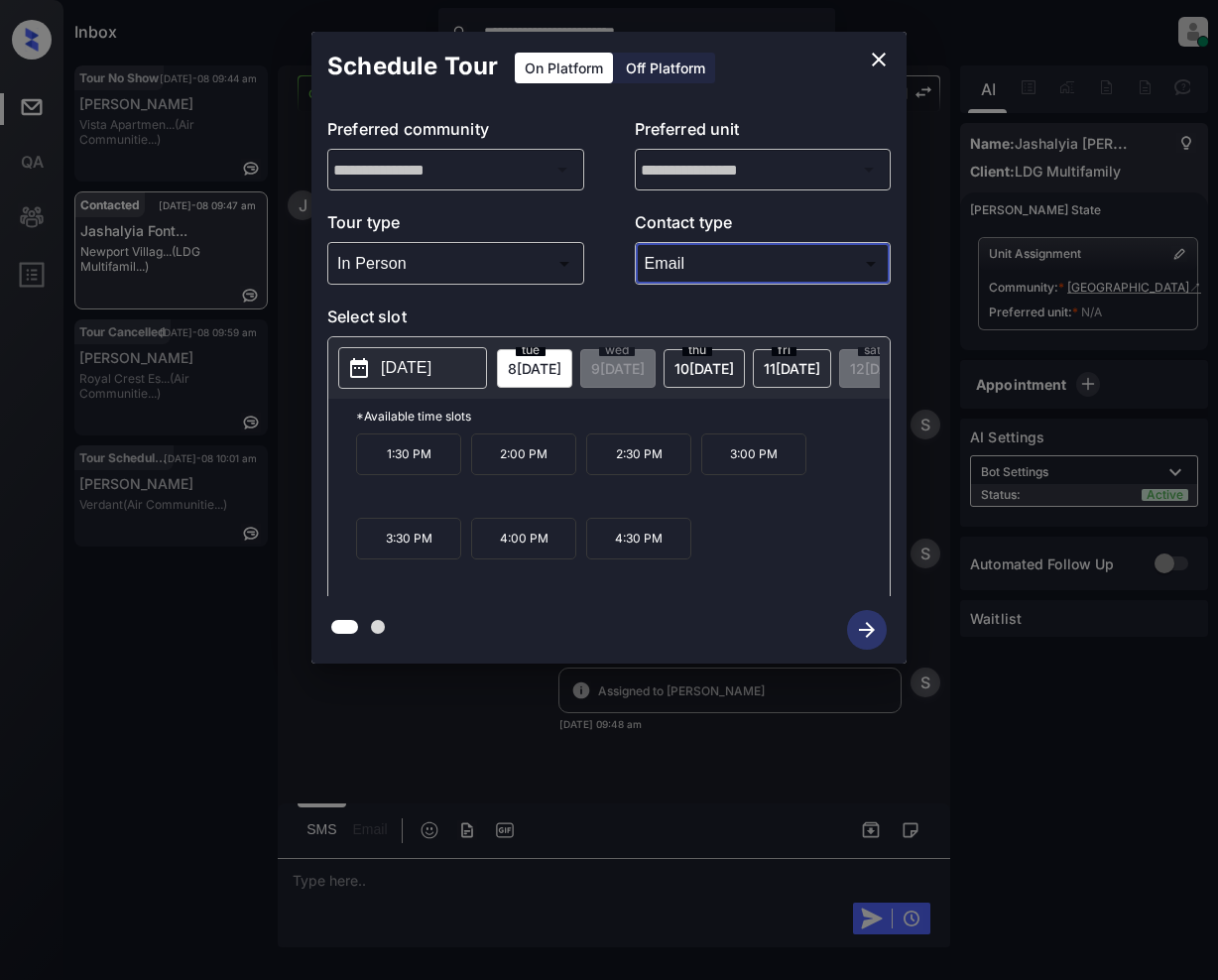click 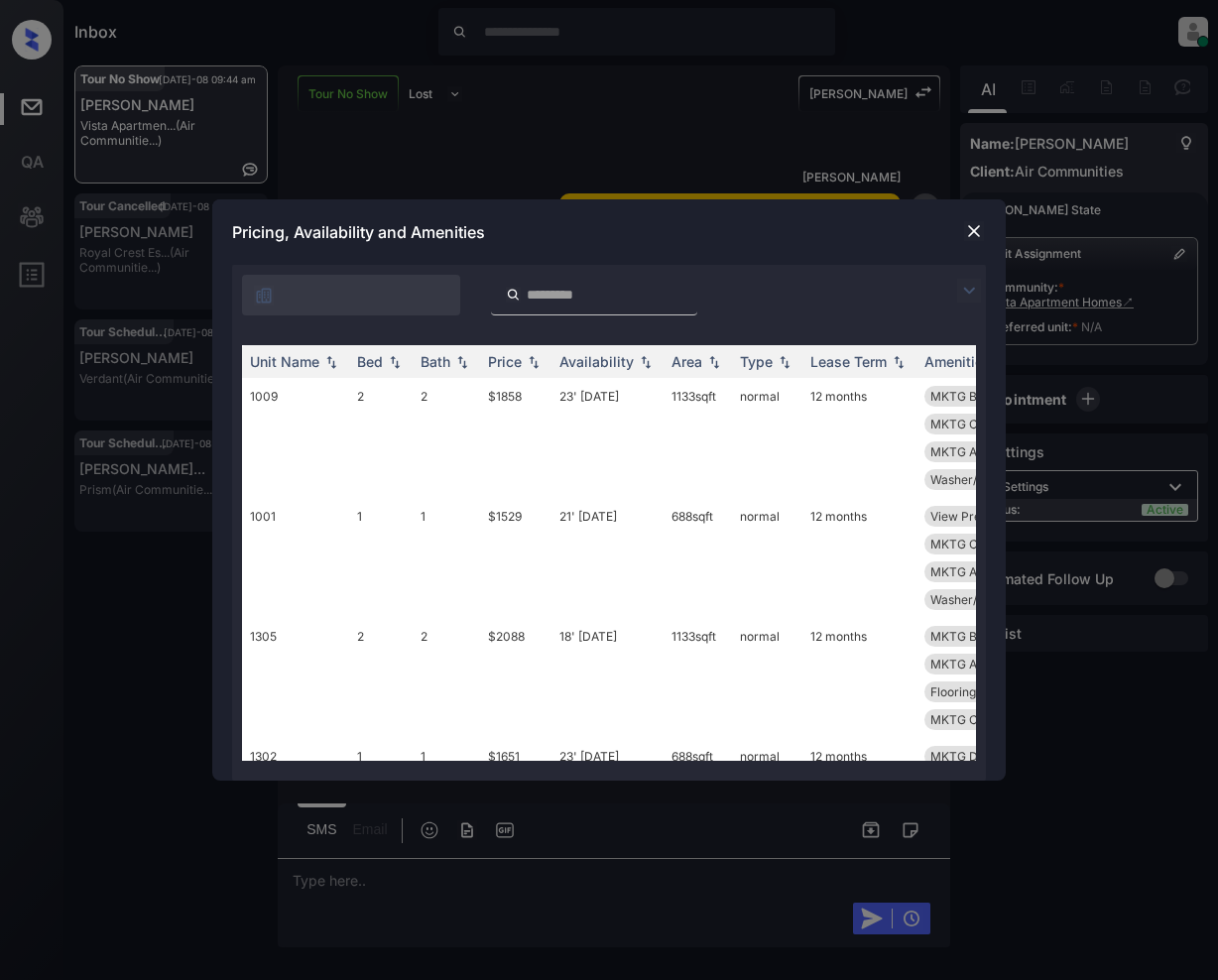 scroll, scrollTop: 0, scrollLeft: 0, axis: both 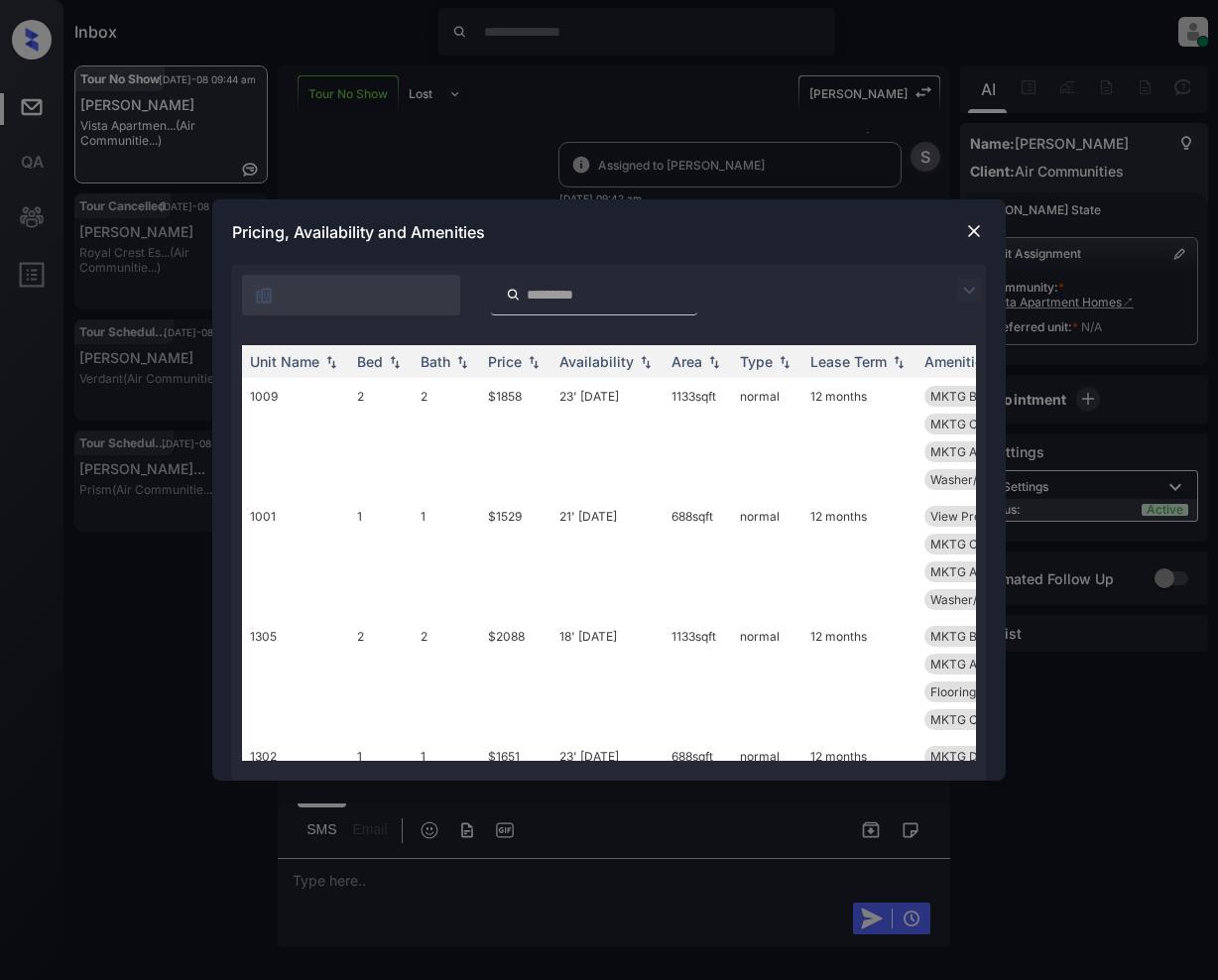 click at bounding box center (969, 291) 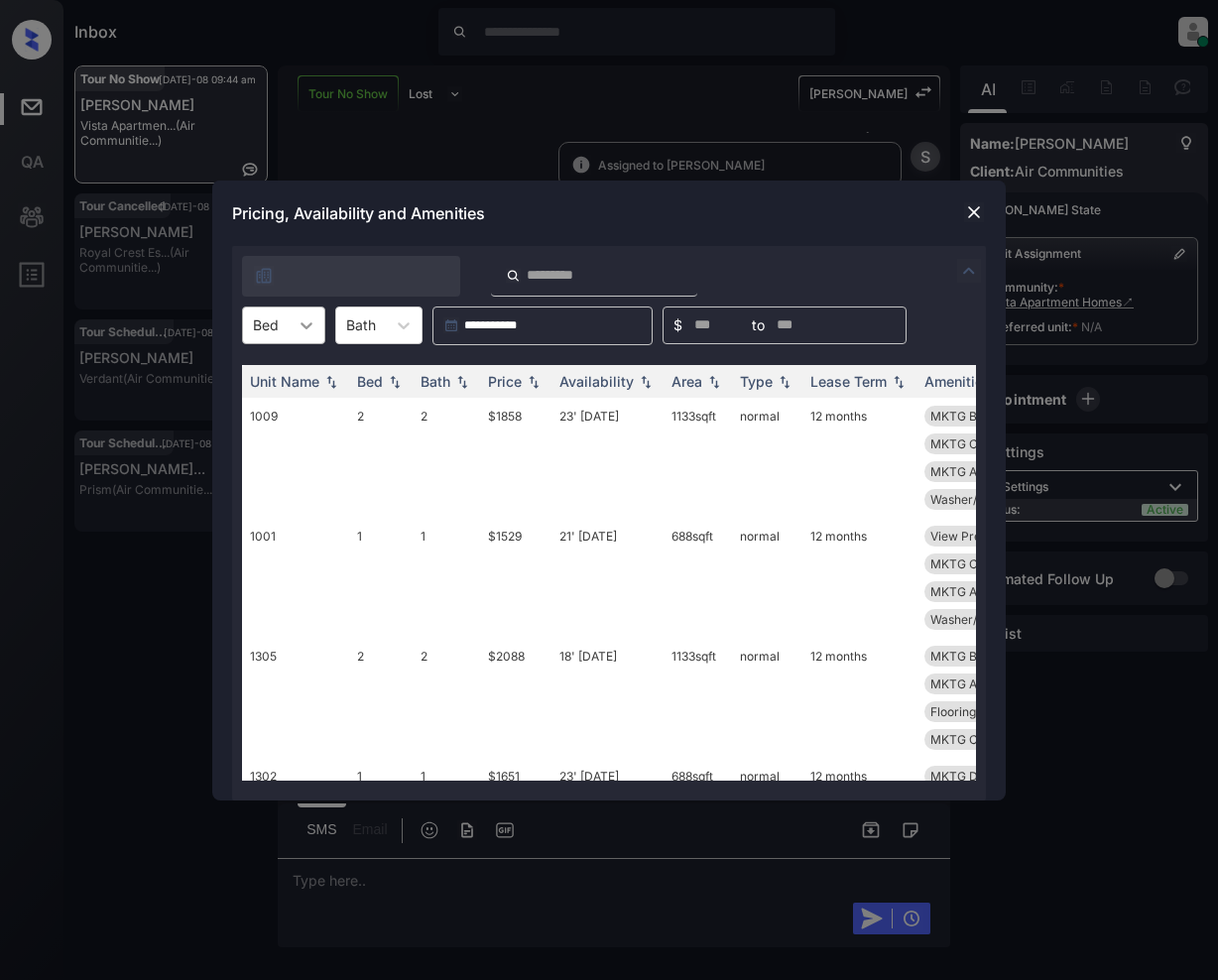 click 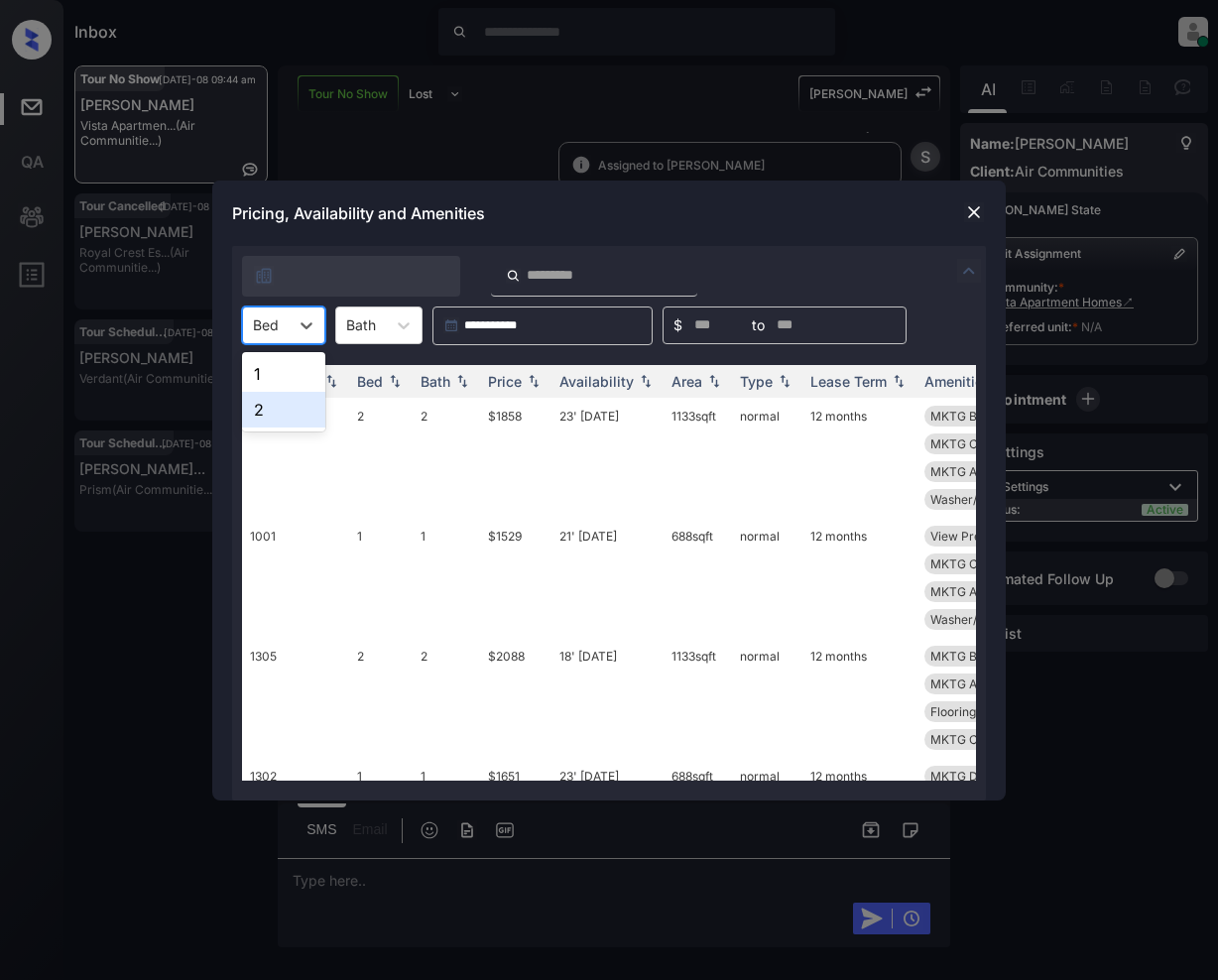 click on "2" at bounding box center (284, 410) 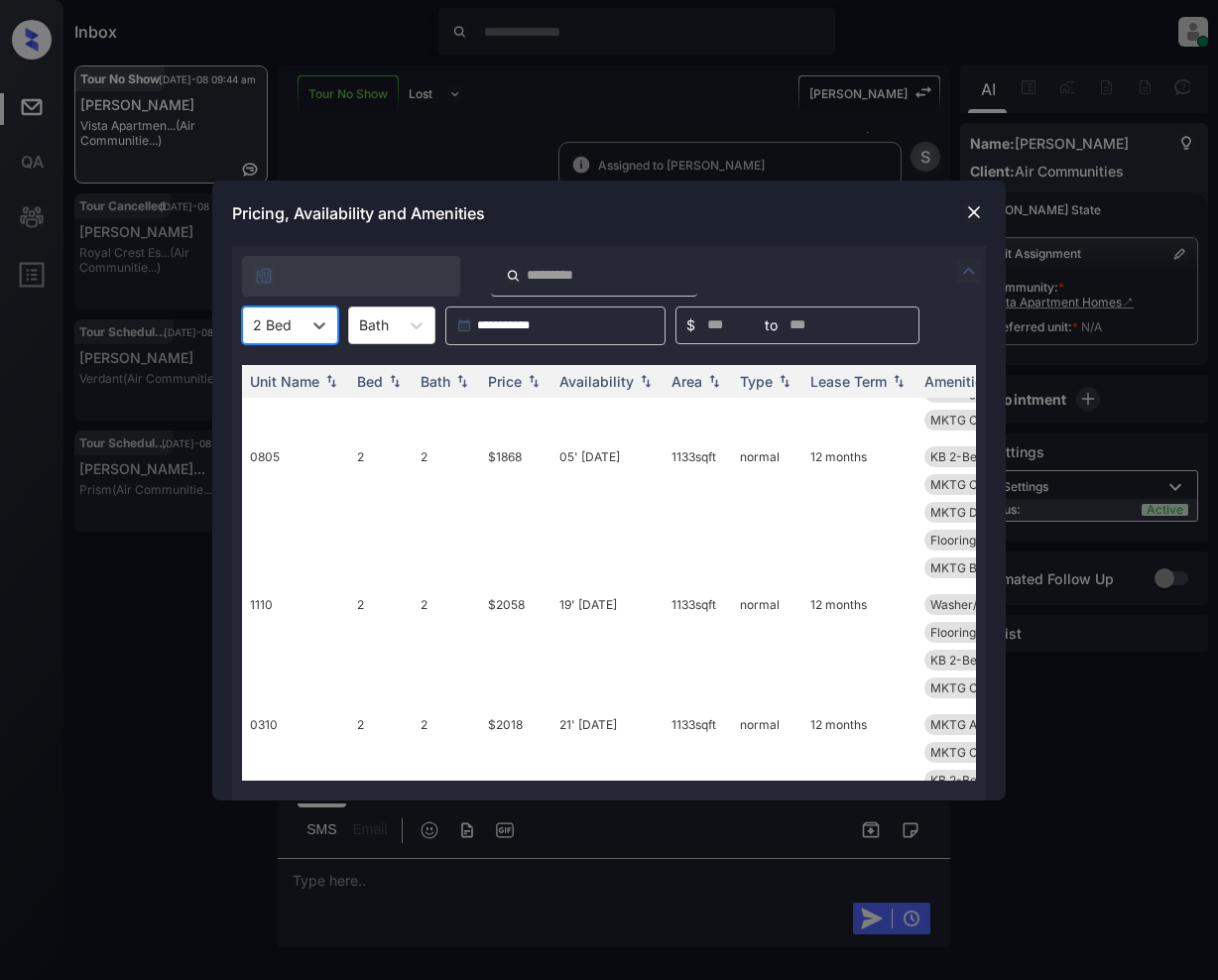 scroll, scrollTop: 202, scrollLeft: 0, axis: vertical 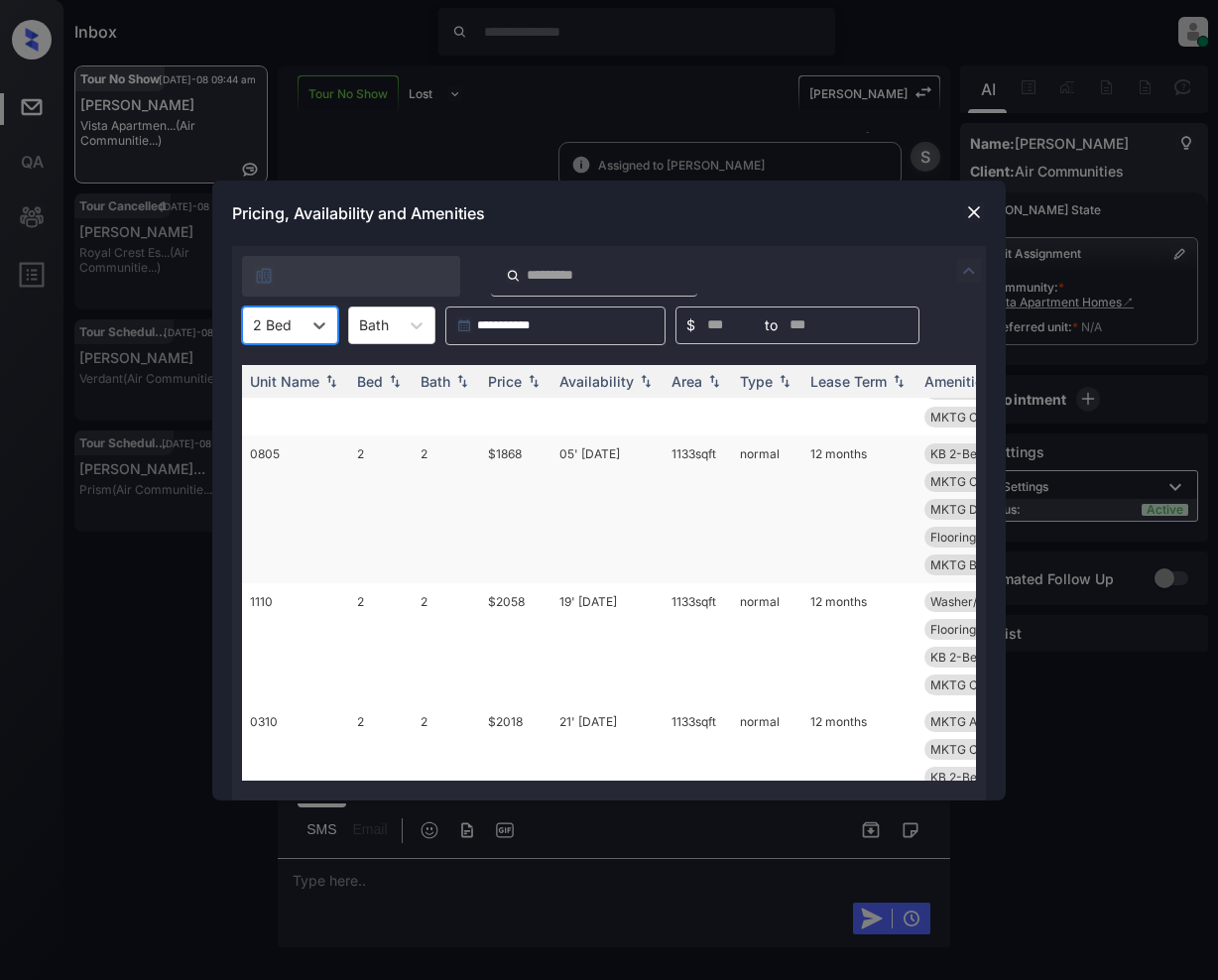 click on "$1868" at bounding box center (516, 509) 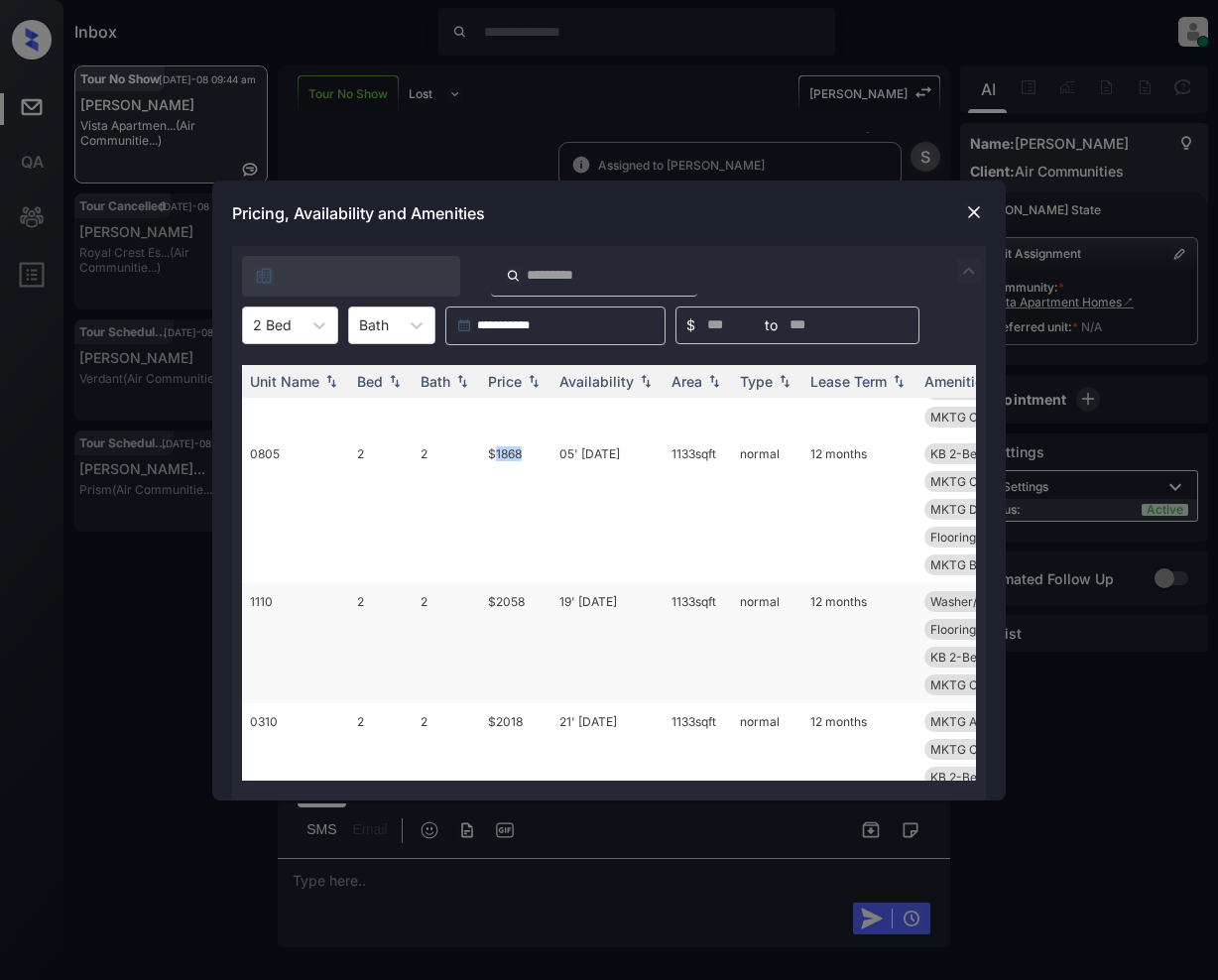 drag, startPoint x: 513, startPoint y: 456, endPoint x: 768, endPoint y: 611, distance: 298.412 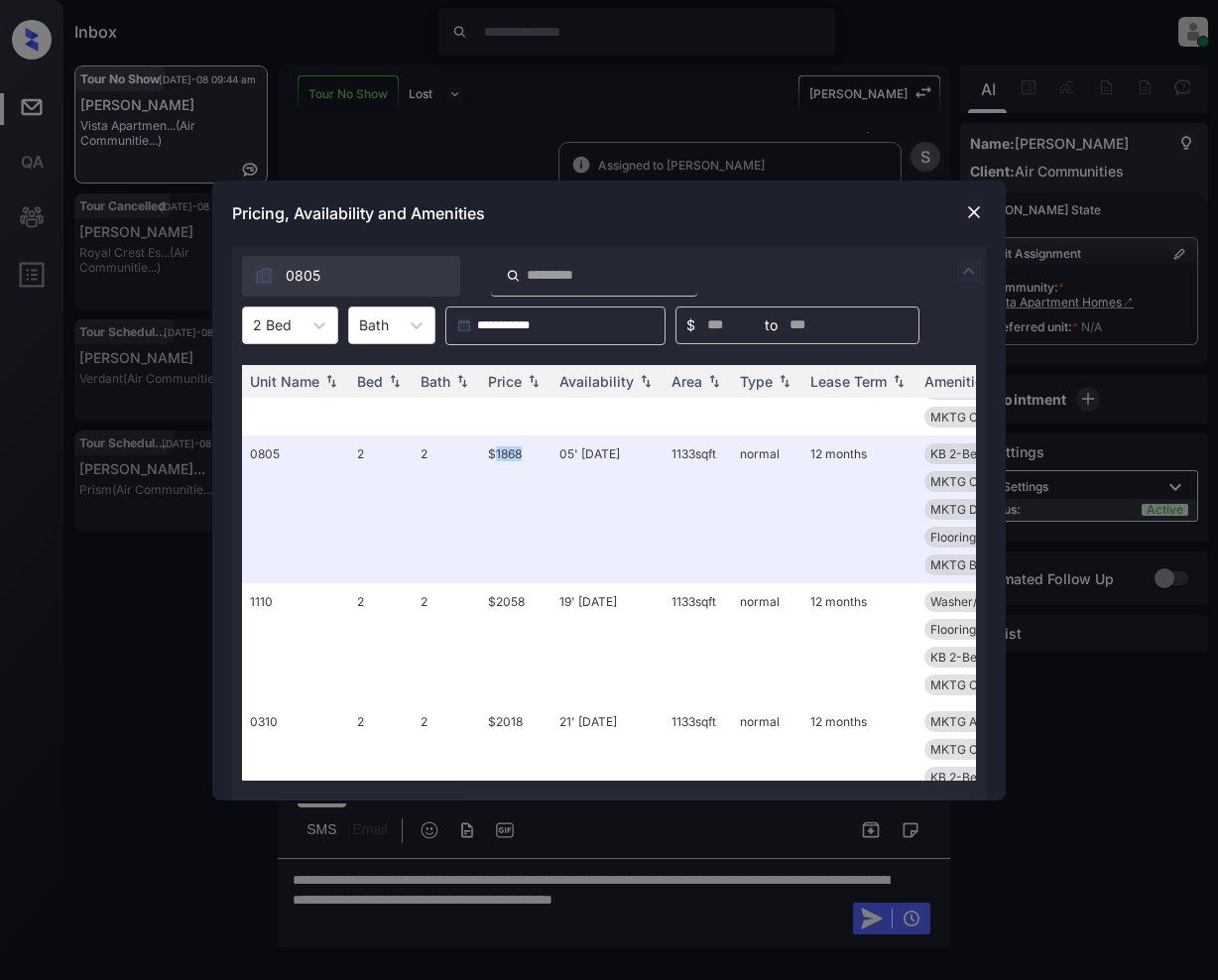 click at bounding box center (974, 212) 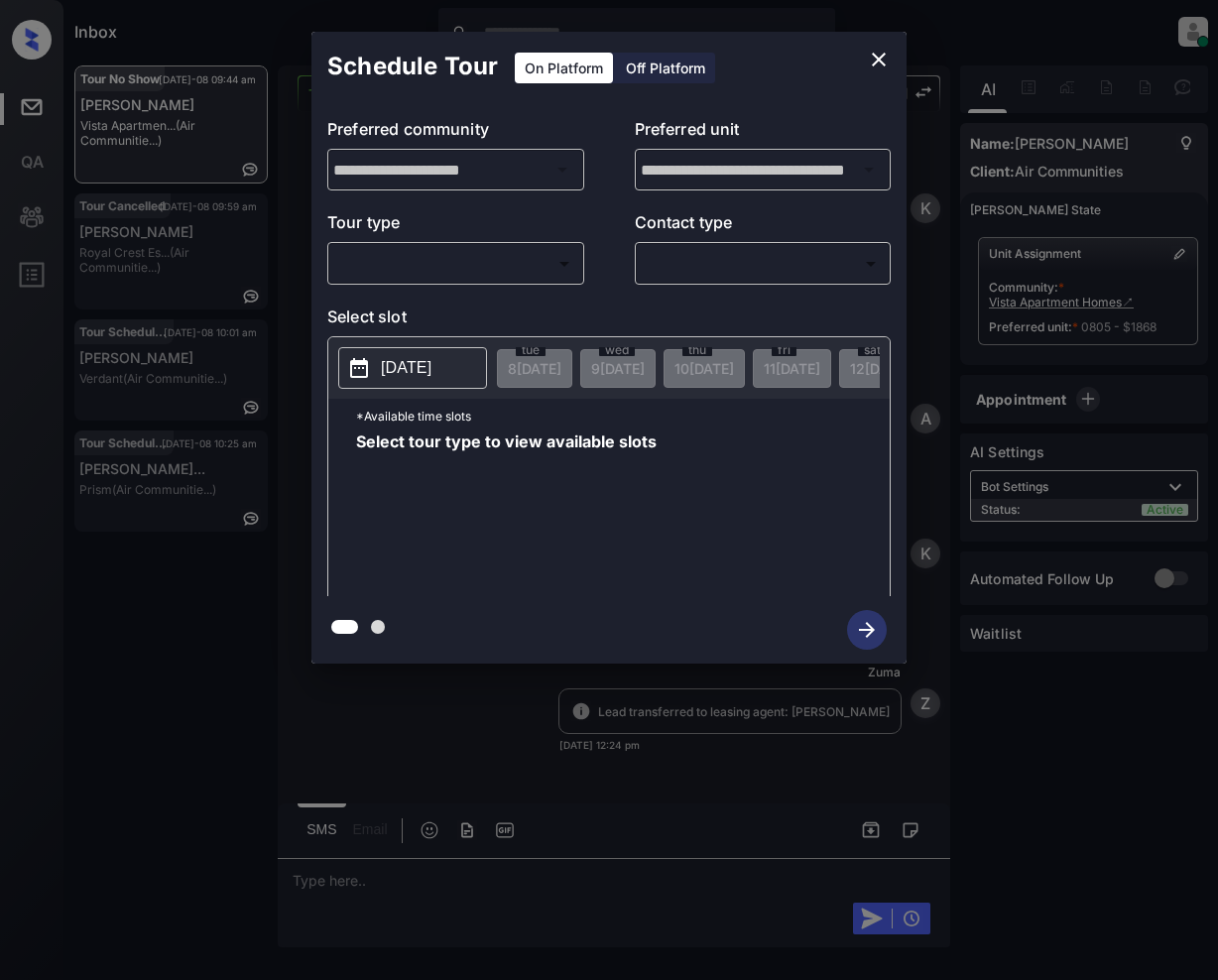 scroll, scrollTop: 0, scrollLeft: 0, axis: both 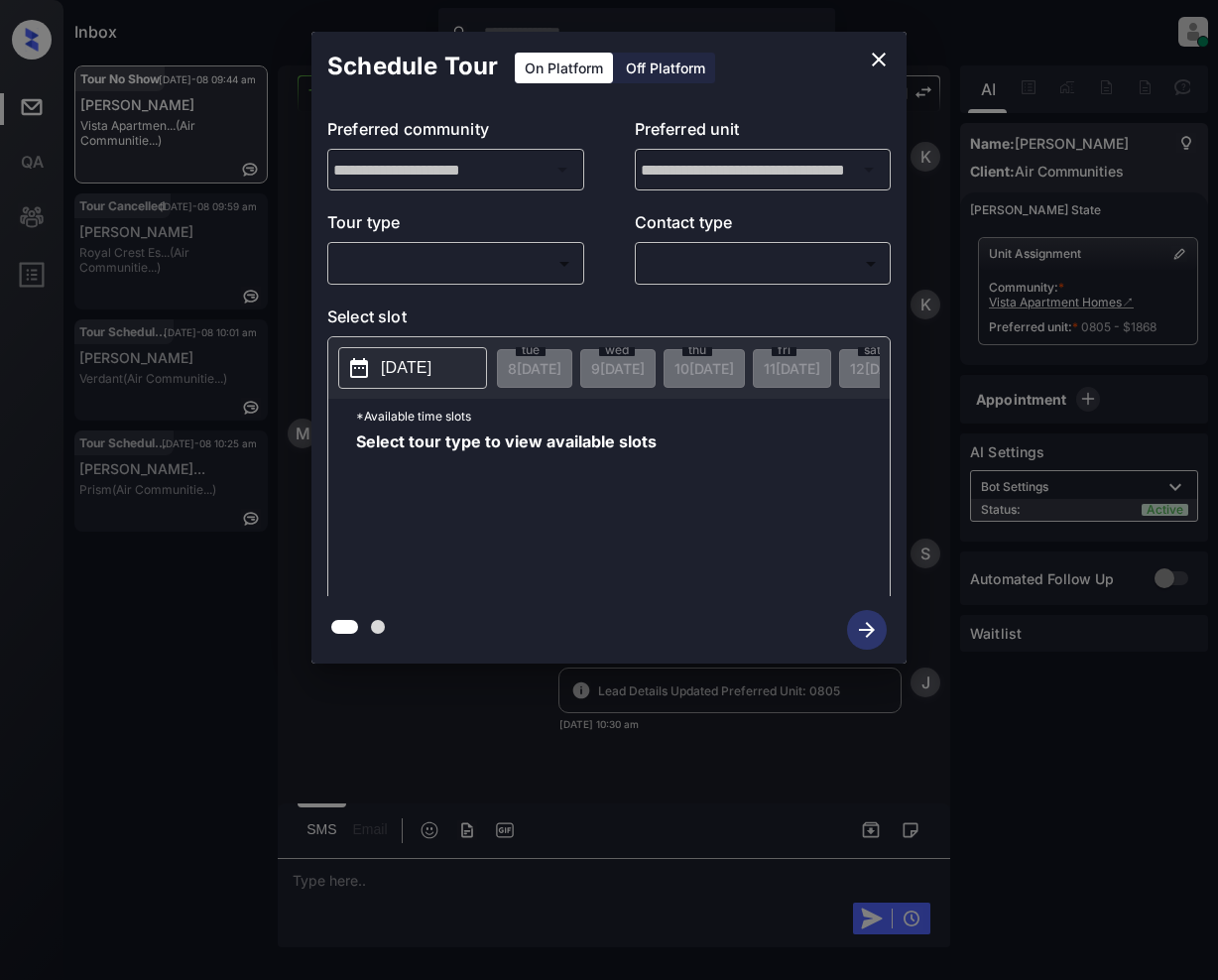 click on "Inbox [PERSON_NAME] Online Set yourself   offline Set yourself   on break Profile Switch to  light  mode Sign out Tour No Show [DATE]-08 09:44 am   [PERSON_NAME][GEOGRAPHIC_DATA]...  (Air Communitie...) Tour Cancelled [DATE]-08 09:59 am   [PERSON_NAME] Royal Crest Es...  (Air Communitie...) Tour Scheduled [DATE]-08 10:01 am   [PERSON_NAME]  (Air Communitie...) Tour Scheduled [DATE]-08 10:25 am   [PERSON_NAME]... Prism  (Air Communitie...) Tour No Show Lost Lead Sentiment: Angry Upon sliding the acknowledgement:  Lead will move to lost stage. * ​ SMS and call option will be set to opt out. AFM will be turned off for the lead. Kelsey New Message Kelsey Notes Note: <a href="[URL][DOMAIN_NAME]">[URL][DOMAIN_NAME]</a> - Paste this link into your browser to view [PERSON_NAME] conversation with the prospect [DATE] 12:24 pm  Sync'd w  entrata K New Message Agent Lead created because they indicated they are interested in leasing via Zuma IVR. A K Z" at bounding box center (609, 490) 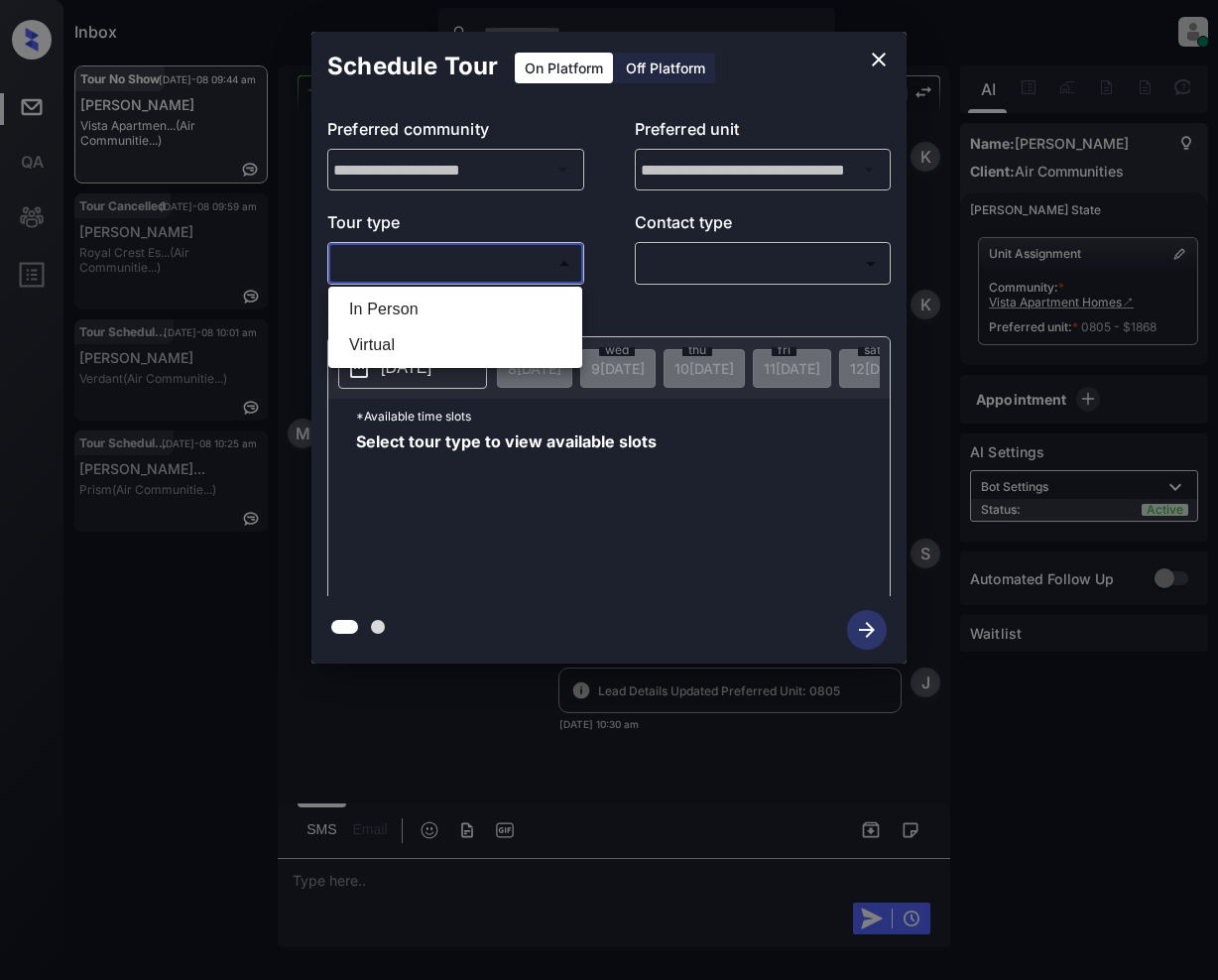 click on "In Person" at bounding box center (455, 309) 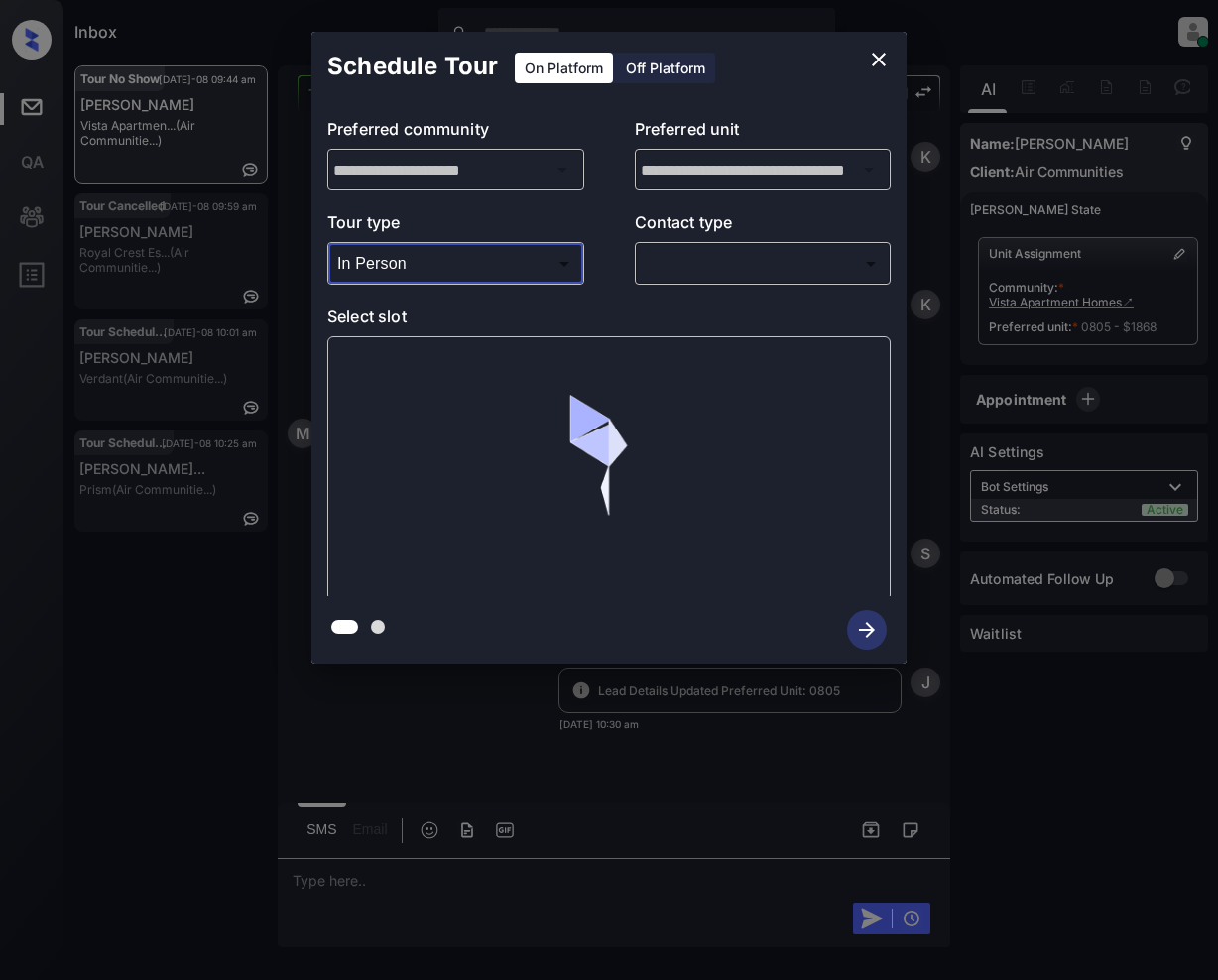 click on "Inbox Jeramie Castro Online Set yourself   offline Set yourself   on break Profile Switch to  light  mode Sign out Tour No Show Jul-08 09:44 am   Monquie Vista Apartmen...  (Air Communitie...) Tour Cancelled Jul-08 09:59 am   Kathryn Piola Royal Crest Es...  (Air Communitie...) Tour Scheduled Jul-08 10:01 am   Diana Nunez Verdant  (Air Communitie...) Tour Scheduled Jul-08 10:25 am   Dieter Eisinge... Prism  (Air Communitie...) Tour No Show Lost Lead Sentiment: Angry Upon sliding the acknowledgement:  Lead will move to lost stage. * ​ SMS and call option will be set to opt out. AFM will be turned off for the lead. Kelsey New Message Kelsey Notes Note: <a href="https://conversation.getzuma.com/685c4cf1e6df45c6f7295560">https://conversation.getzuma.com/685c4cf1e6df45c6f7295560</a> - Paste this link into your browser to view Kelsey’s conversation with the prospect Jun 25, 2025 12:24 pm  Sync'd w  entrata K New Message Agent Lead created because they indicated they are interested in leasing via Zuma IVR. A K Z" at bounding box center [609, 490] 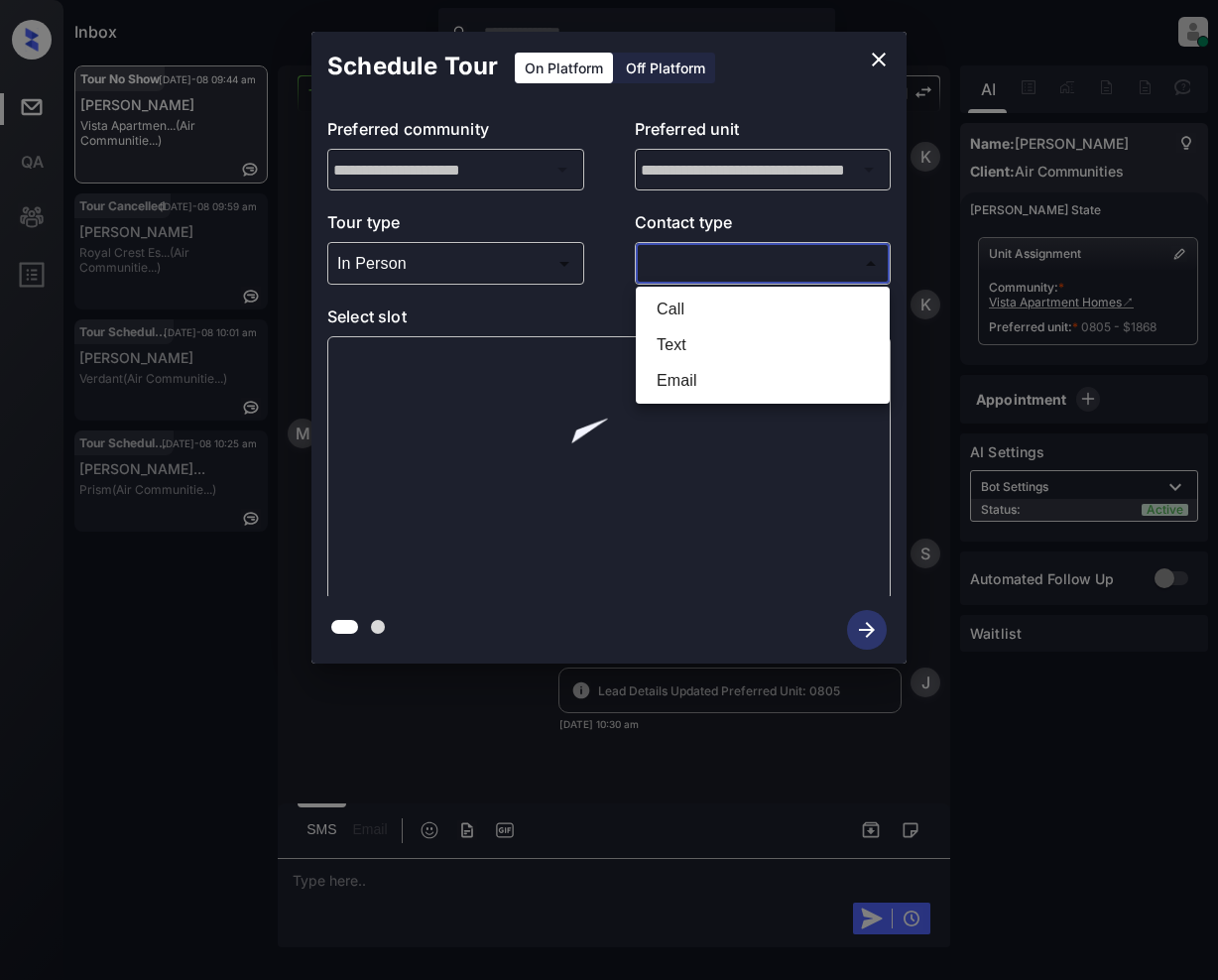 click on "Text" at bounding box center [763, 345] 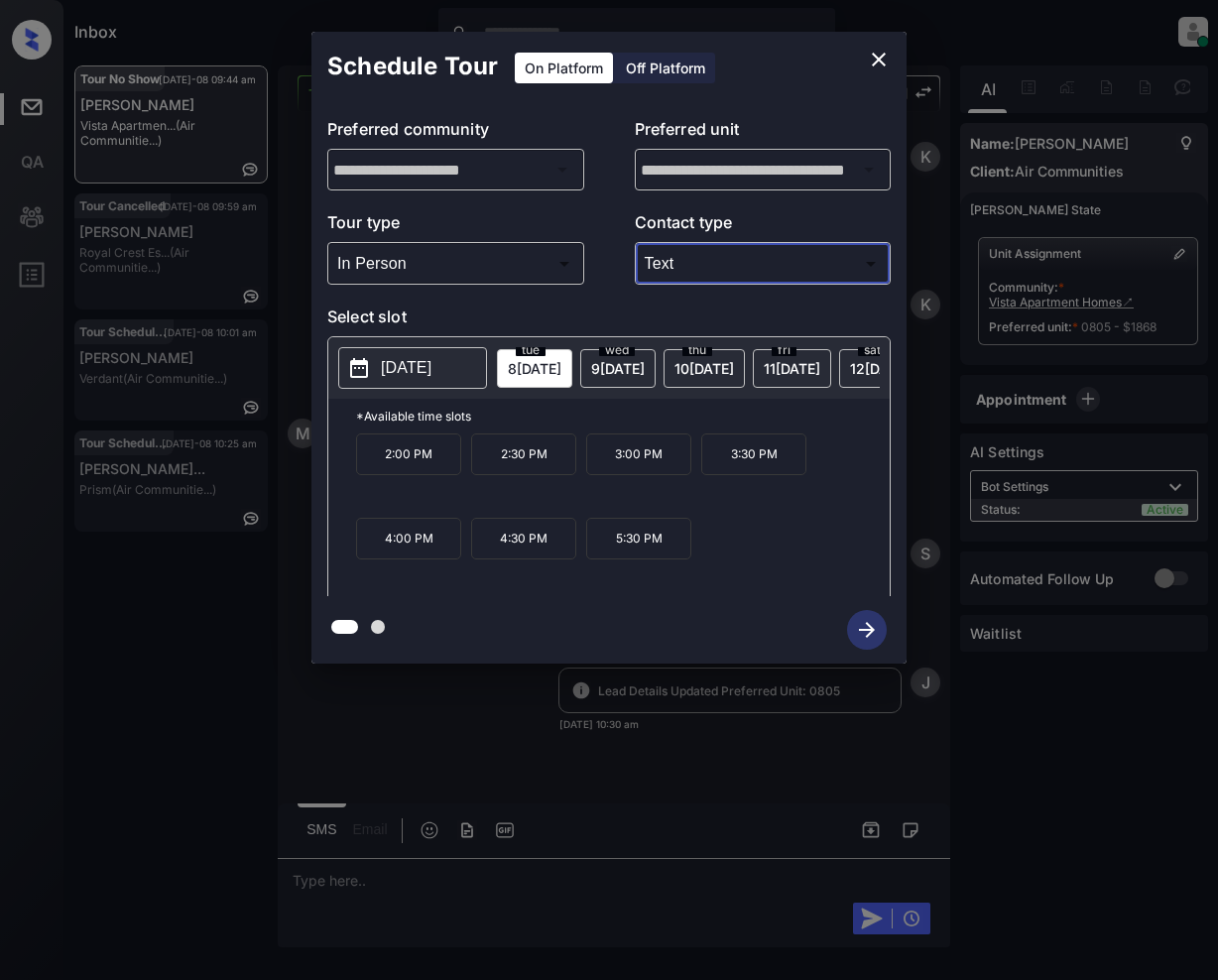 type on "****" 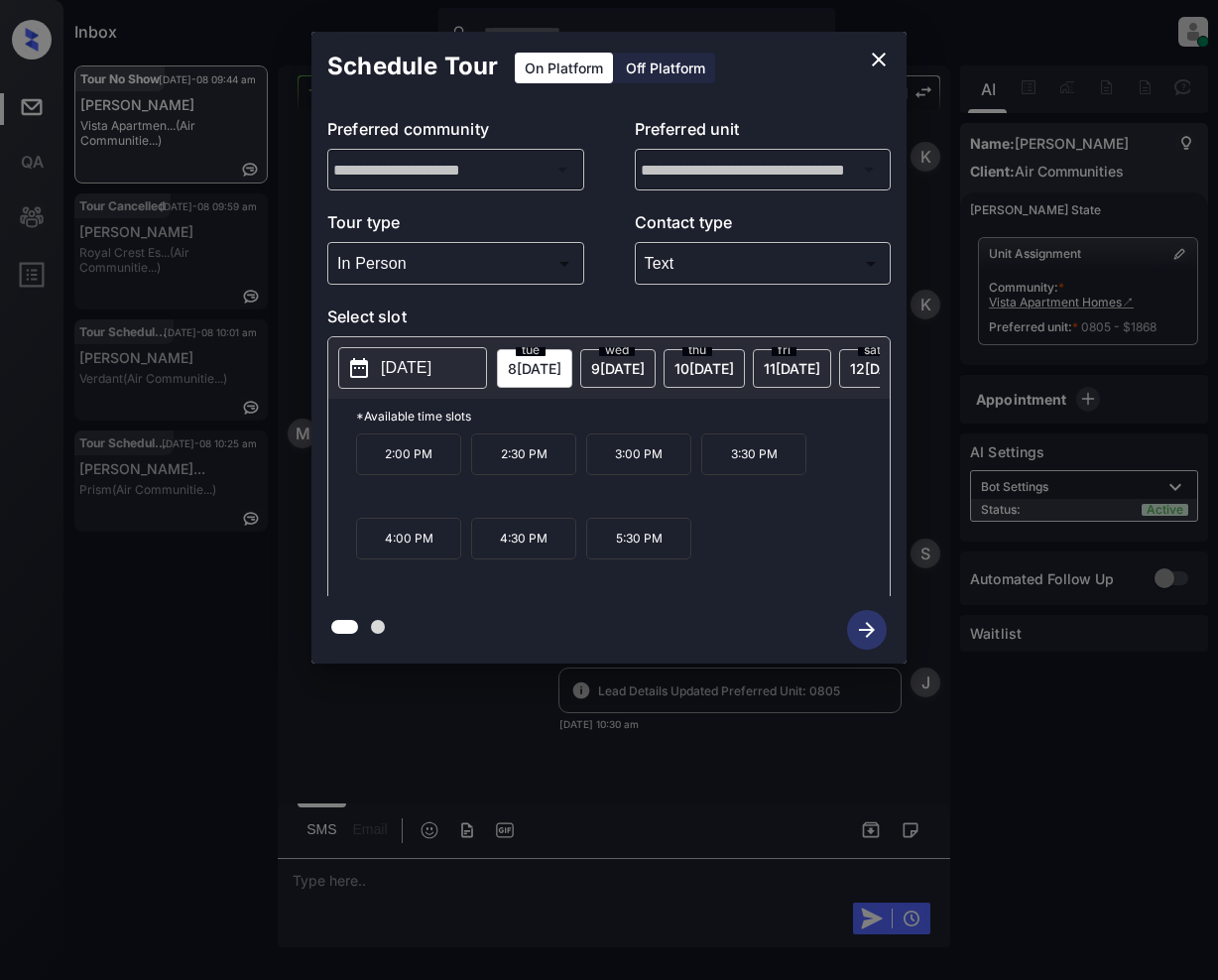 click on "2025-07-08 tue 8 JUL wed 9 JUL thu 10 JUL fri 11 JUL sat 12 JUL sun 13 JUL mon 14 JUL tue 15 JUL wed 16 JUL thu 17 JUL fri 18 JUL sat 19 JUL sun 20 JUL mon 21 JUL tue 22 JUL wed 23 JUL thu 24 JUL fri 25 JUL sat 26 JUL sun 27 JUL mon 28 JUL tue 29 JUL wed 30 JUL thu 31 JUL fri 1 AUG sat 2 AUG sun 3 AUG mon 4 AUG tue 5 AUG wed 6 AUG thu 7 AUG fri 8 AUG sat 9 AUG sun 10 AUG mon 11 AUG tue 12 AUG wed 13 AUG thu 14 AUG fri 15 AUG sat 16 AUG sun 17 AUG mon 18 AUG tue 19 AUG wed 20 AUG thu 21 AUG fri 22 AUG sat 23 AUG sun 24 AUG mon 25 AUG tue 26 AUG wed 27 AUG thu 28 AUG fri 29 AUG sat 30 AUG sun 31 AUG mon 1 SEP tue 2 SEP wed 3 SEP thu 4 SEP fri 5 SEP" at bounding box center (609, 368) 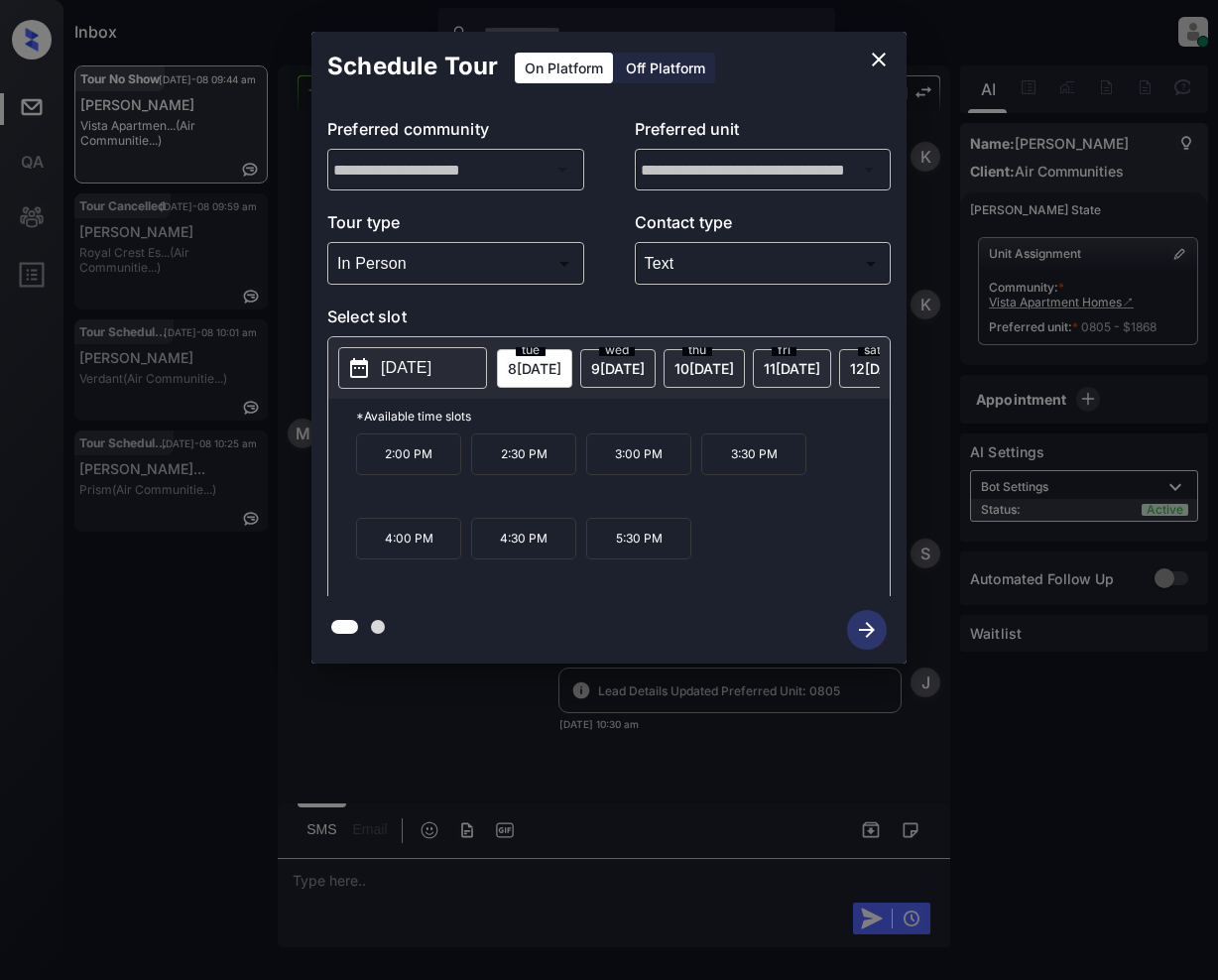 click on "11 JUL" at bounding box center [535, 368] 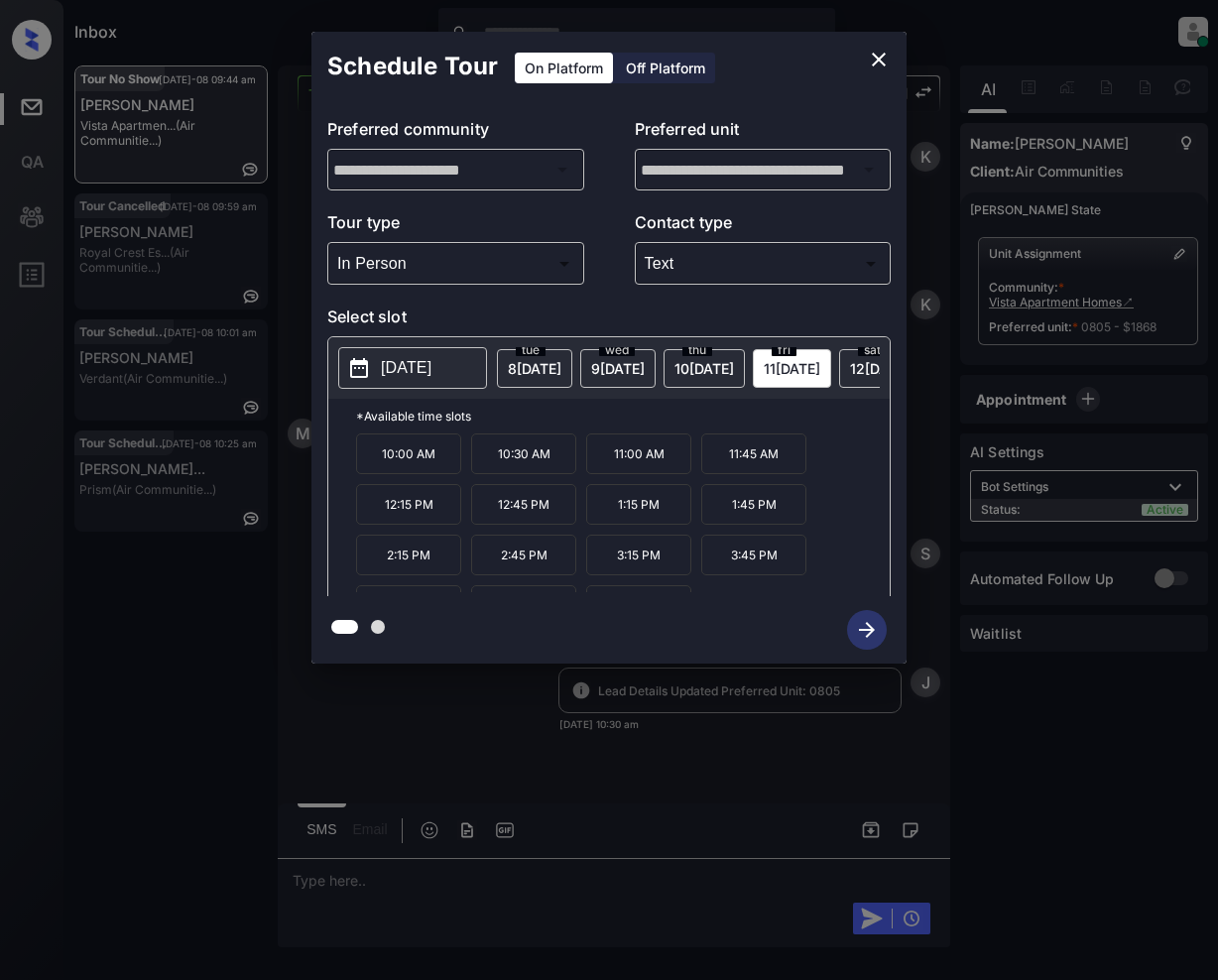 click on "1:45 PM" at bounding box center (754, 504) 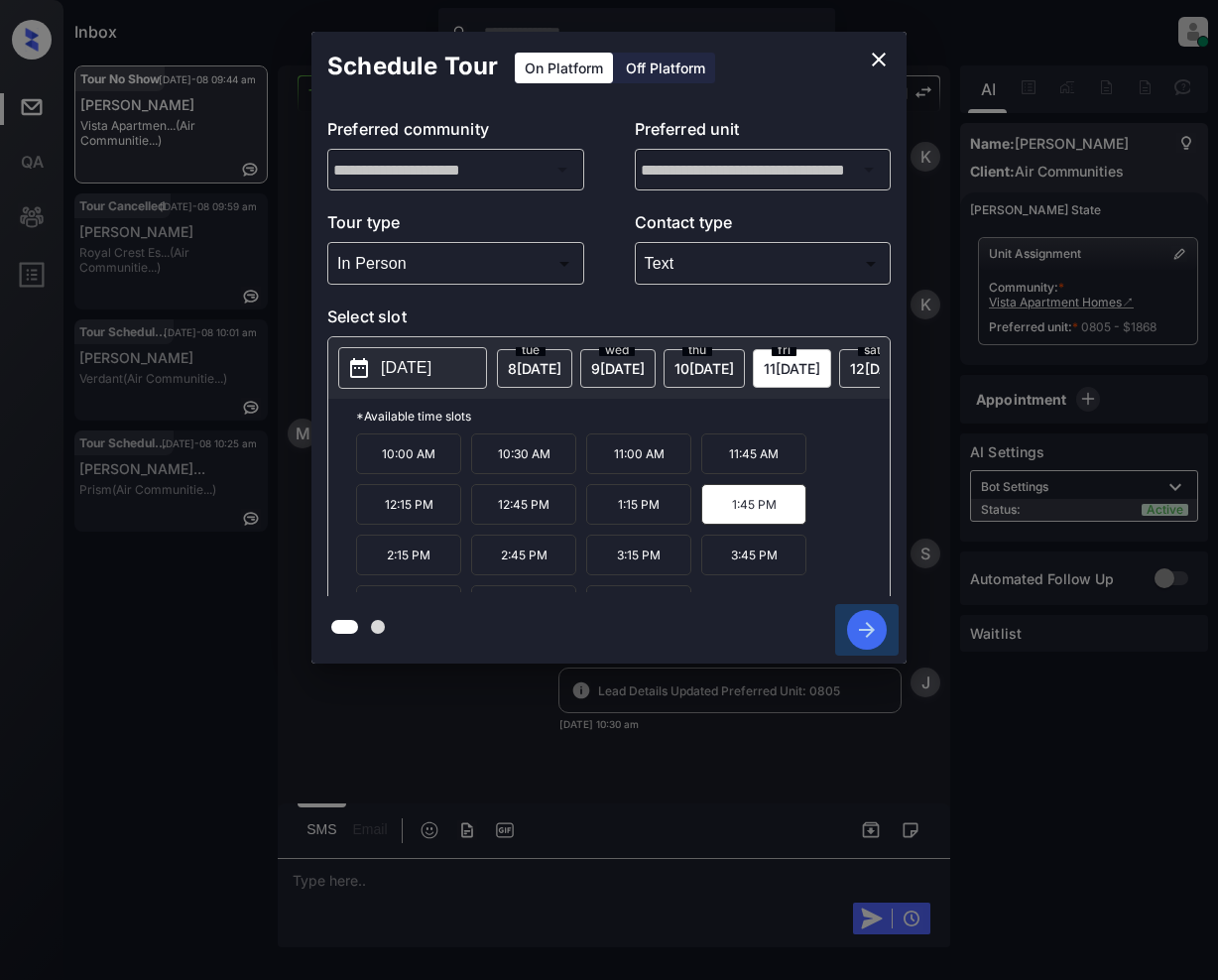 click 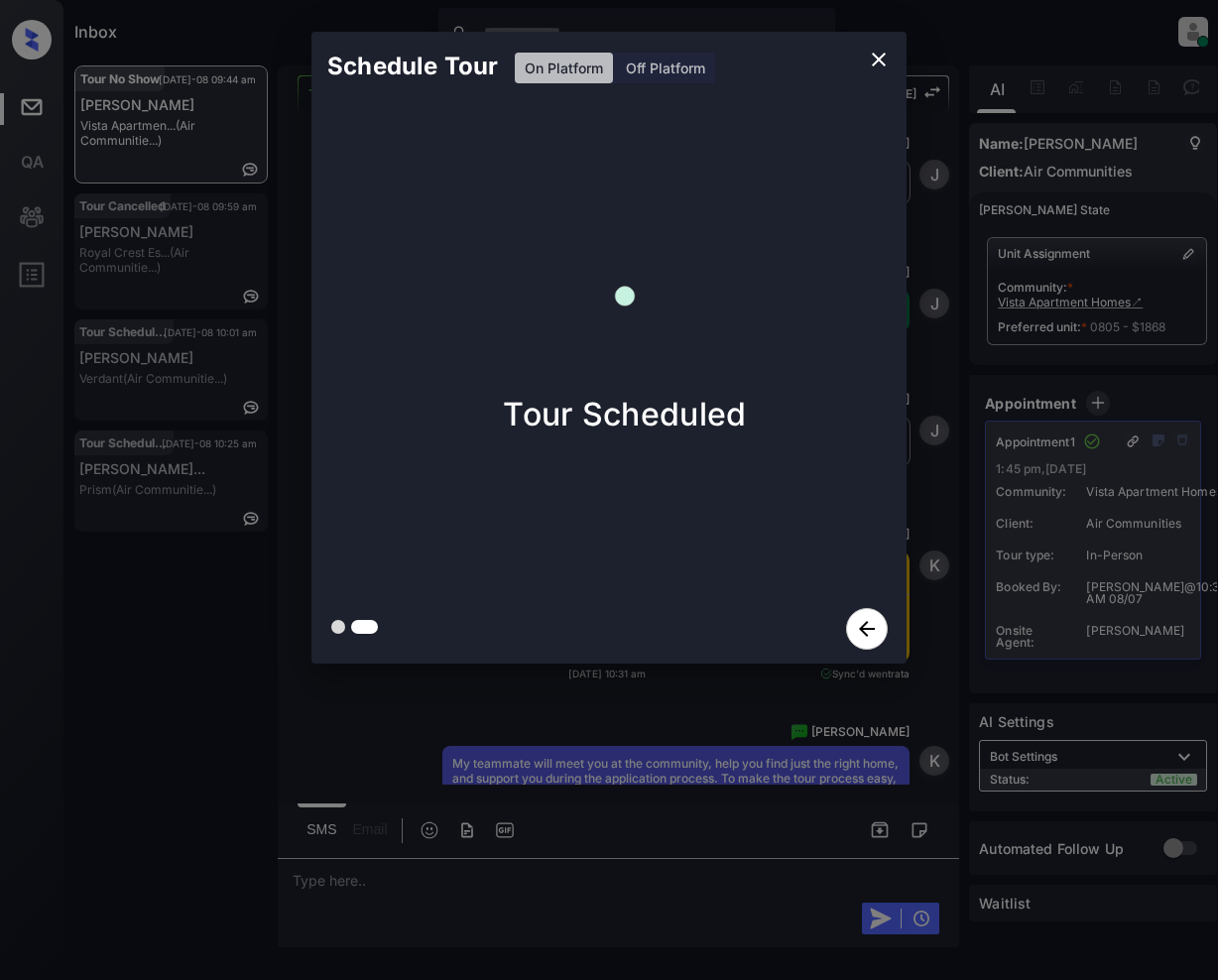 scroll, scrollTop: 7951, scrollLeft: 0, axis: vertical 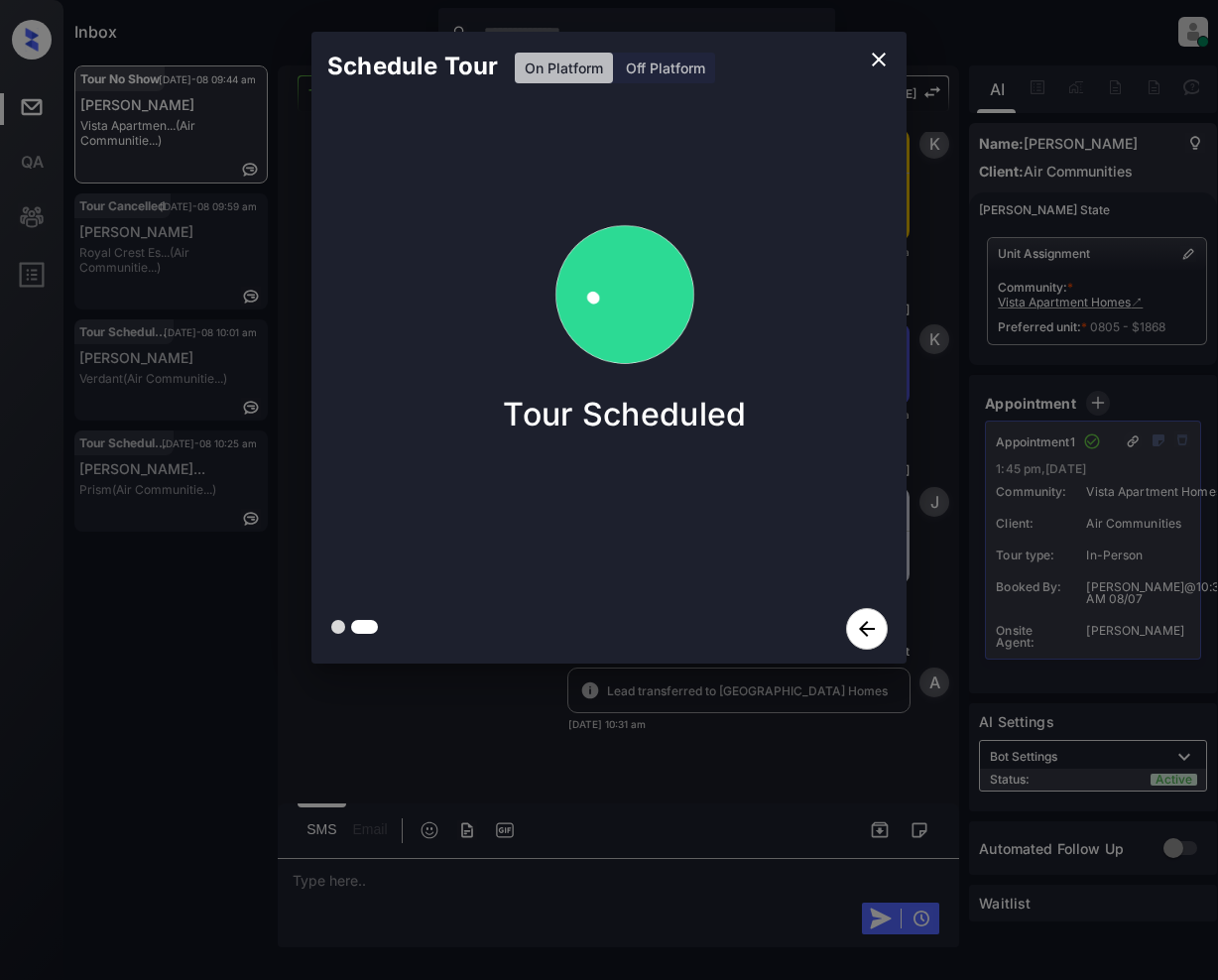 click 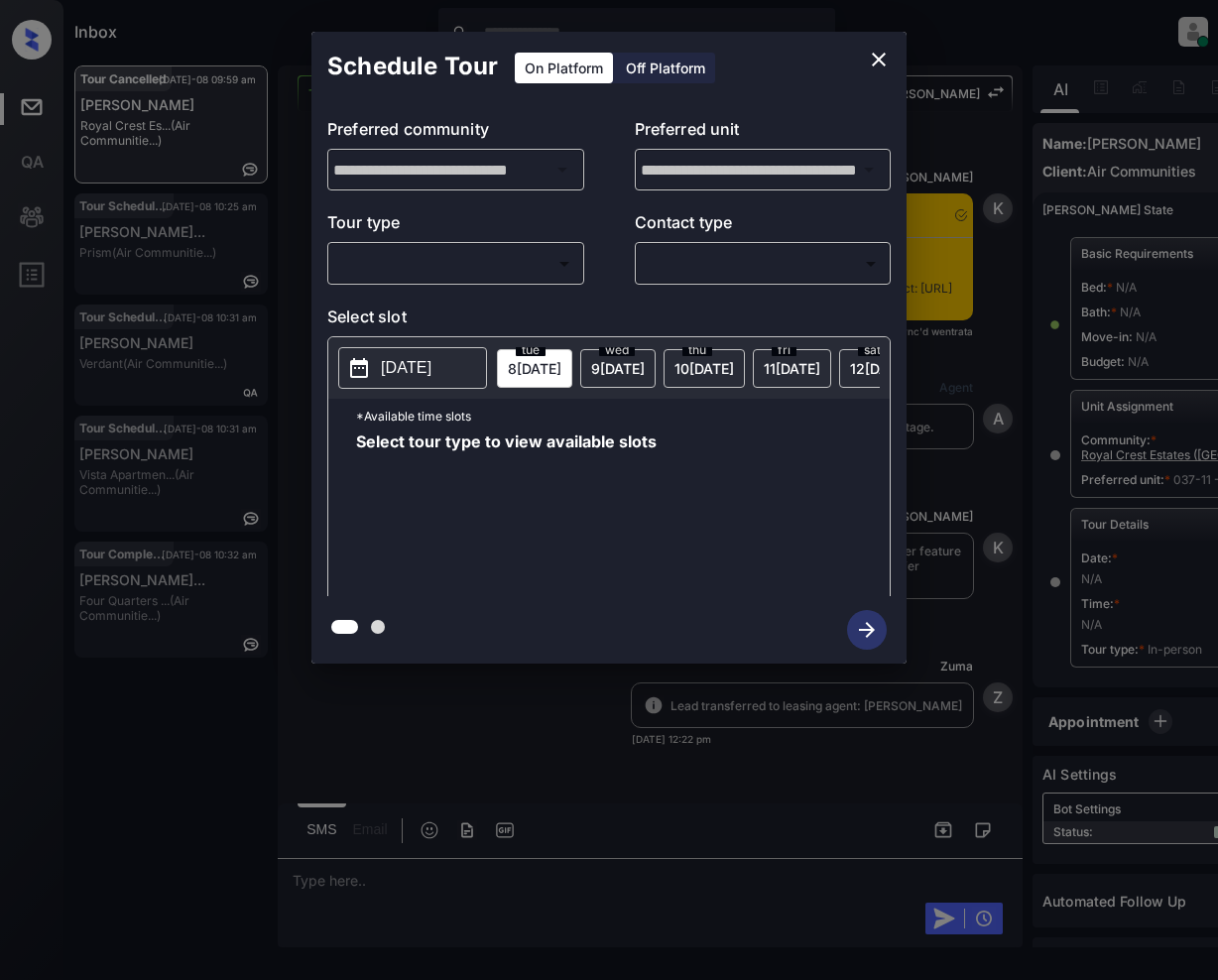 scroll, scrollTop: 0, scrollLeft: 0, axis: both 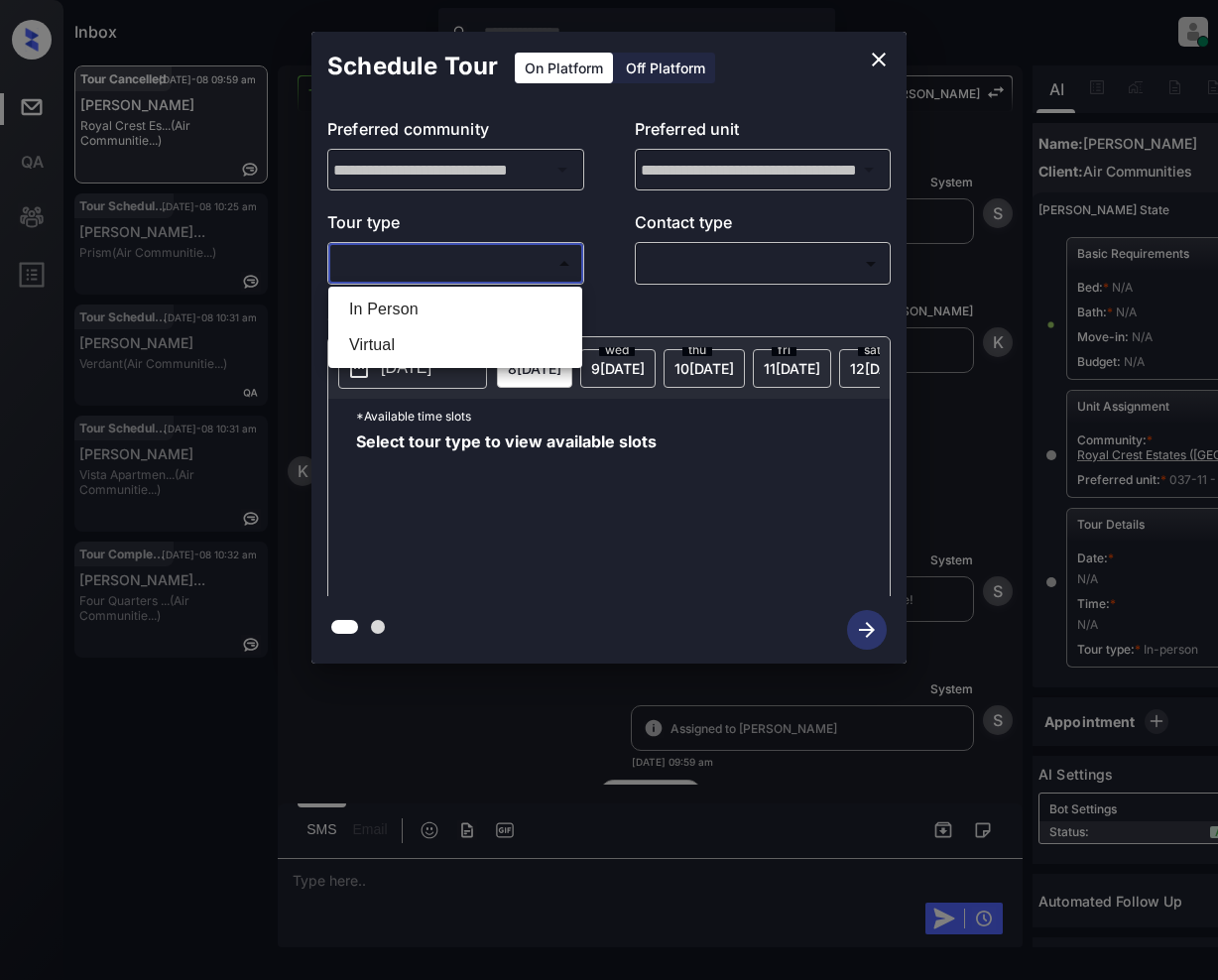 click on "Inbox Jeramie Castro Online Set yourself   offline Set yourself   on break Profile Switch to  light  mode Sign out Tour Cancelled Jul-08 09:59 am   Kathryn Piola Royal Crest Es...  (Air Communitie...) Tour Scheduled Jul-08 10:25 am   Dieter Eisinge... Prism  (Air Communitie...) Tour Scheduled Jul-08 10:31 am   Diana Nunez Verdant  (Air Communitie...) Tour Scheduled Jul-08 10:31 am   Monquie Vista Apartmen...  (Air Communitie...) Tour Completed Jul-08 10:32 am   Michelle De La... Four Quarters ...  (Air Communitie...) Tour Cancelled Lost Lead Sentiment: Angry Upon sliding the acknowledgement:  Lead will move to lost stage. * ​ SMS and call option will be set to opt out. AFM will be turned off for the lead. Kelsey New Message Kelsey Notes Note: Paste this link into your browser to view Kelsey’s conversation with the prospect: https://conversation.getzuma.com/66c24a02afe836d033a3b74f Aug 18, 2024 12:22 pm  Sync'd w  entrata K New Message Agent Lead created via emailParser in Inbound stage. A New Message K Z" at bounding box center [609, 490] 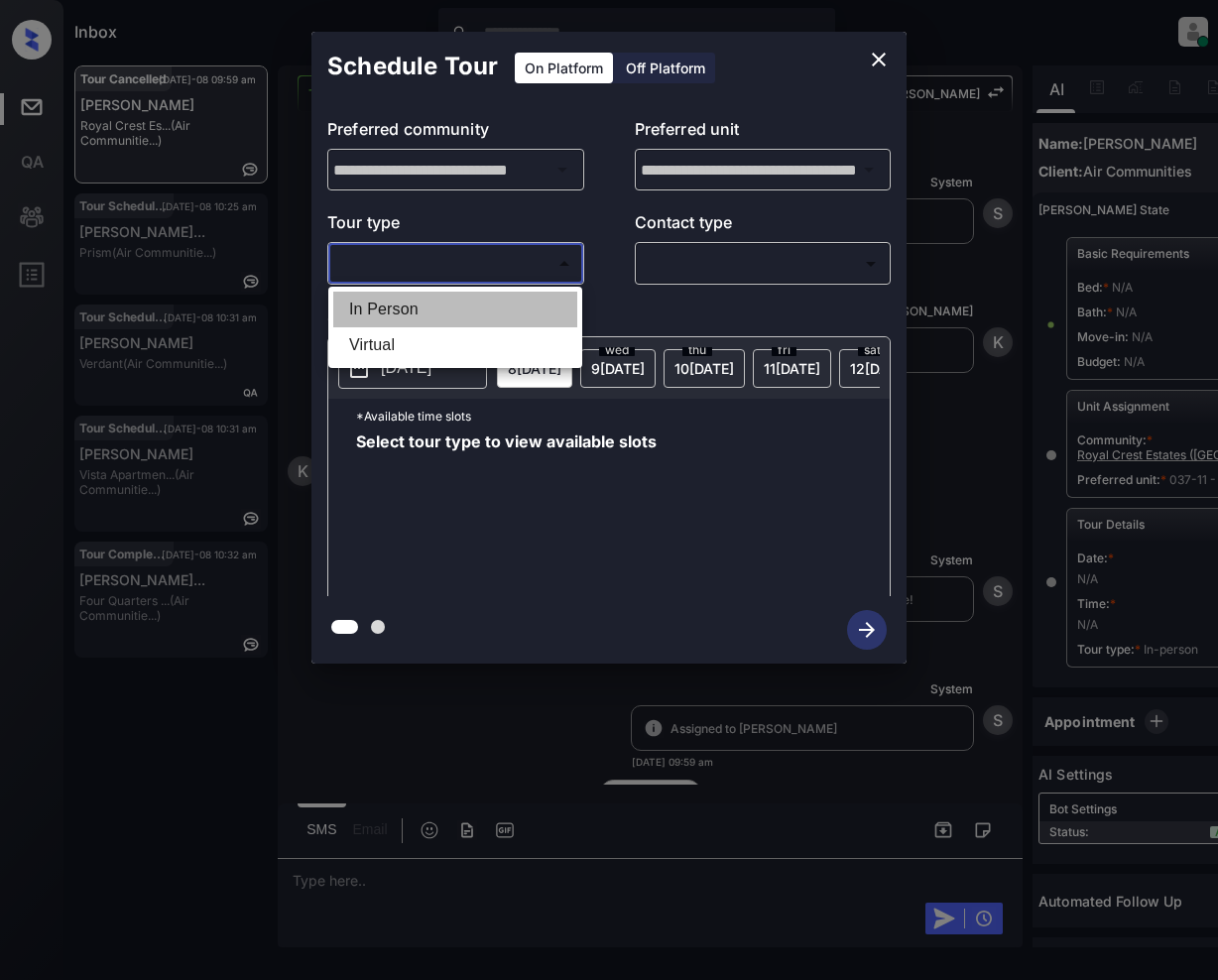 click on "In Person" at bounding box center [455, 309] 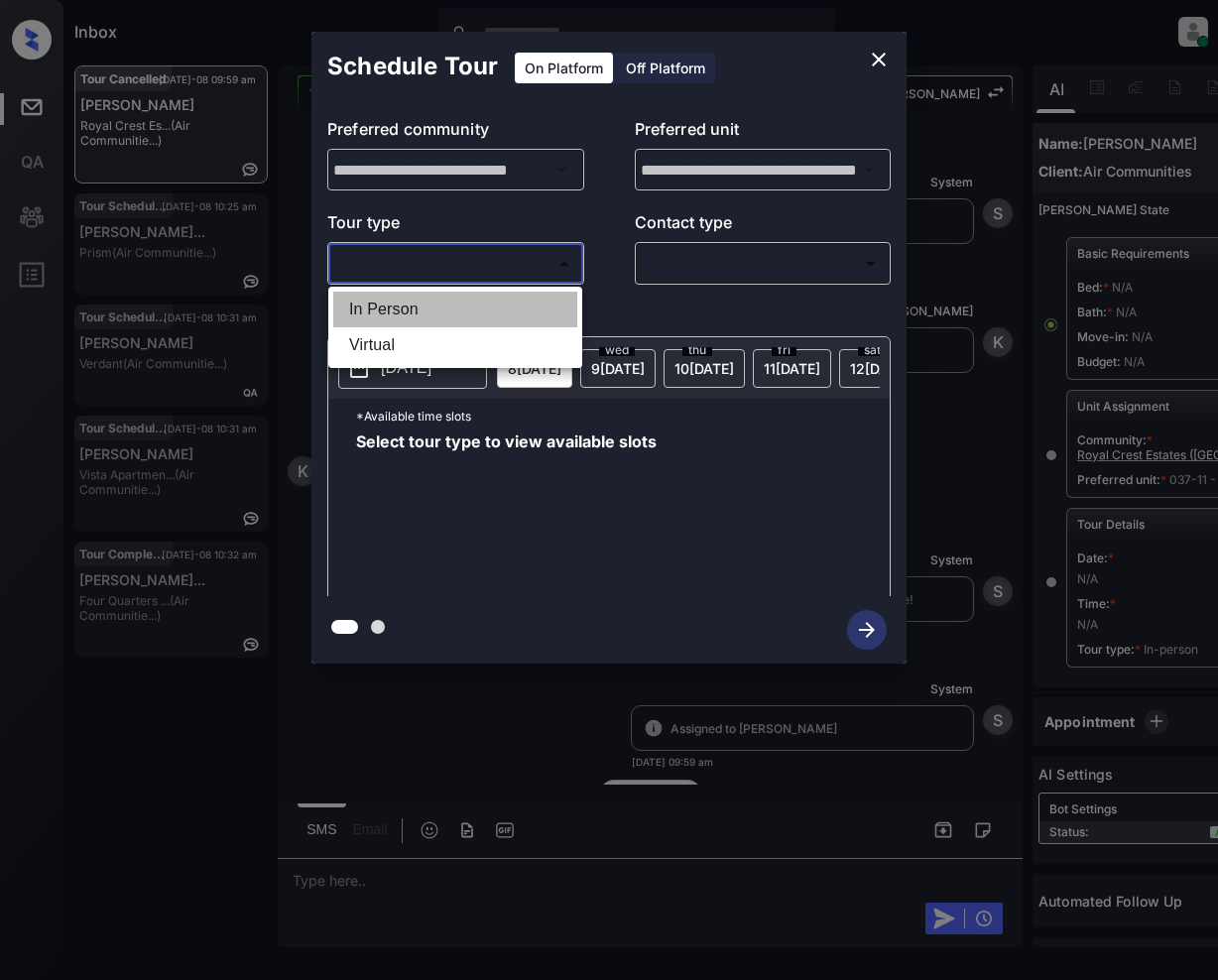 type on "********" 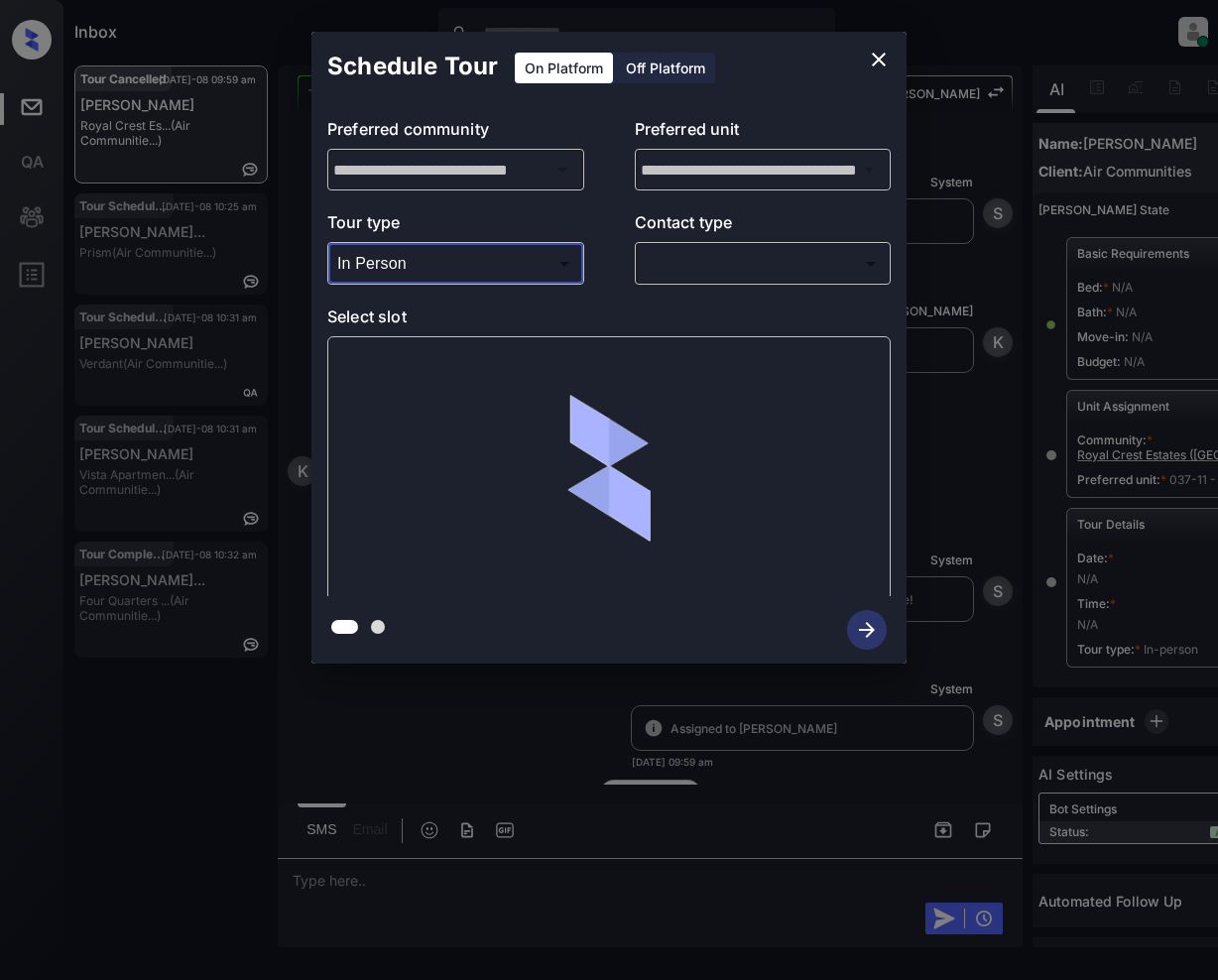click on "Inbox Jeramie Castro Online Set yourself   offline Set yourself   on break Profile Switch to  light  mode Sign out Tour Cancelled Jul-08 09:59 am   Kathryn Piola Royal Crest Es...  (Air Communitie...) Tour Scheduled Jul-08 10:25 am   Dieter Eisinge... Prism  (Air Communitie...) Tour Scheduled Jul-08 10:31 am   Diana Nunez Verdant  (Air Communitie...) Tour Scheduled Jul-08 10:31 am   Monquie Vista Apartmen...  (Air Communitie...) Tour Completed Jul-08 10:32 am   Michelle De La... Four Quarters ...  (Air Communitie...) Tour Cancelled Lost Lead Sentiment: Angry Upon sliding the acknowledgement:  Lead will move to lost stage. * ​ SMS and call option will be set to opt out. AFM will be turned off for the lead. Kelsey New Message Kelsey Notes Note: Paste this link into your browser to view Kelsey’s conversation with the prospect: https://conversation.getzuma.com/66c24a02afe836d033a3b74f Aug 18, 2024 12:22 pm  Sync'd w  entrata K New Message Agent Lead created via emailParser in Inbound stage. A New Message K Z" at bounding box center [609, 490] 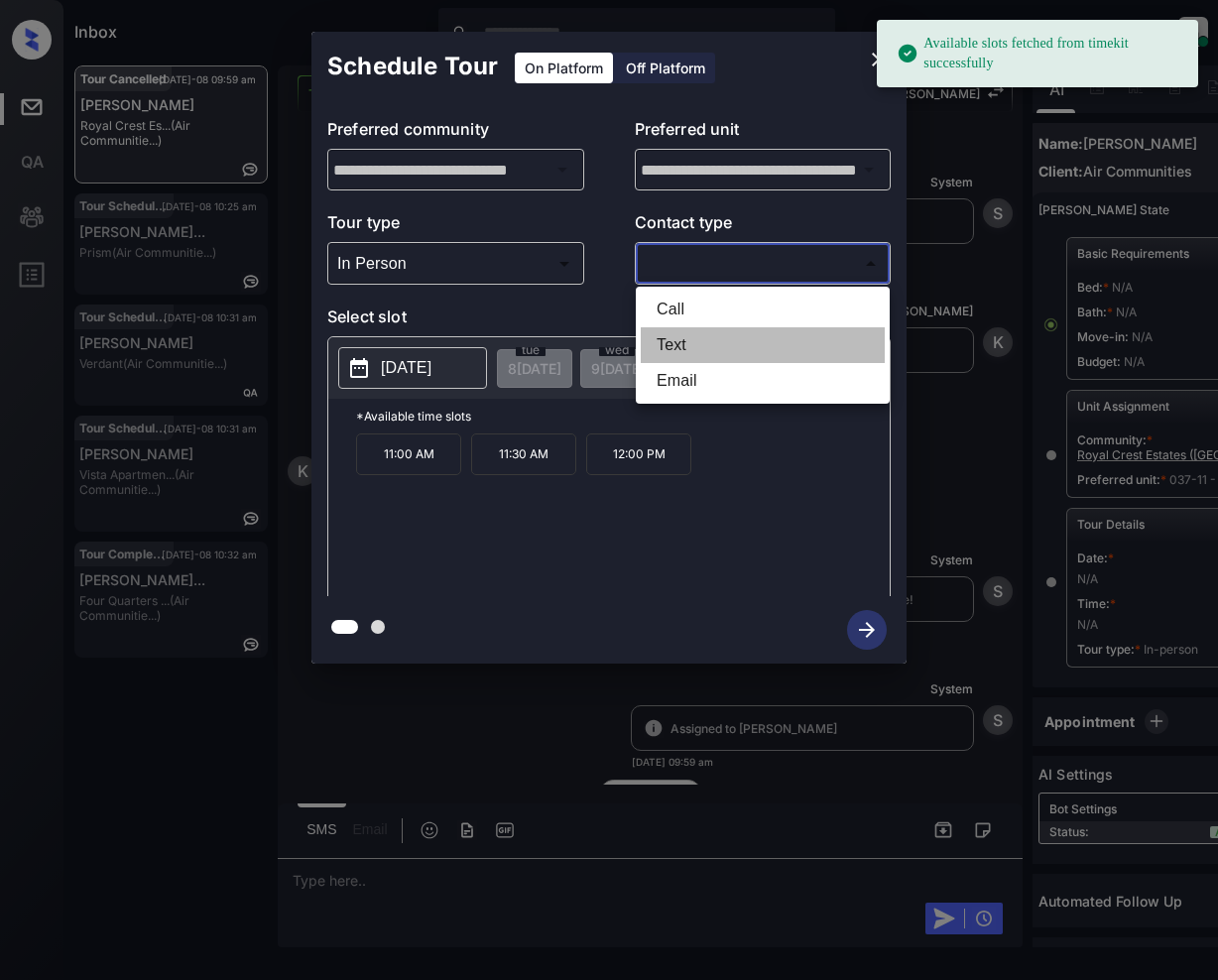 click on "Text" at bounding box center [763, 345] 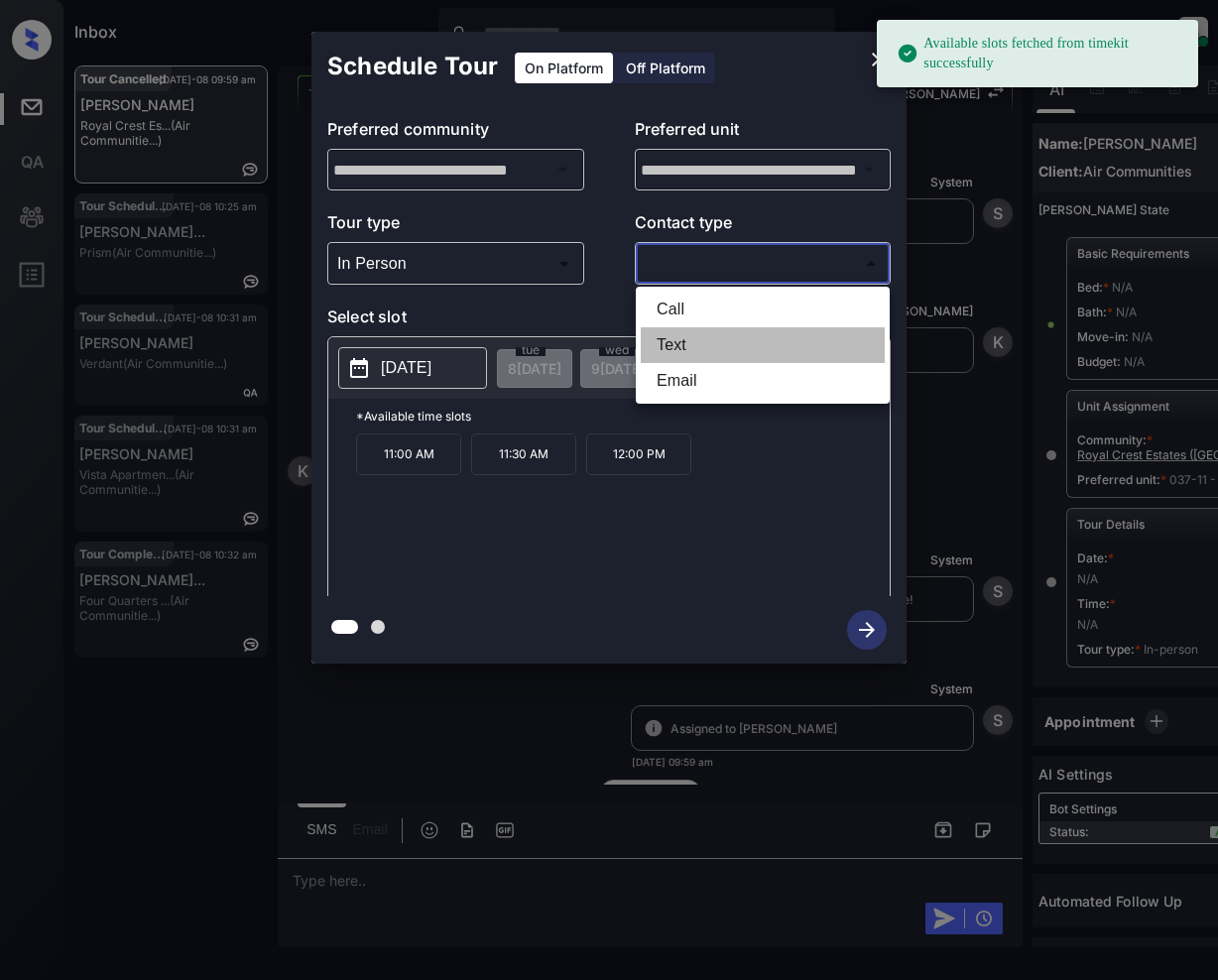type on "****" 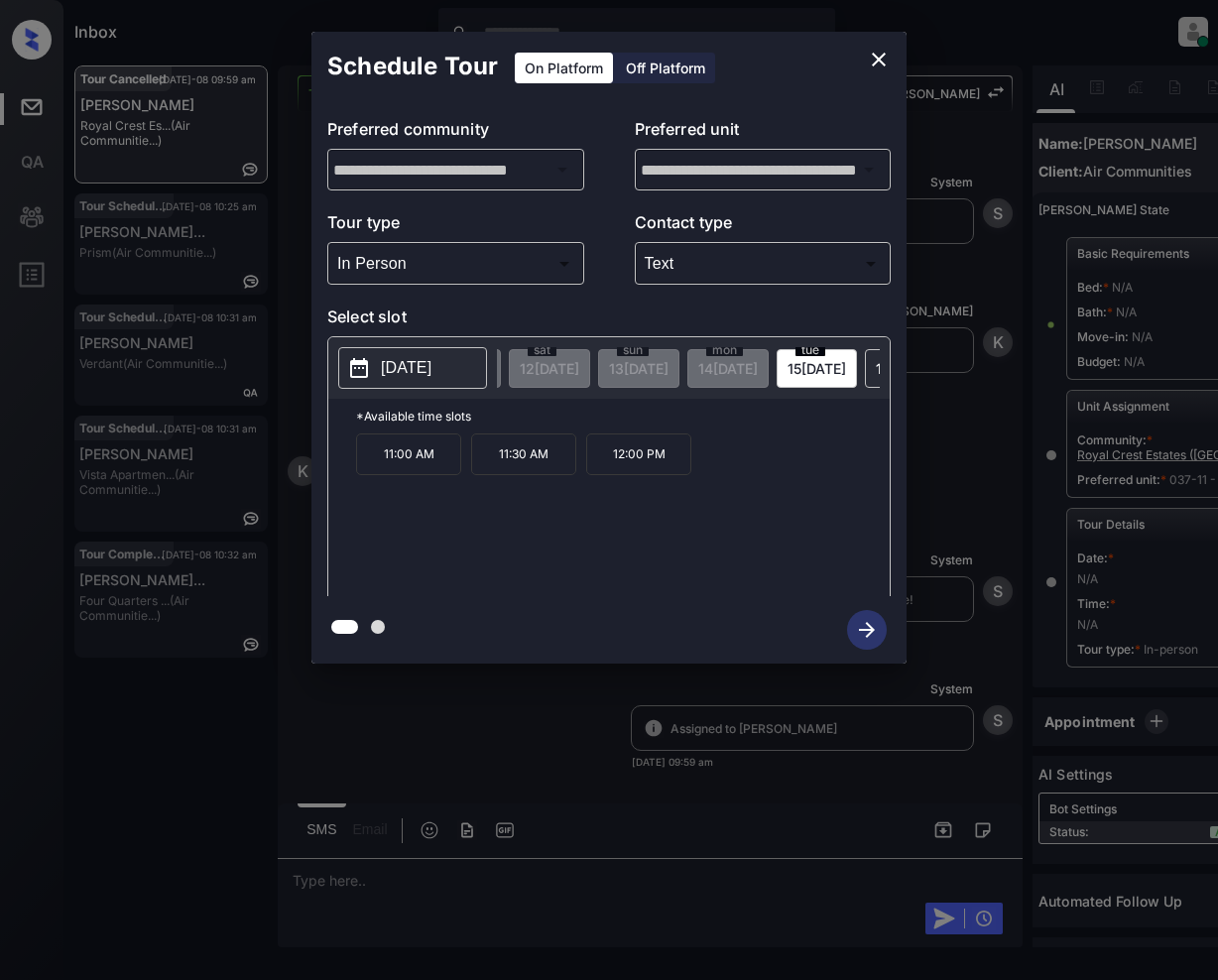 scroll, scrollTop: 0, scrollLeft: 370, axis: horizontal 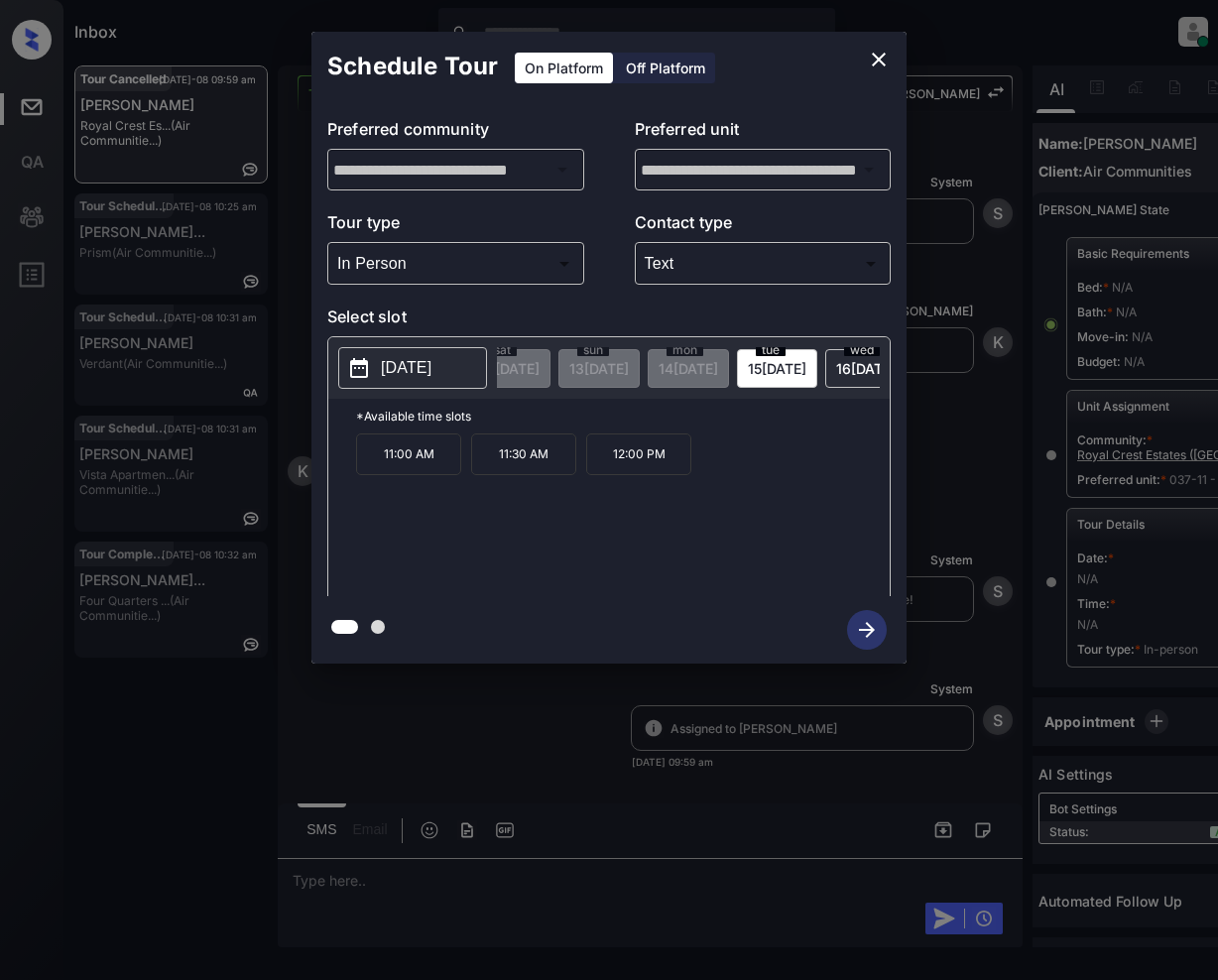 click on "16 JUL" at bounding box center (165, 368) 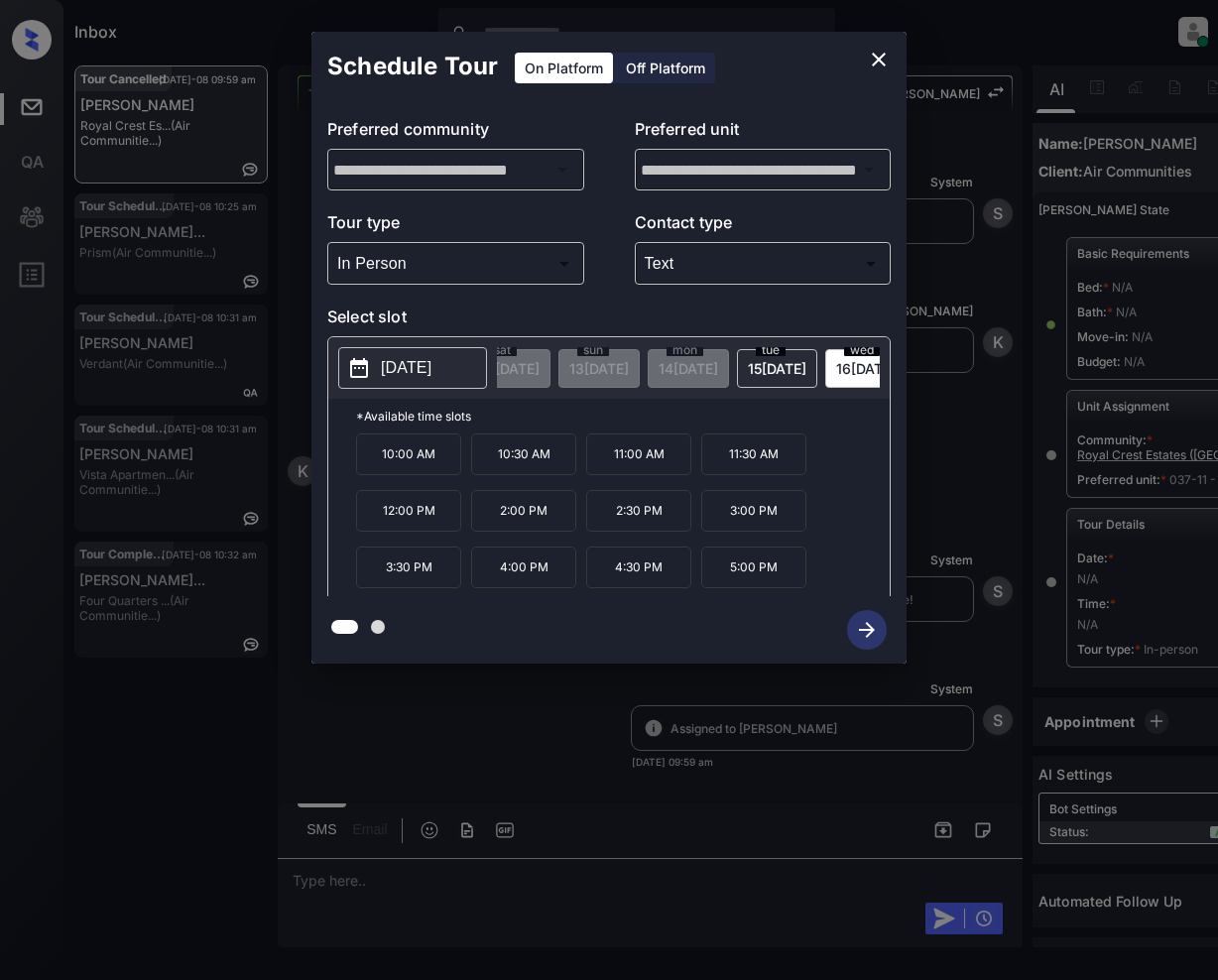 click on "4:30 PM" at bounding box center [639, 567] 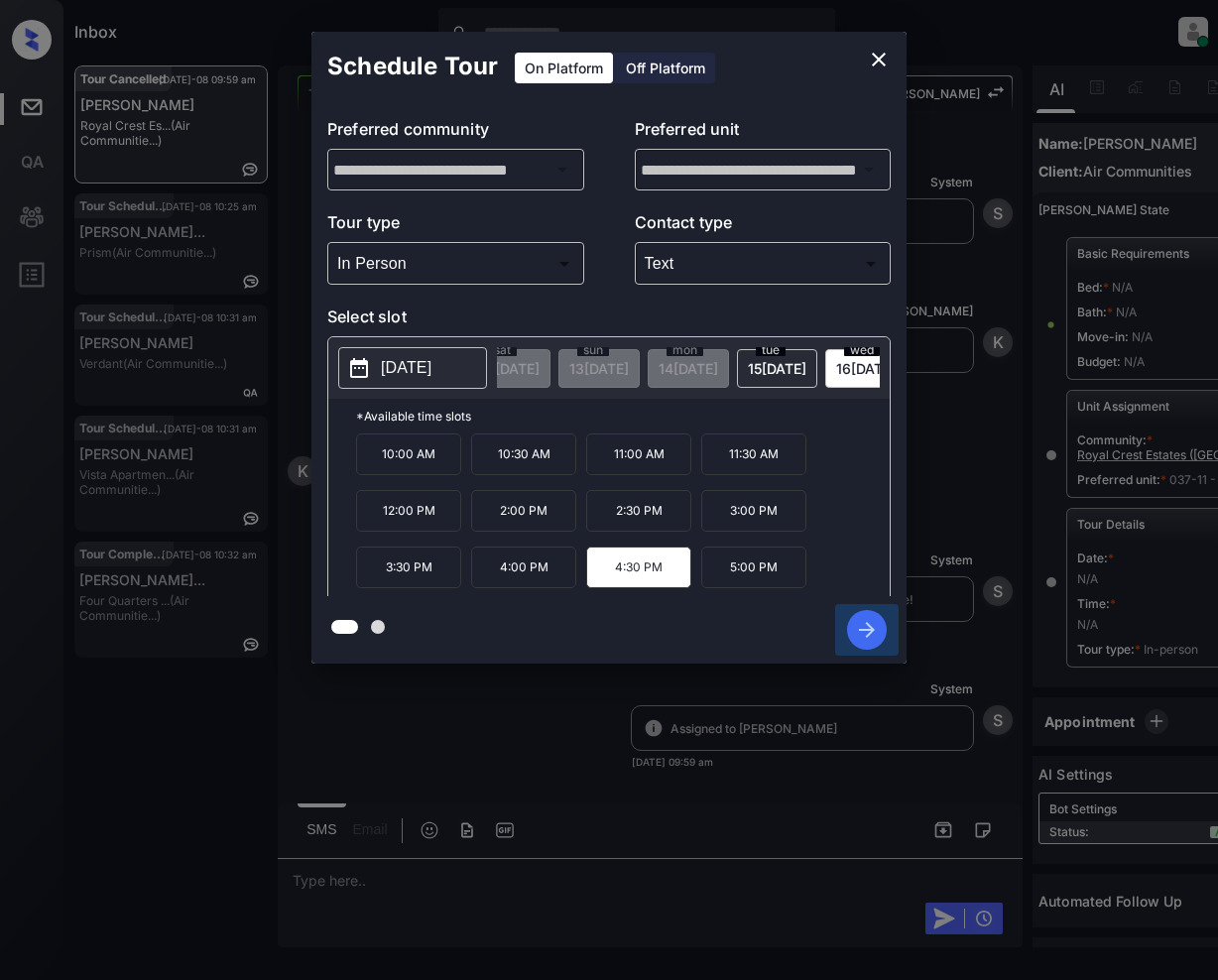click 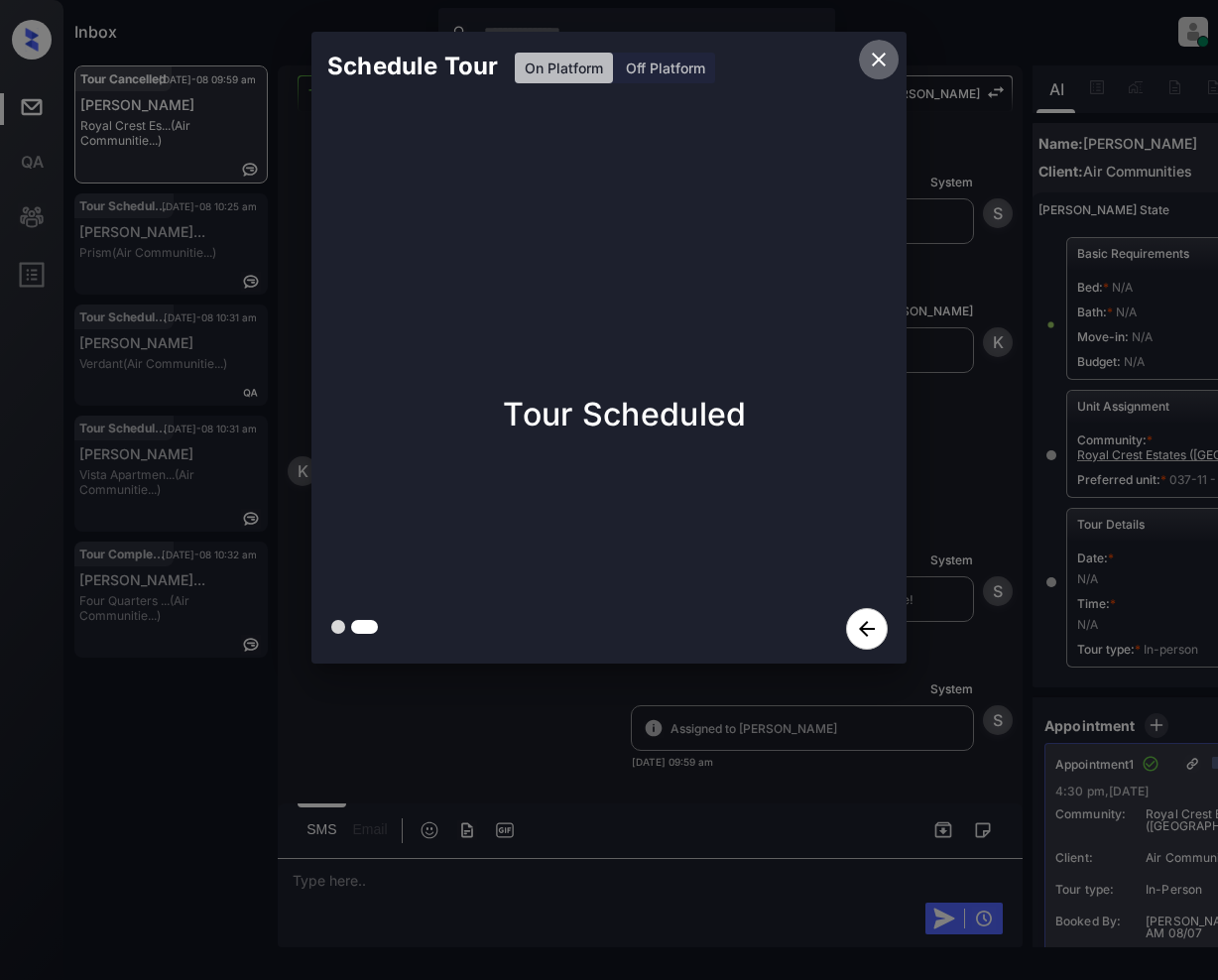 click 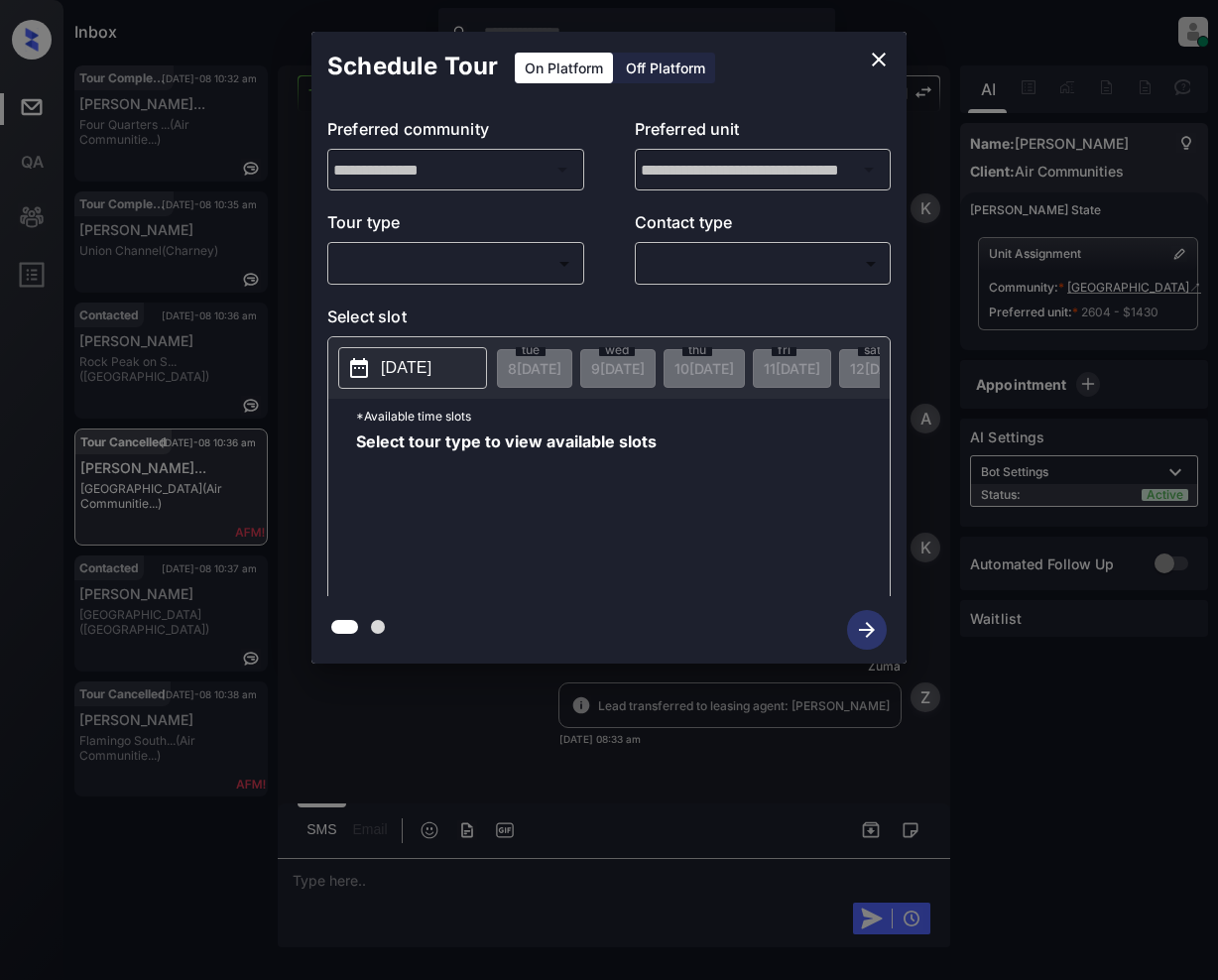 scroll, scrollTop: 0, scrollLeft: 0, axis: both 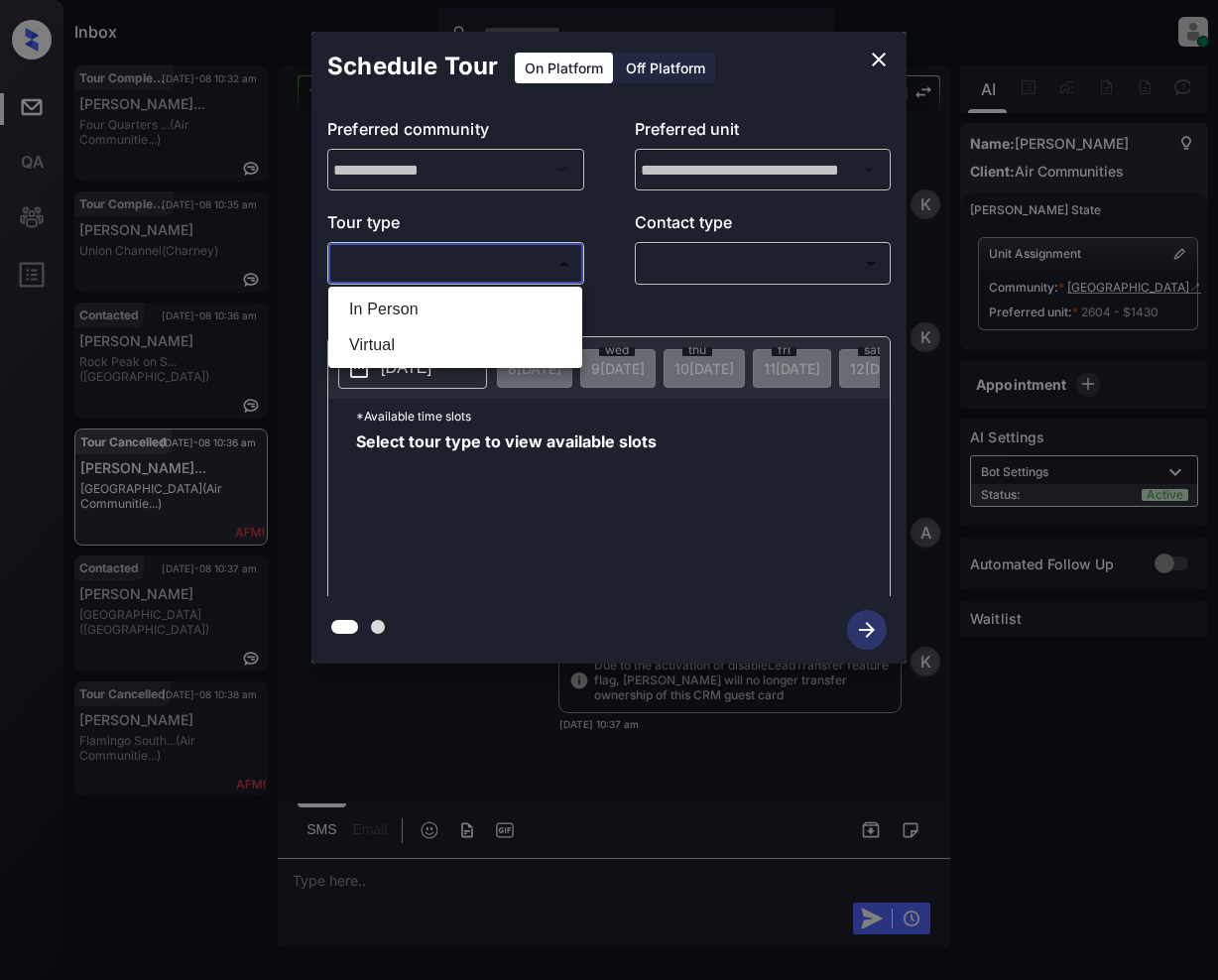click on "Inbox [PERSON_NAME] Online Set yourself   offline Set yourself   on break Profile Switch to  light  mode Sign out Tour Completed [DATE]-08 10:32 am   [PERSON_NAME]... Four Quarters ...  (Air Communitie...) Tour Completed [DATE]-08 10:35 am   [PERSON_NAME] Union Channel  ([GEOGRAPHIC_DATA]) Contacted [DATE]-08 10:36 am   [PERSON_NAME][GEOGRAPHIC_DATA] on S...  (Fairfield) Tour Cancelled [DATE]-08 10:36 am   [PERSON_NAME]... [GEOGRAPHIC_DATA]  (Air Communitie...) Contacted [DATE]-08 10:37 am   [PERSON_NAME][GEOGRAPHIC_DATA]  ([GEOGRAPHIC_DATA]) Tour Cancelled [DATE]-08 10:38 am   [PERSON_NAME][GEOGRAPHIC_DATA]...  (Air Communitie...) Tour Cancelled Lost Lead Sentiment: Angry Upon sliding the acknowledgement:  Lead will move to lost stage. * ​ SMS and call option will be set to opt out. AFM will be turned off for the lead. Kelsey New Message Kelsey Notes Note: [DATE] 08:33 am  Sync'd w  entrata K New Message Agent Lead created via zuma-chatbot in Inbound stage. [DATE] 08:33 am A New Message [PERSON_NAME] [DATE] 08:33 am K New Message Zuma Z [PERSON_NAME]" at bounding box center [609, 490] 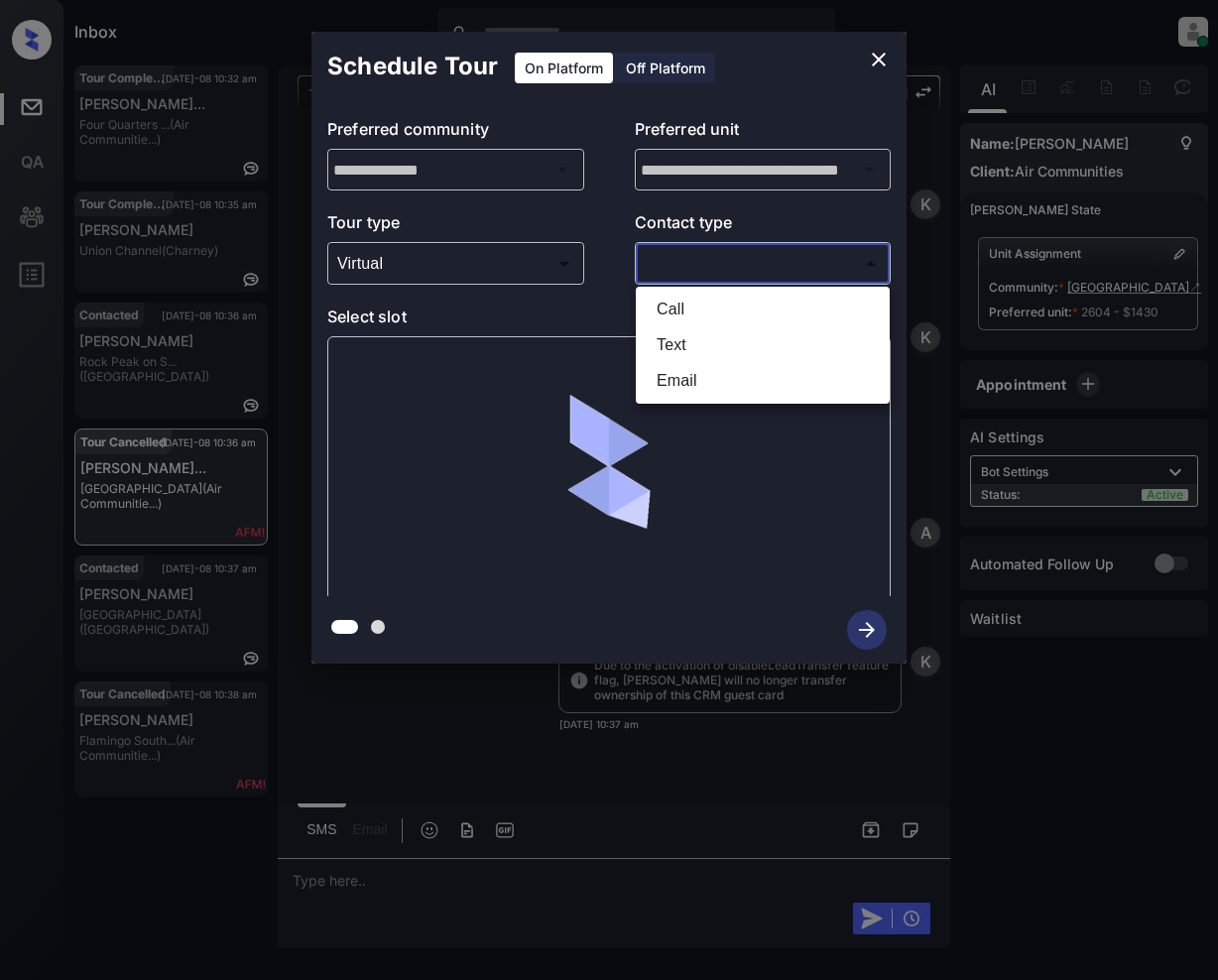 click on "Inbox [PERSON_NAME] Online Set yourself   offline Set yourself   on break Profile Switch to  light  mode Sign out Tour Completed [DATE]-08 10:32 am   [PERSON_NAME]... Four Quarters ...  (Air Communitie...) Tour Completed [DATE]-08 10:35 am   [PERSON_NAME] Union Channel  ([GEOGRAPHIC_DATA]) Contacted [DATE]-08 10:36 am   [PERSON_NAME][GEOGRAPHIC_DATA] on S...  (Fairfield) Tour Cancelled [DATE]-08 10:36 am   [PERSON_NAME]... [GEOGRAPHIC_DATA]  (Air Communitie...) Contacted [DATE]-08 10:37 am   [PERSON_NAME][GEOGRAPHIC_DATA]  ([GEOGRAPHIC_DATA]) Tour Cancelled [DATE]-08 10:38 am   [PERSON_NAME][GEOGRAPHIC_DATA]...  (Air Communitie...) Tour Cancelled Lost Lead Sentiment: Angry Upon sliding the acknowledgement:  Lead will move to lost stage. * ​ SMS and call option will be set to opt out. AFM will be turned off for the lead. Kelsey New Message Kelsey Notes Note: [DATE] 08:33 am  Sync'd w  entrata K New Message Agent Lead created via zuma-chatbot in Inbound stage. [DATE] 08:33 am A New Message [PERSON_NAME] [DATE] 08:33 am K New Message Zuma Z [PERSON_NAME]" at bounding box center [609, 490] 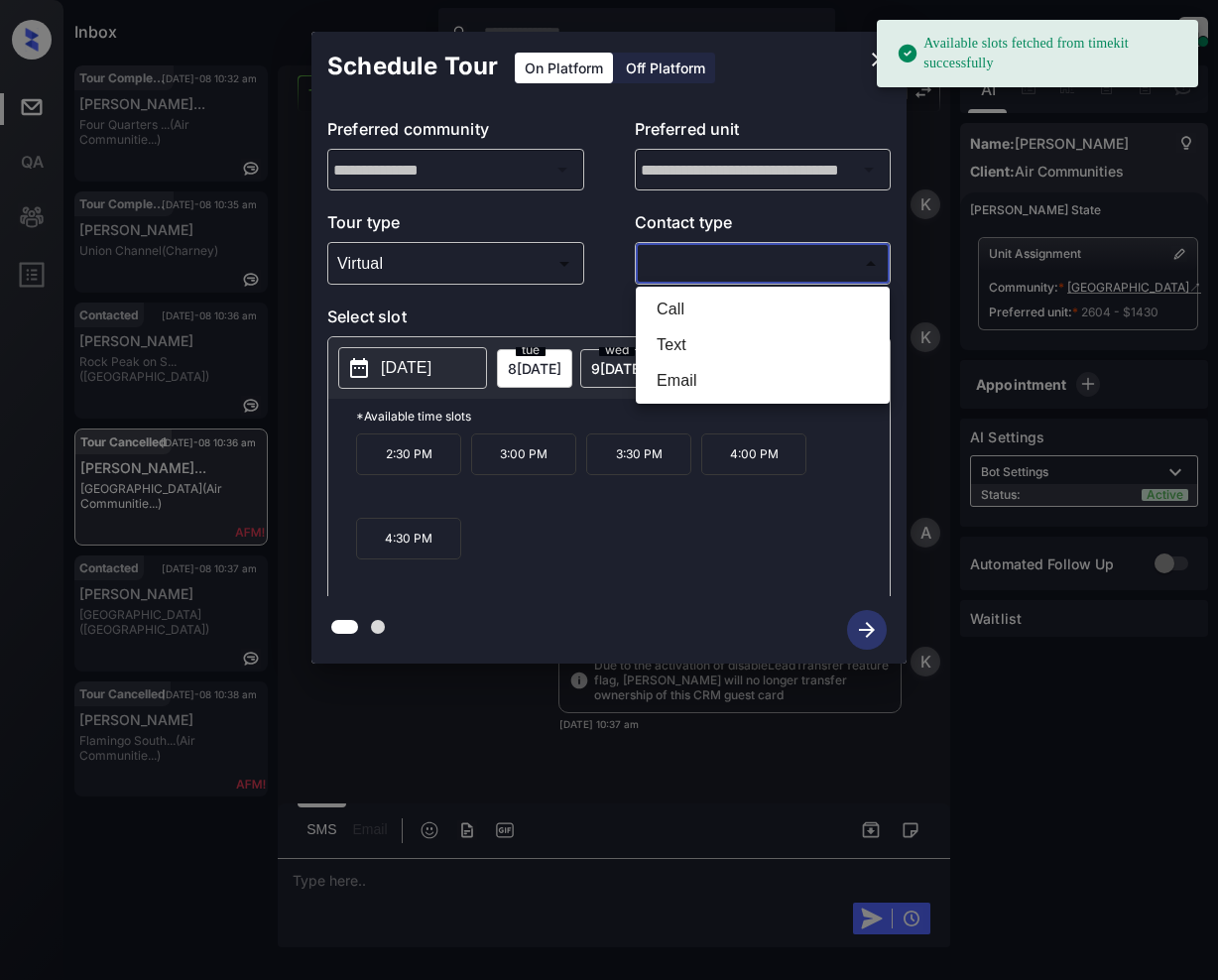 click on "Text" at bounding box center (763, 345) 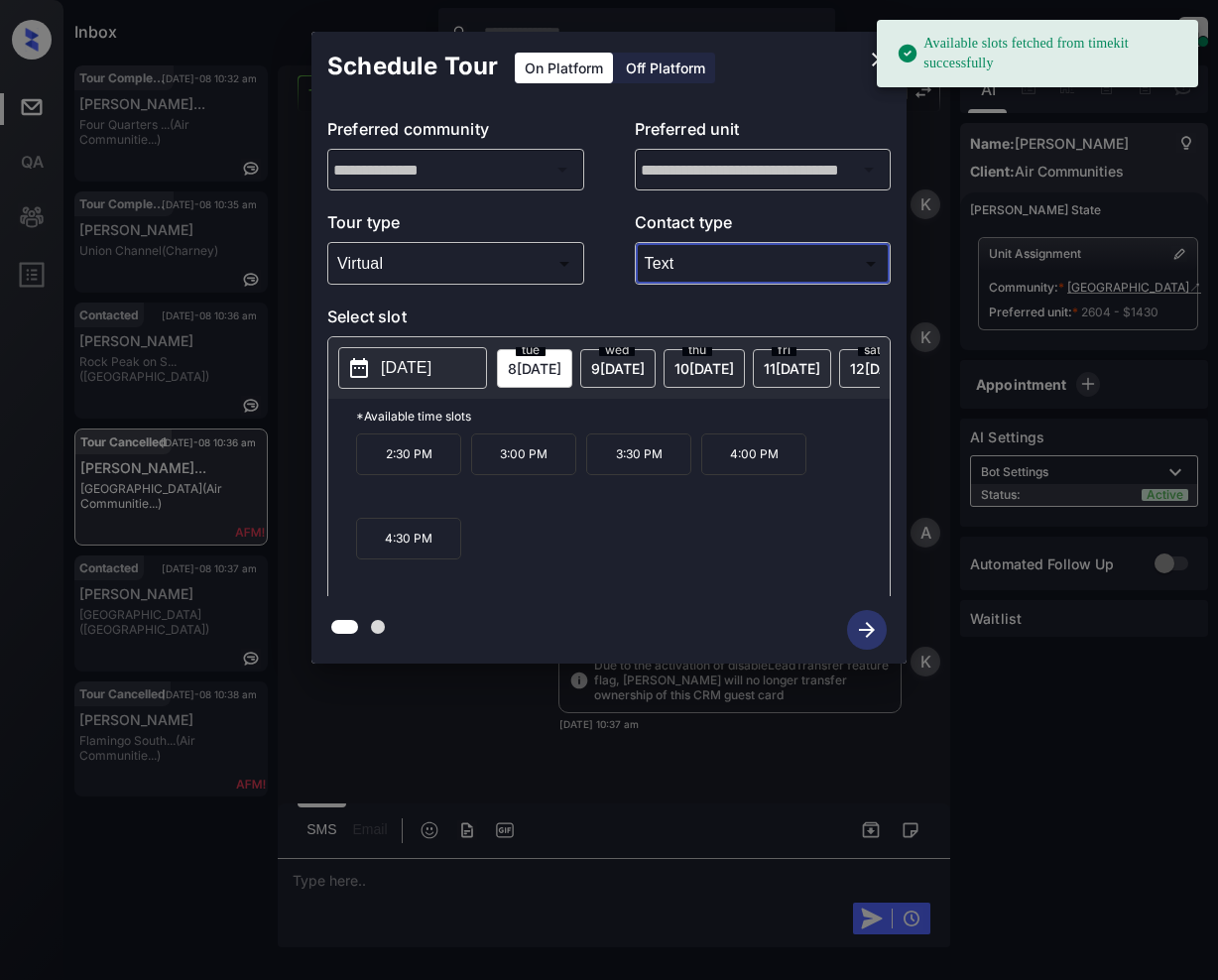 click on "2:30 PM" at bounding box center [409, 454] 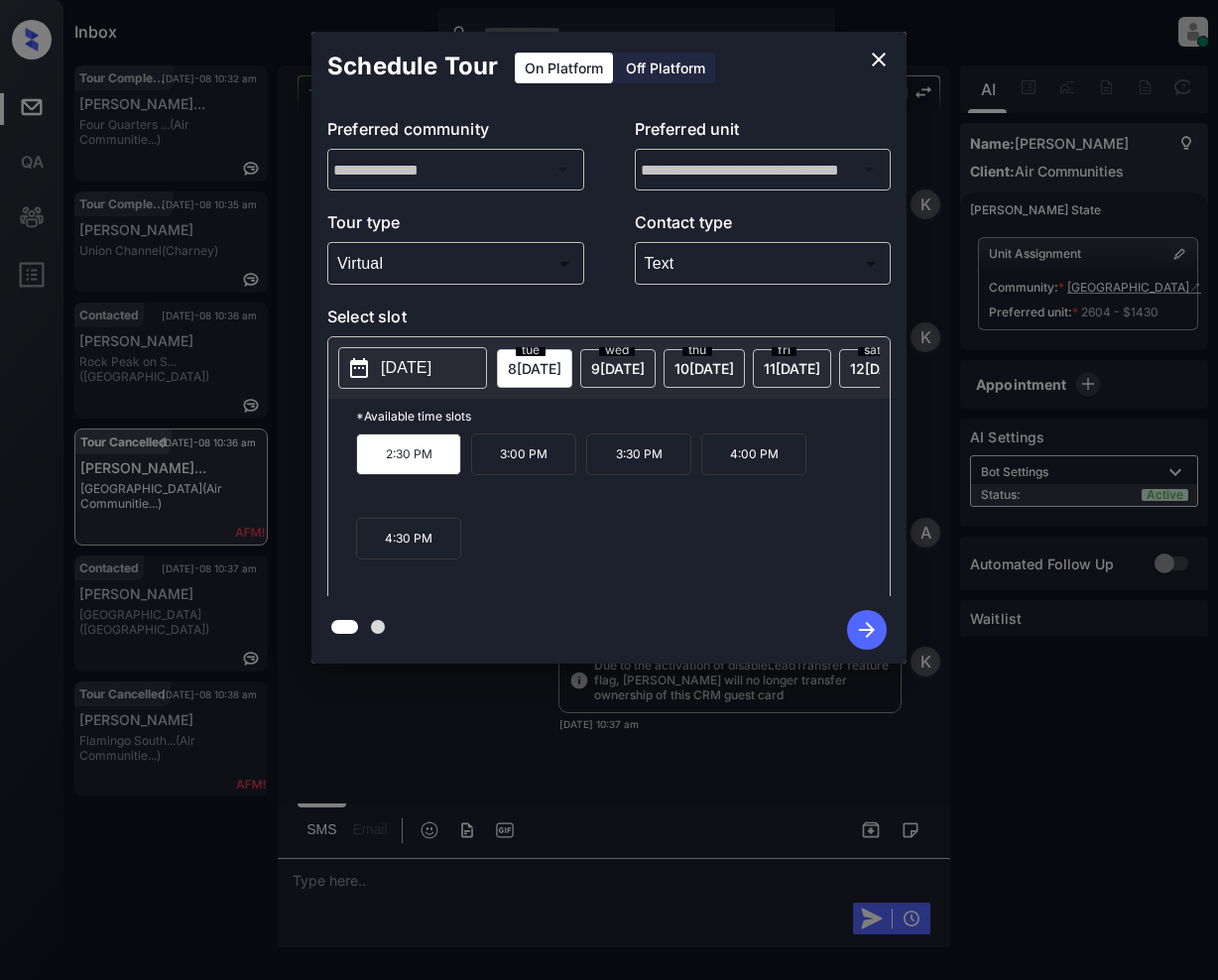click 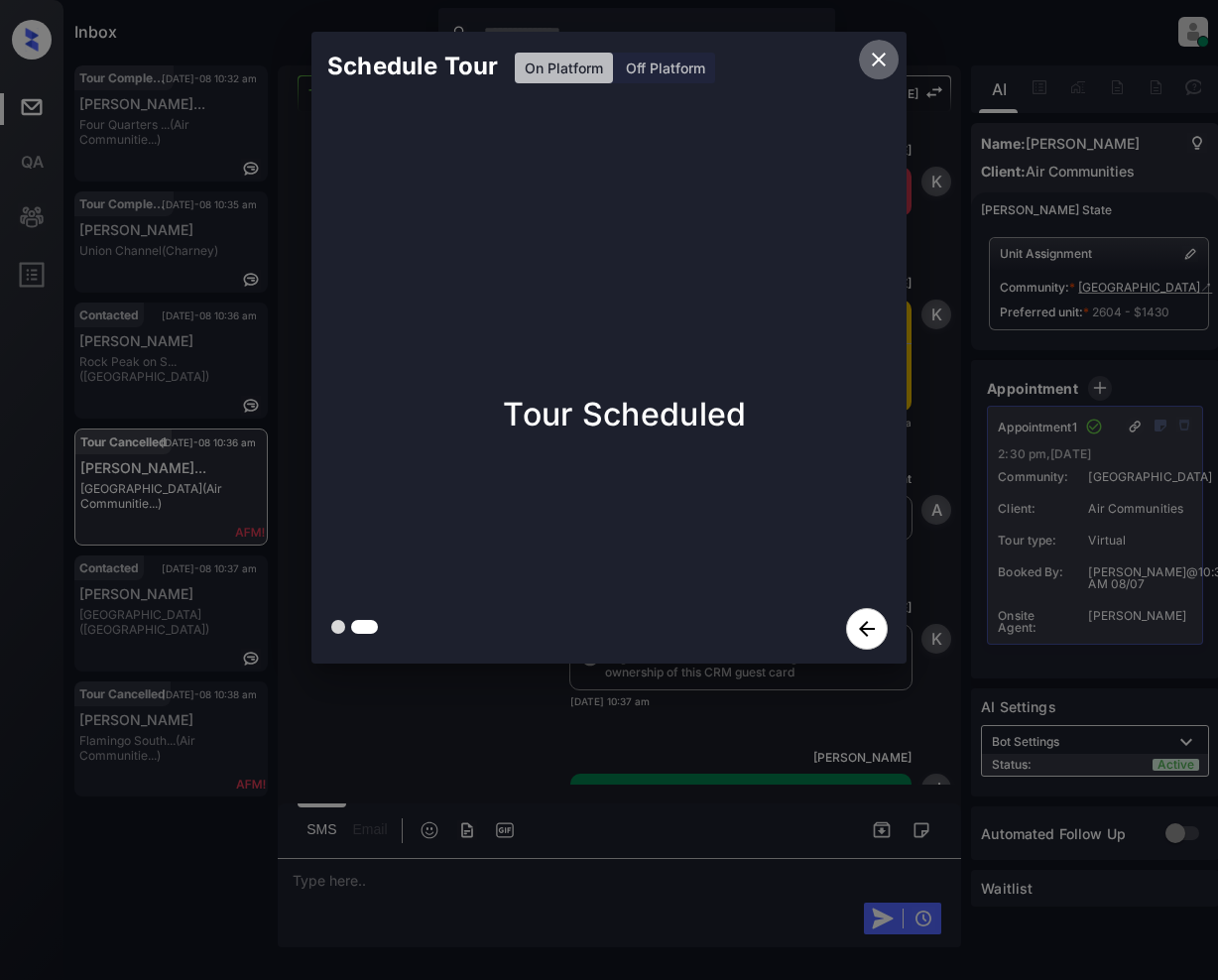 click 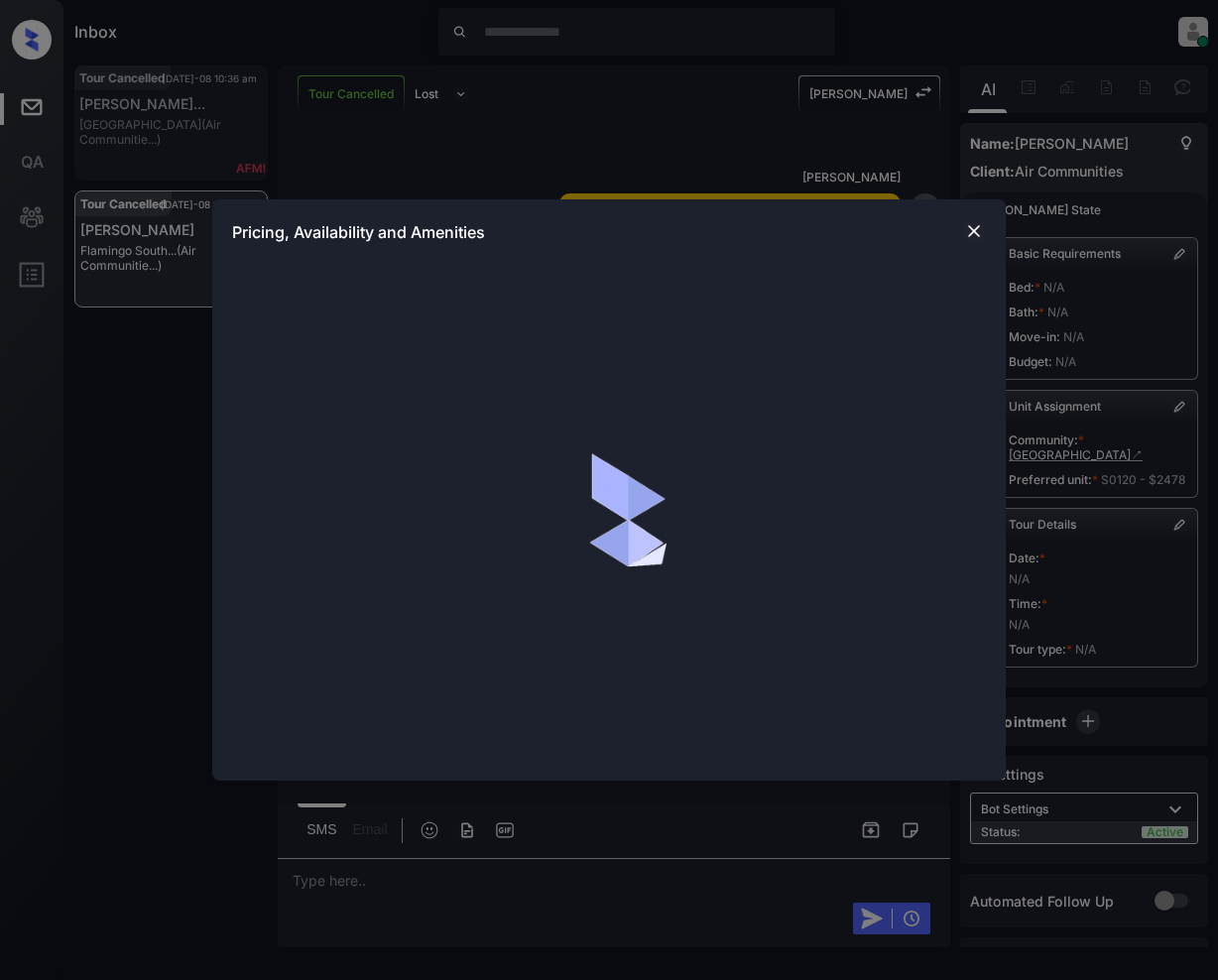 scroll, scrollTop: 0, scrollLeft: 0, axis: both 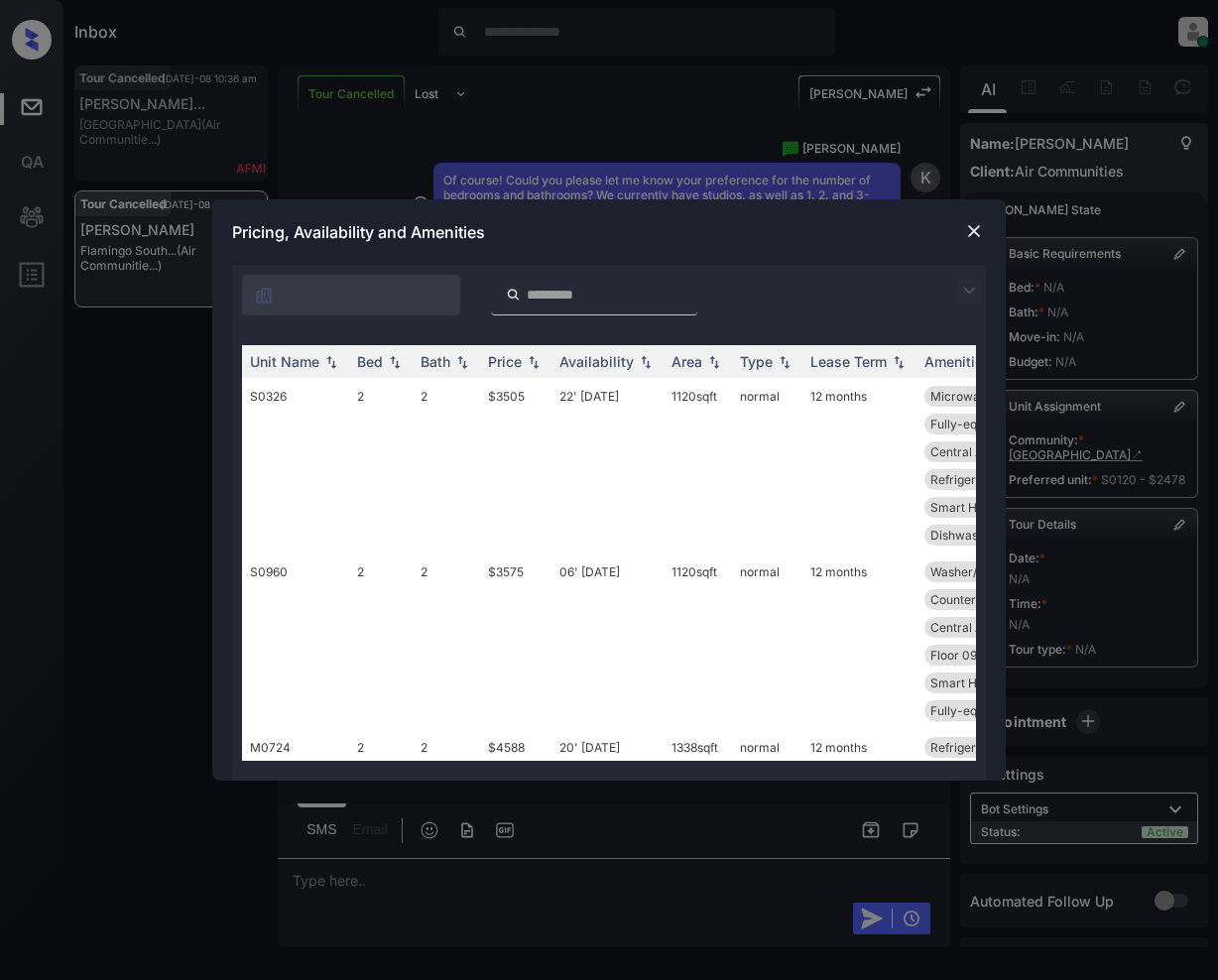 click at bounding box center [969, 291] 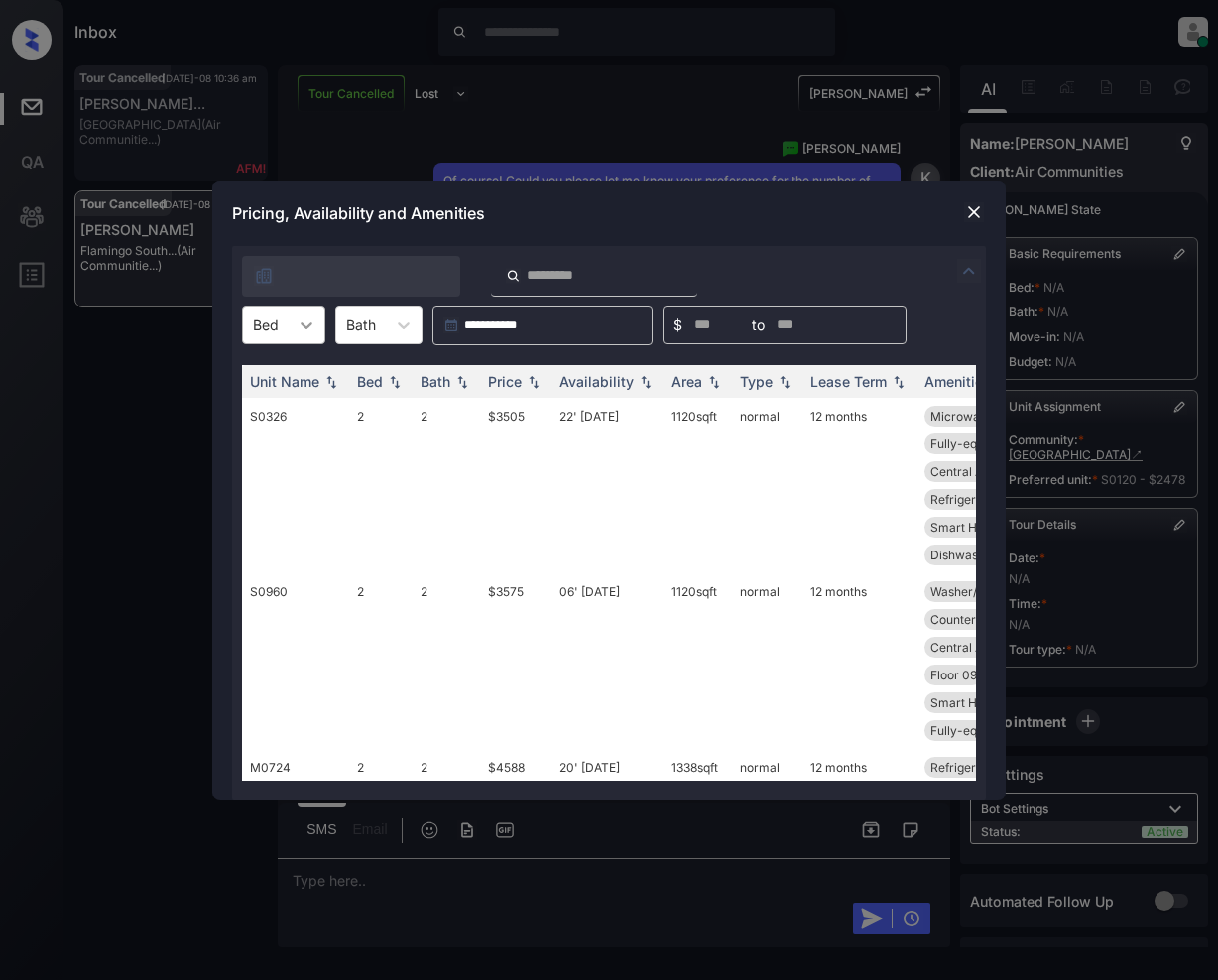 click 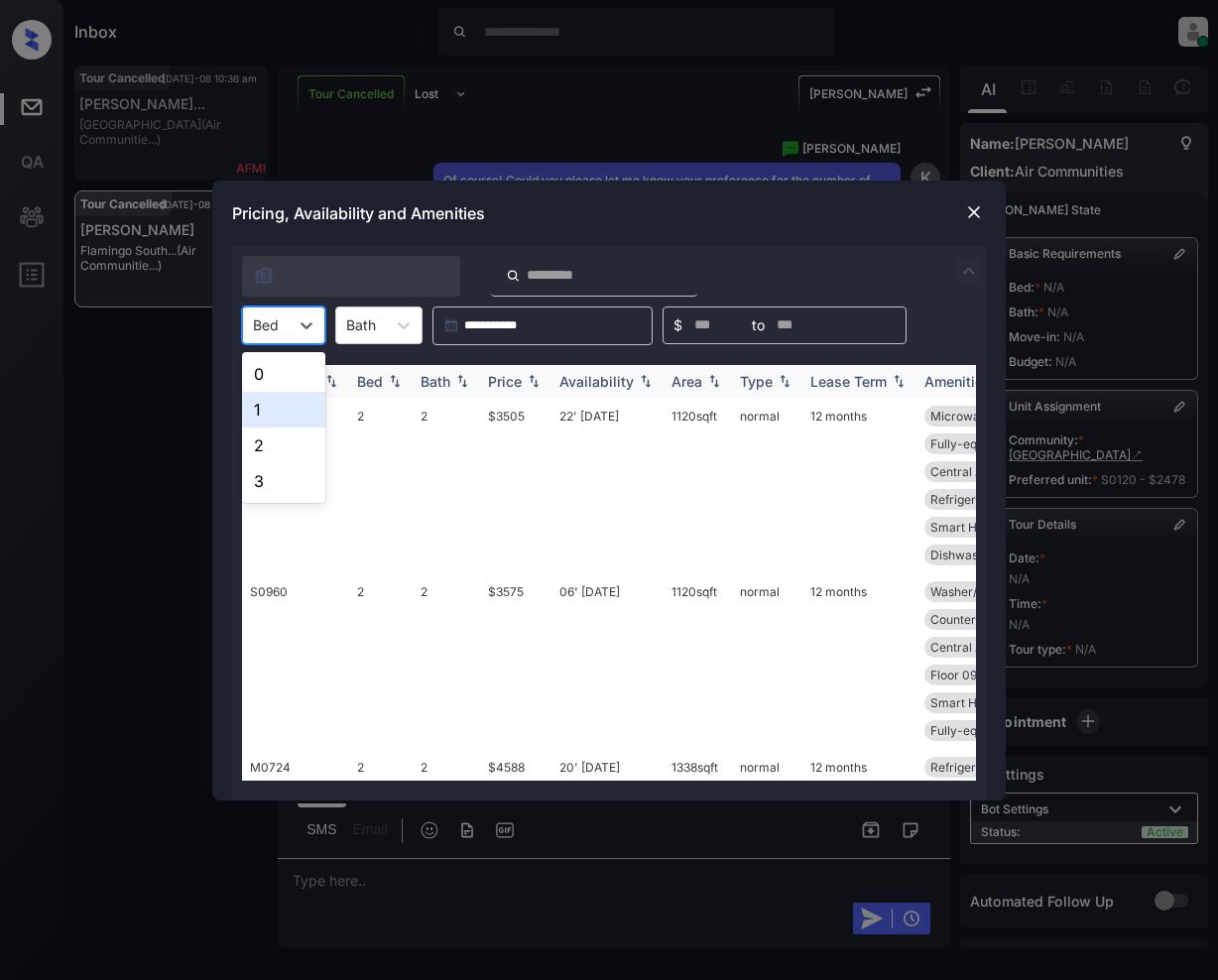 drag, startPoint x: 259, startPoint y: 402, endPoint x: 460, endPoint y: 381, distance: 202.09404 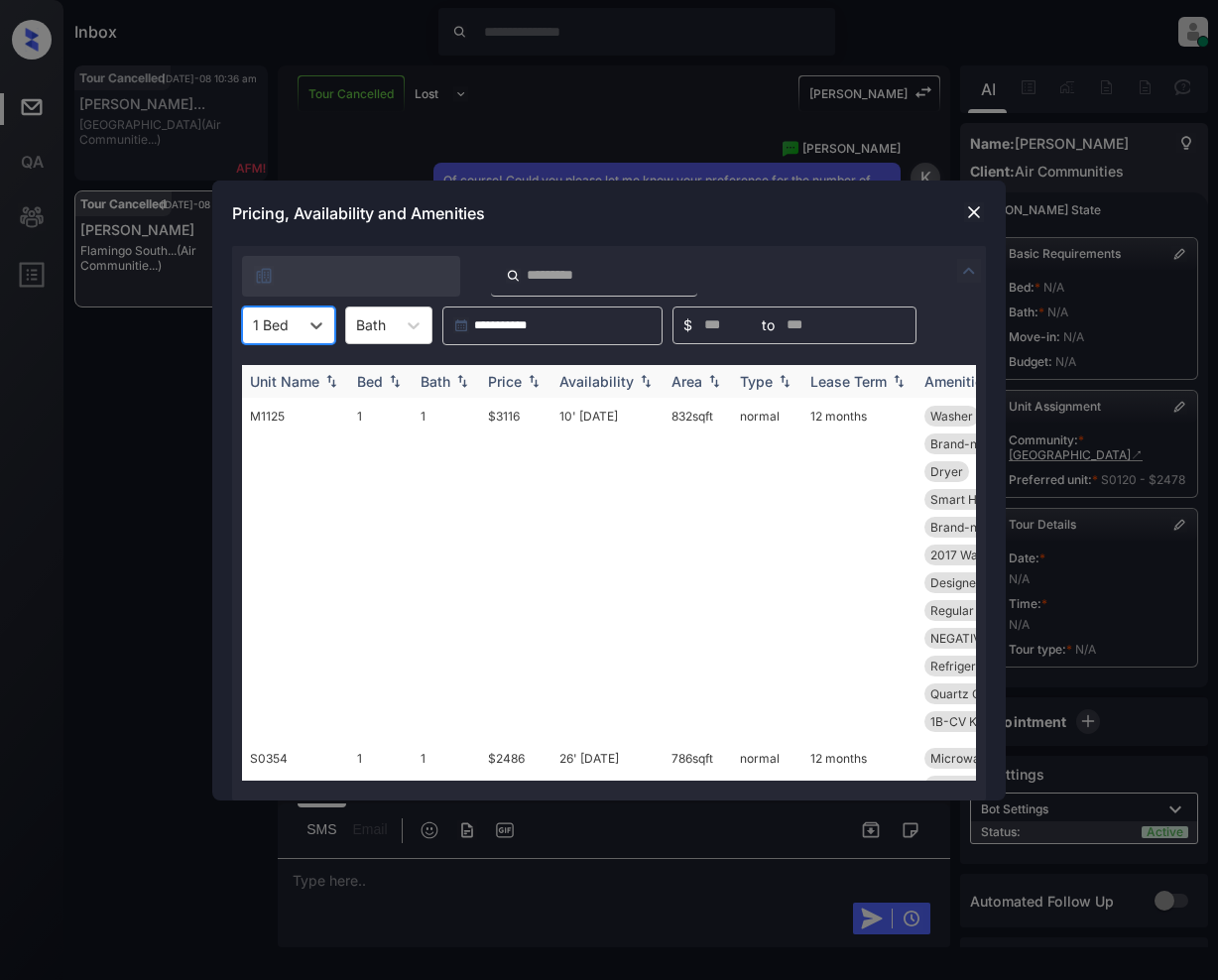 click at bounding box center (534, 381) 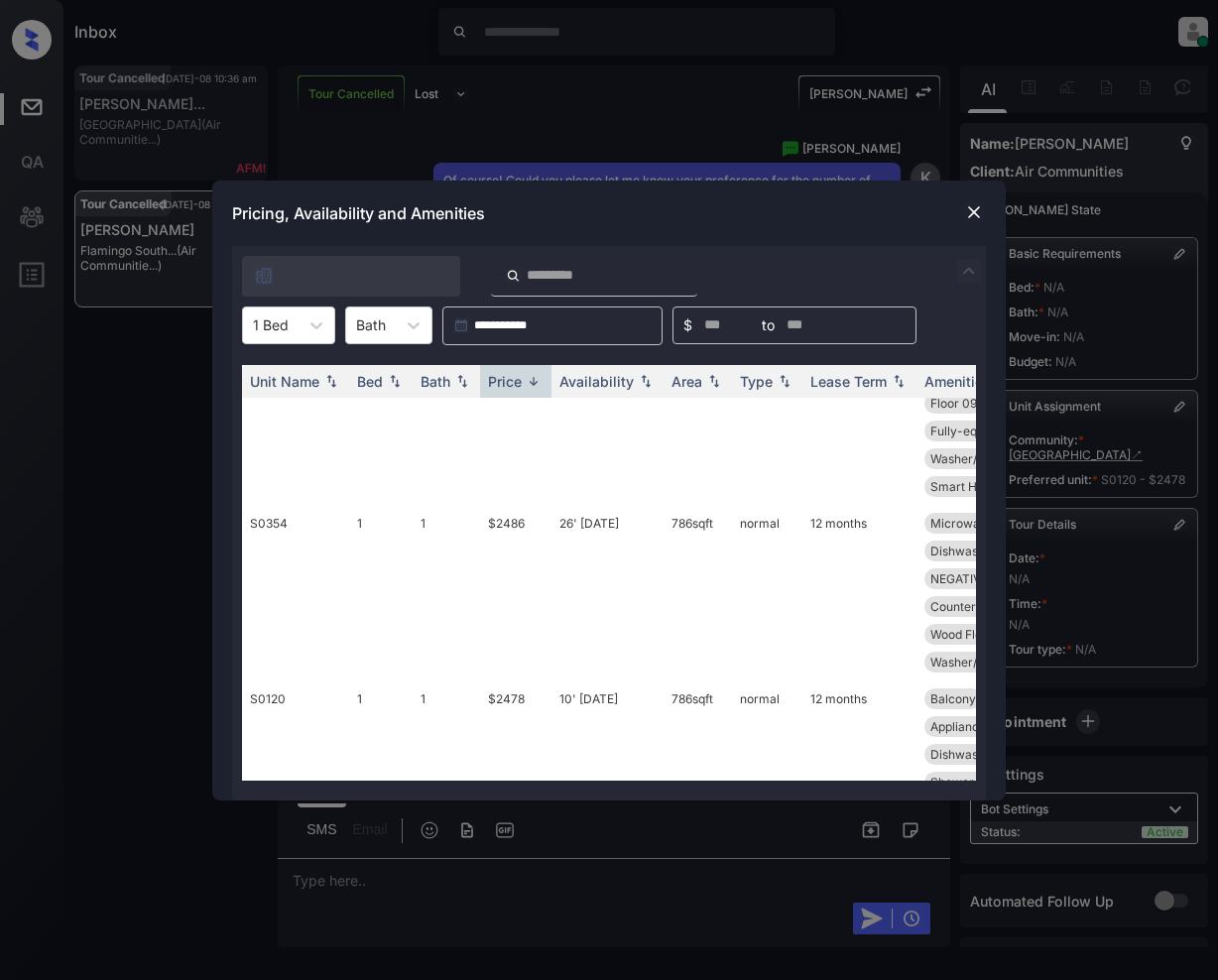scroll, scrollTop: 7170, scrollLeft: 0, axis: vertical 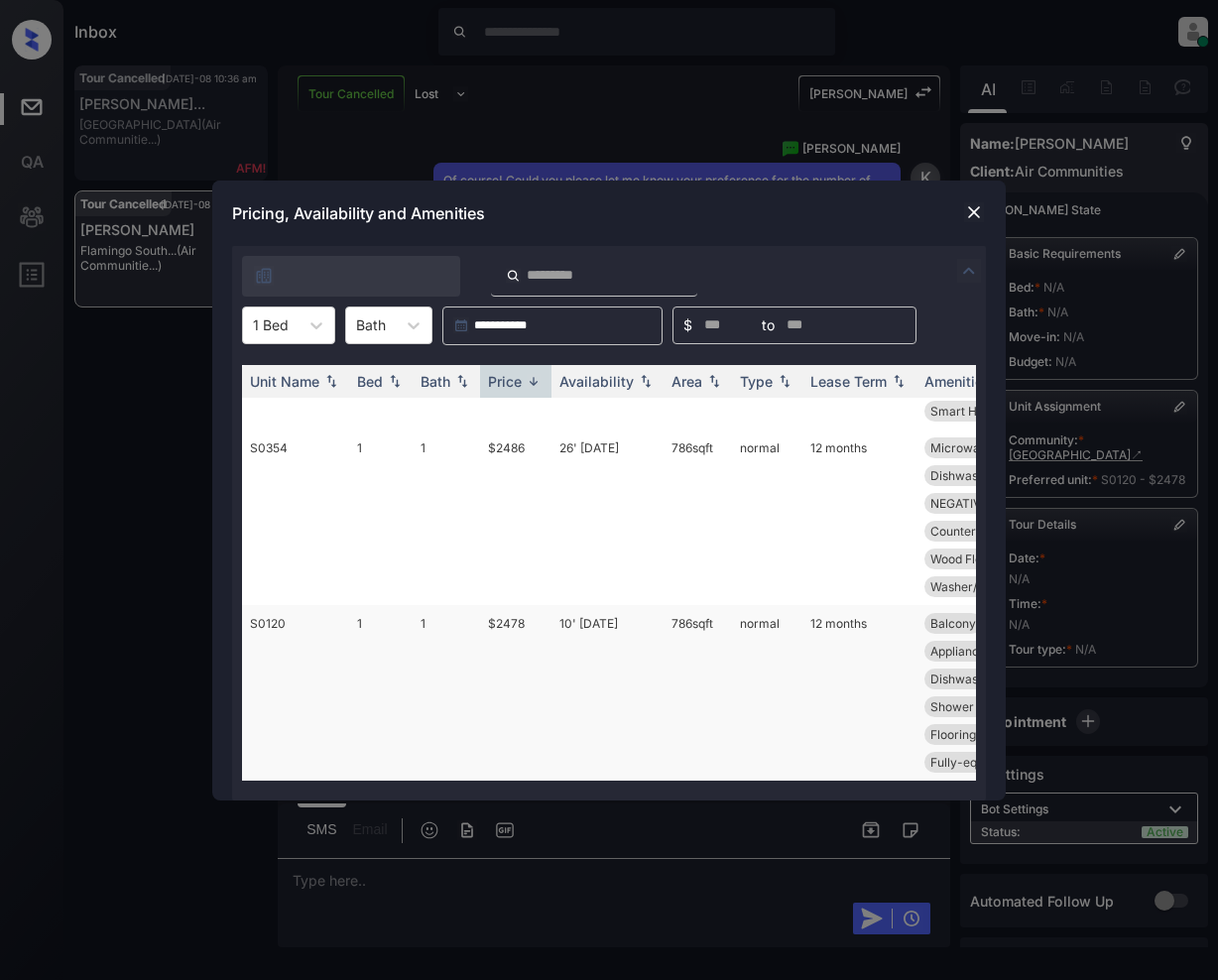 click on "$2478" at bounding box center (516, 692) 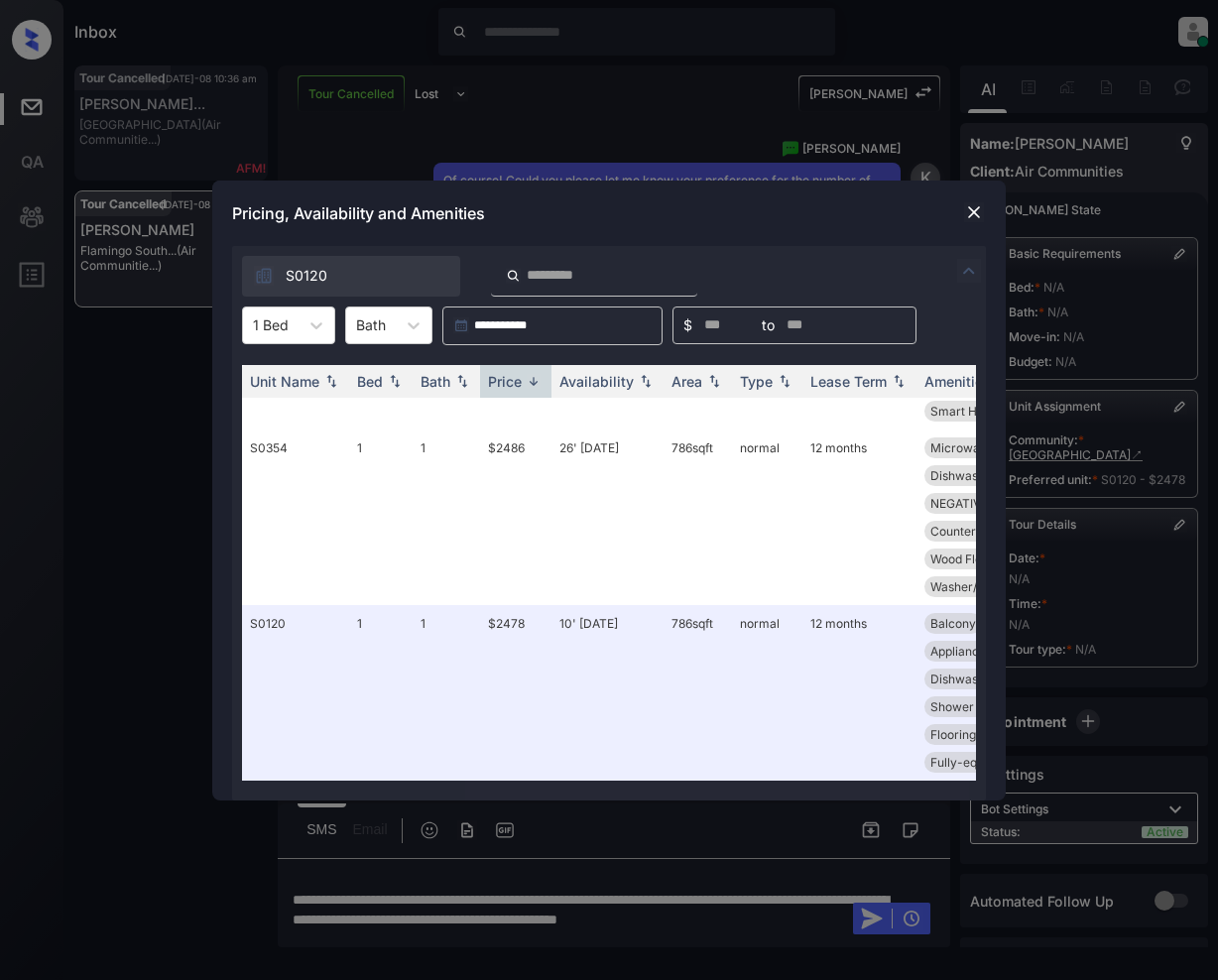 click at bounding box center (974, 212) 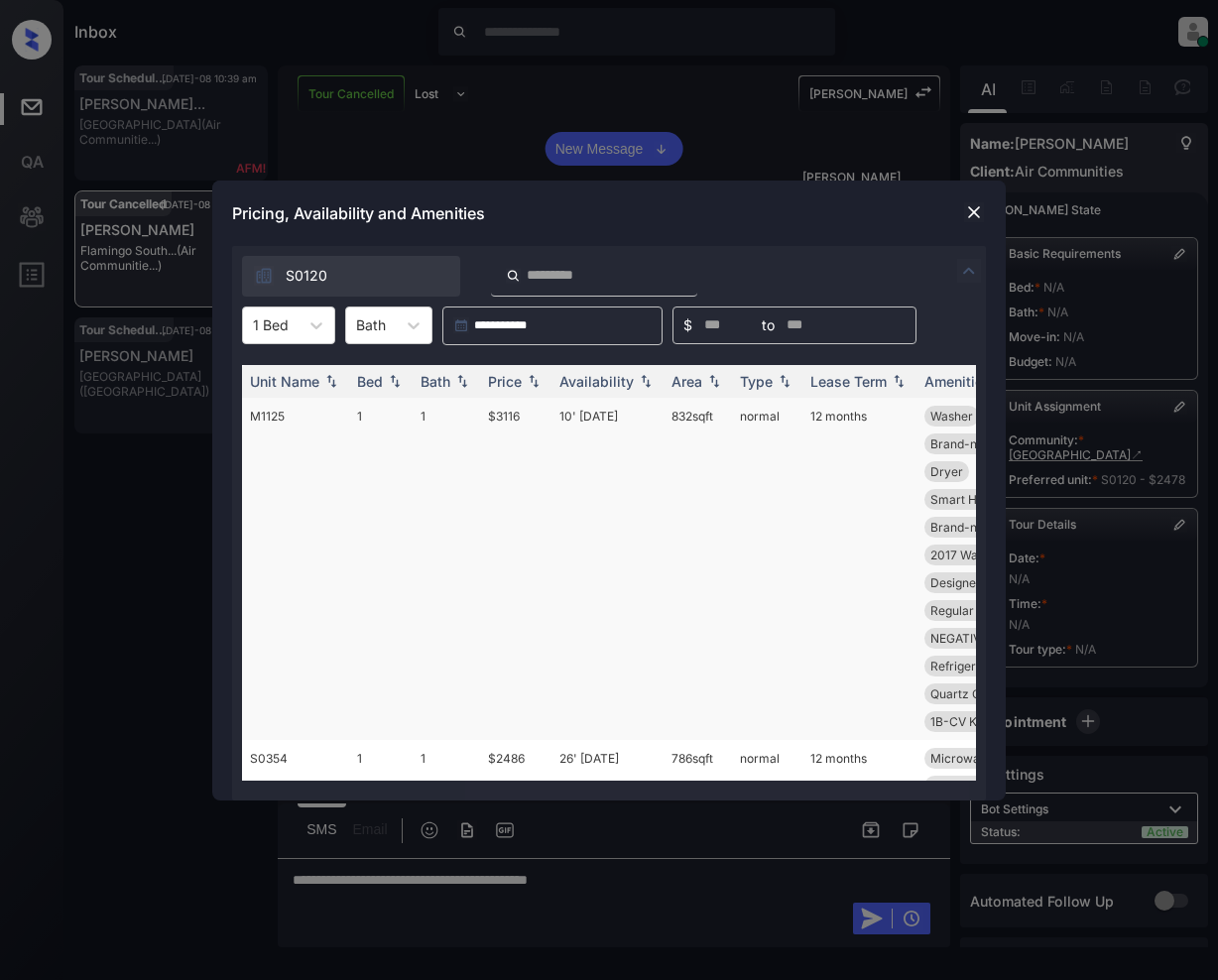 scroll, scrollTop: 0, scrollLeft: 0, axis: both 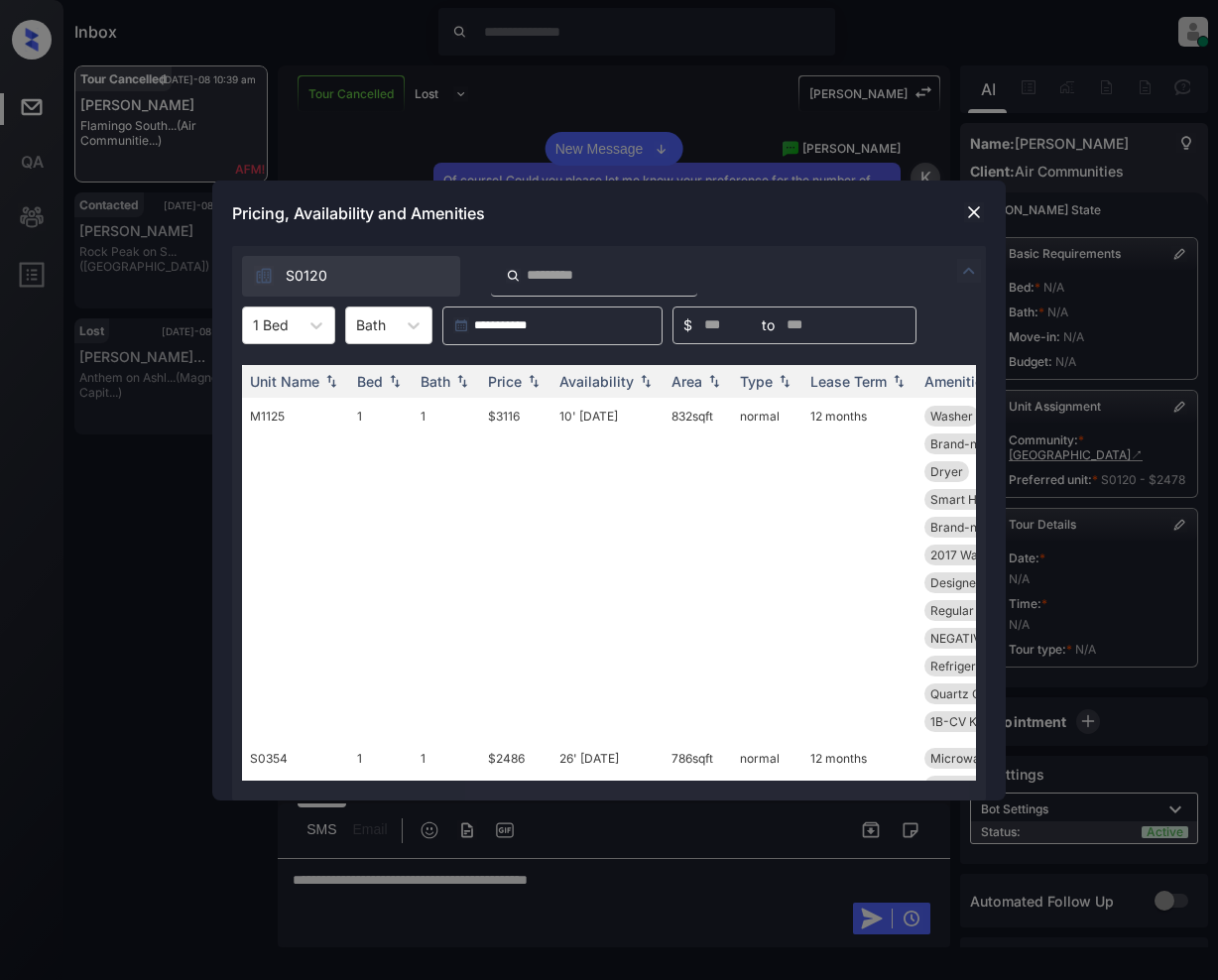 click 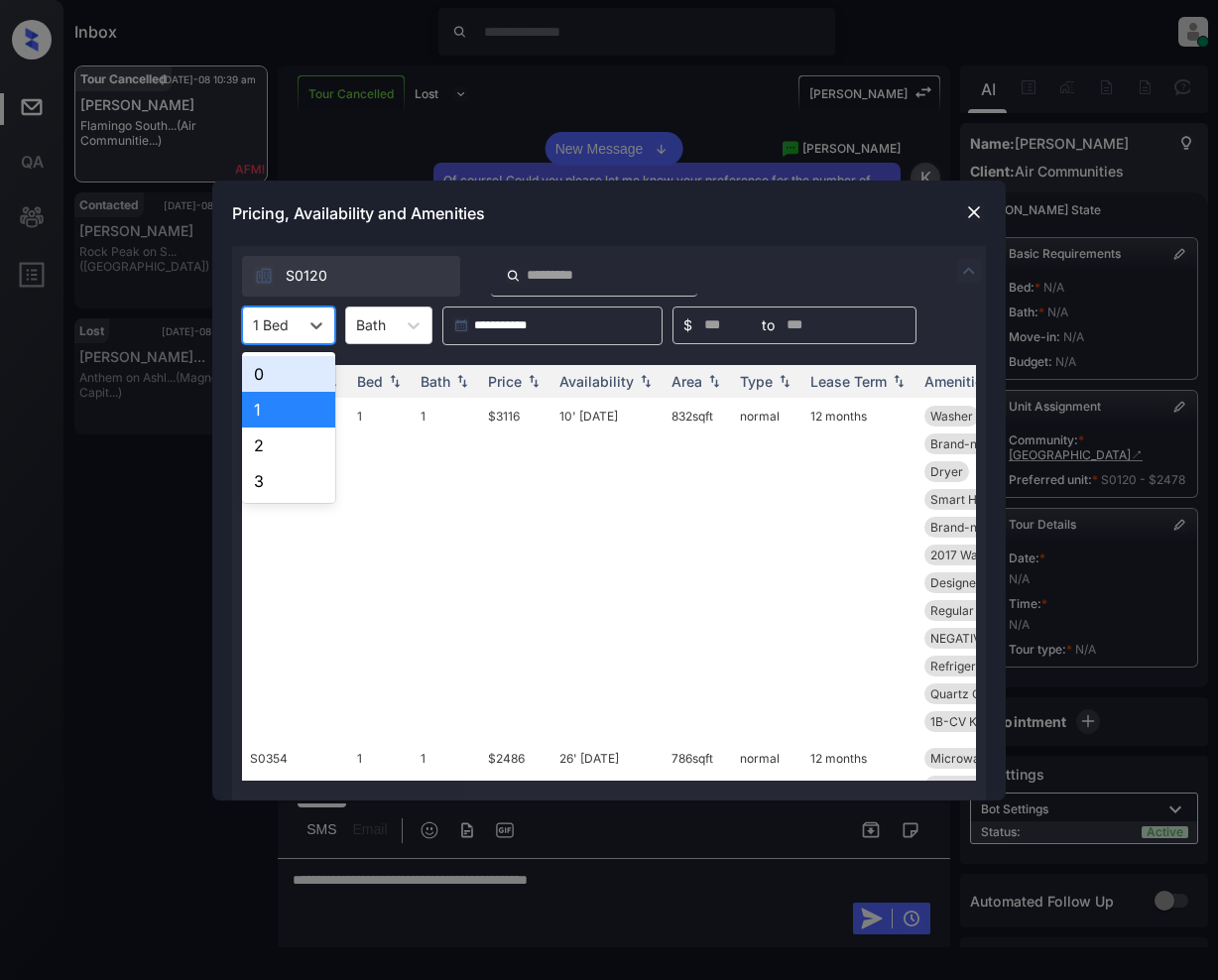 click 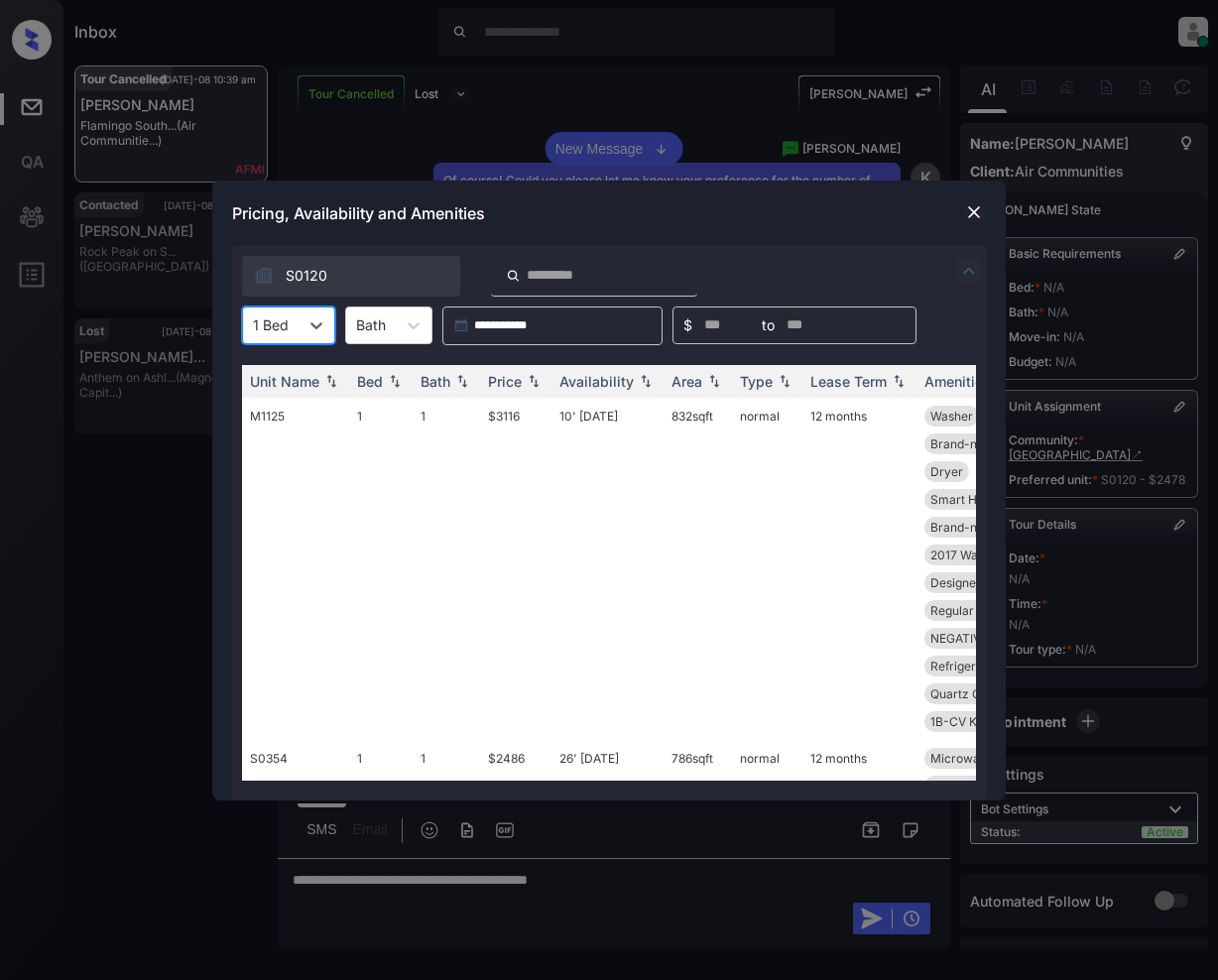 scroll, scrollTop: 1791, scrollLeft: 0, axis: vertical 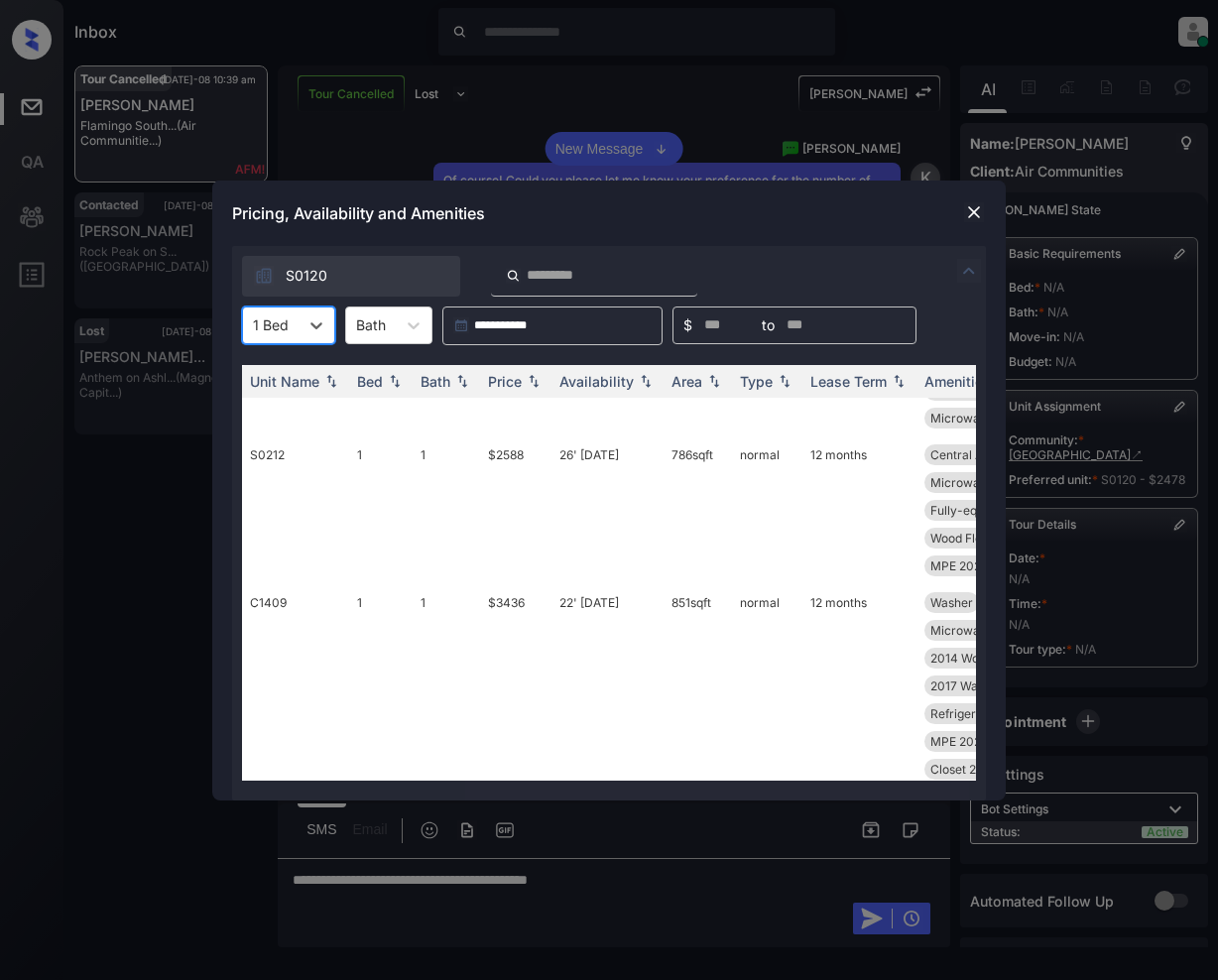click 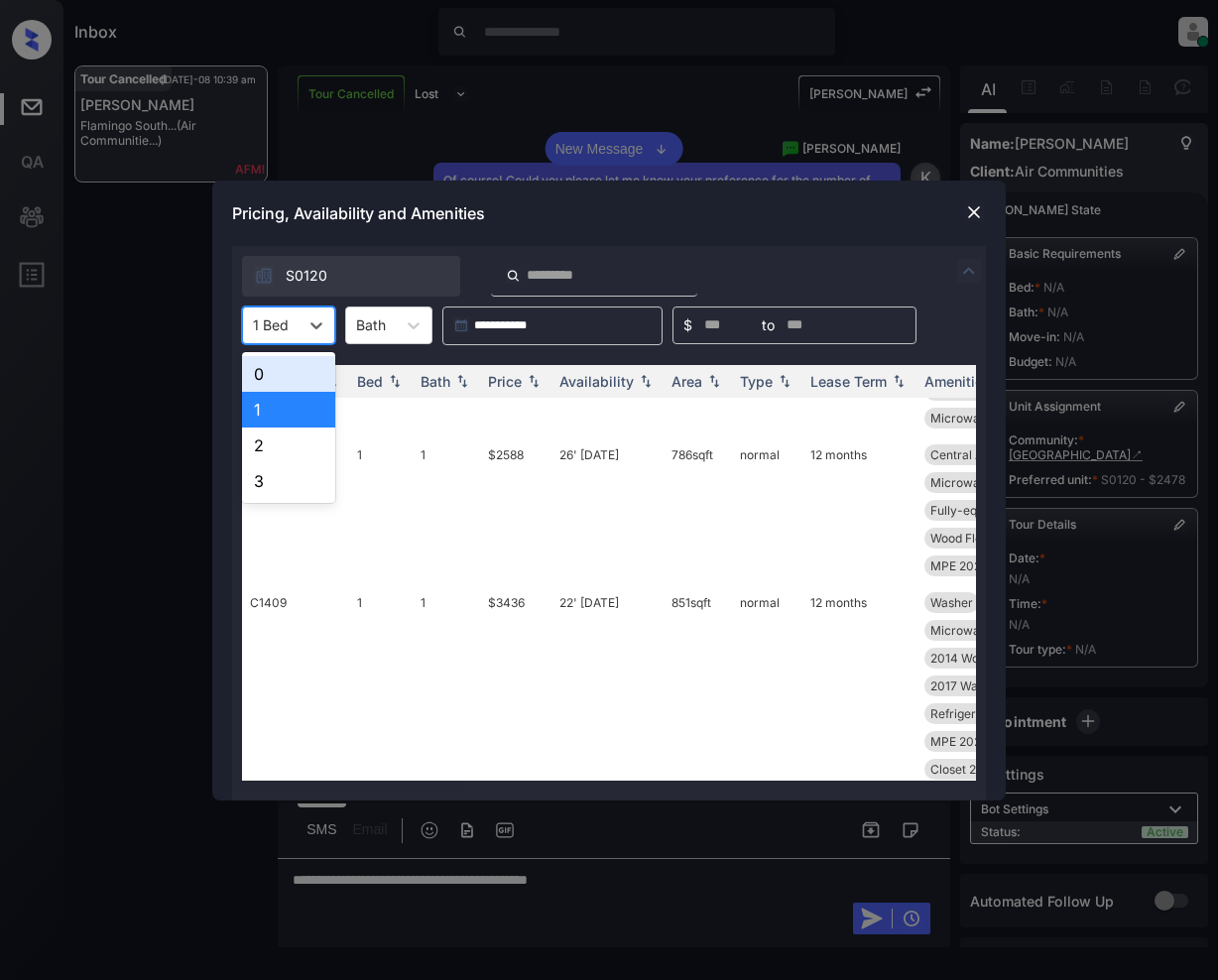 scroll, scrollTop: 6309, scrollLeft: 0, axis: vertical 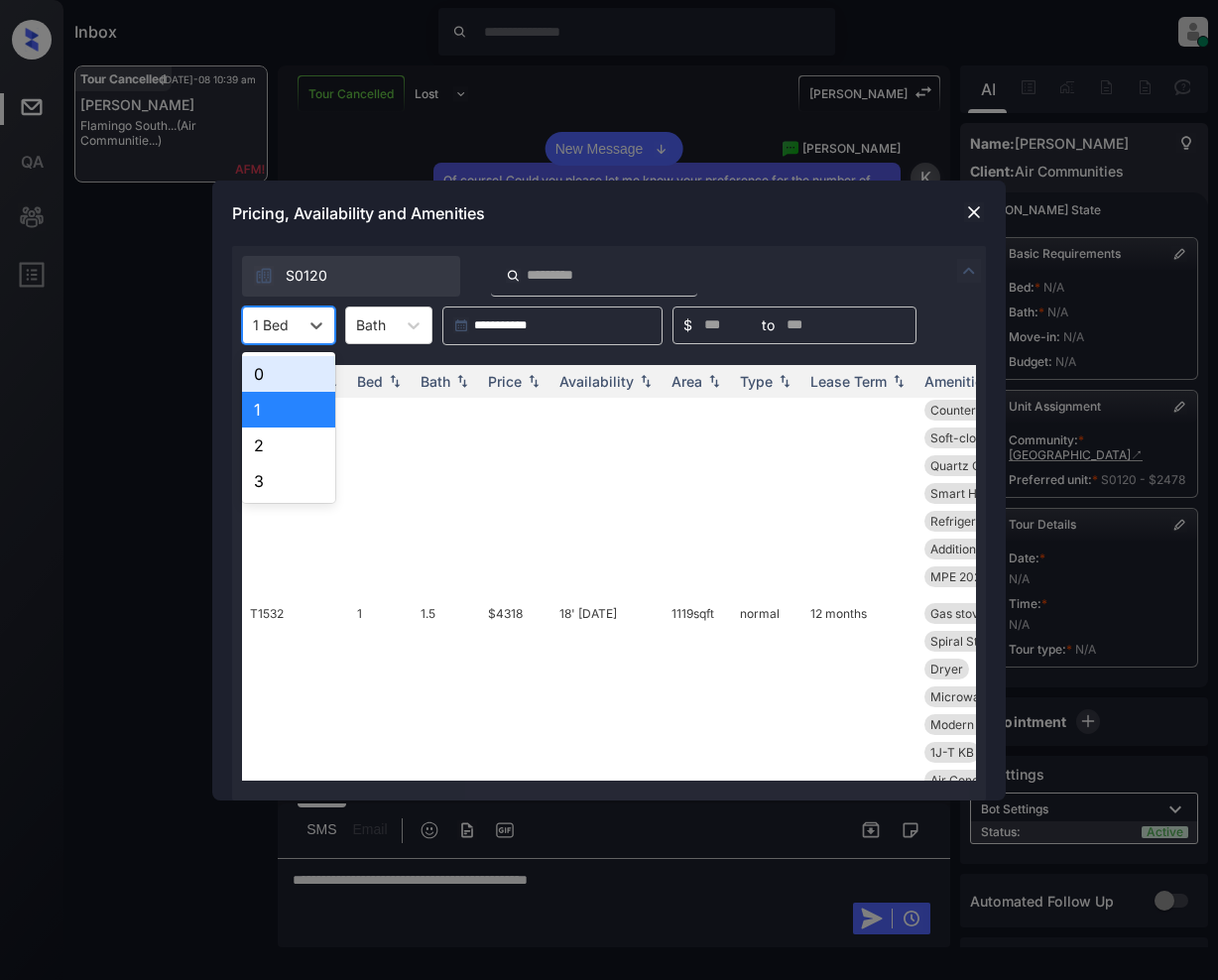 click on "1" at bounding box center [289, 410] 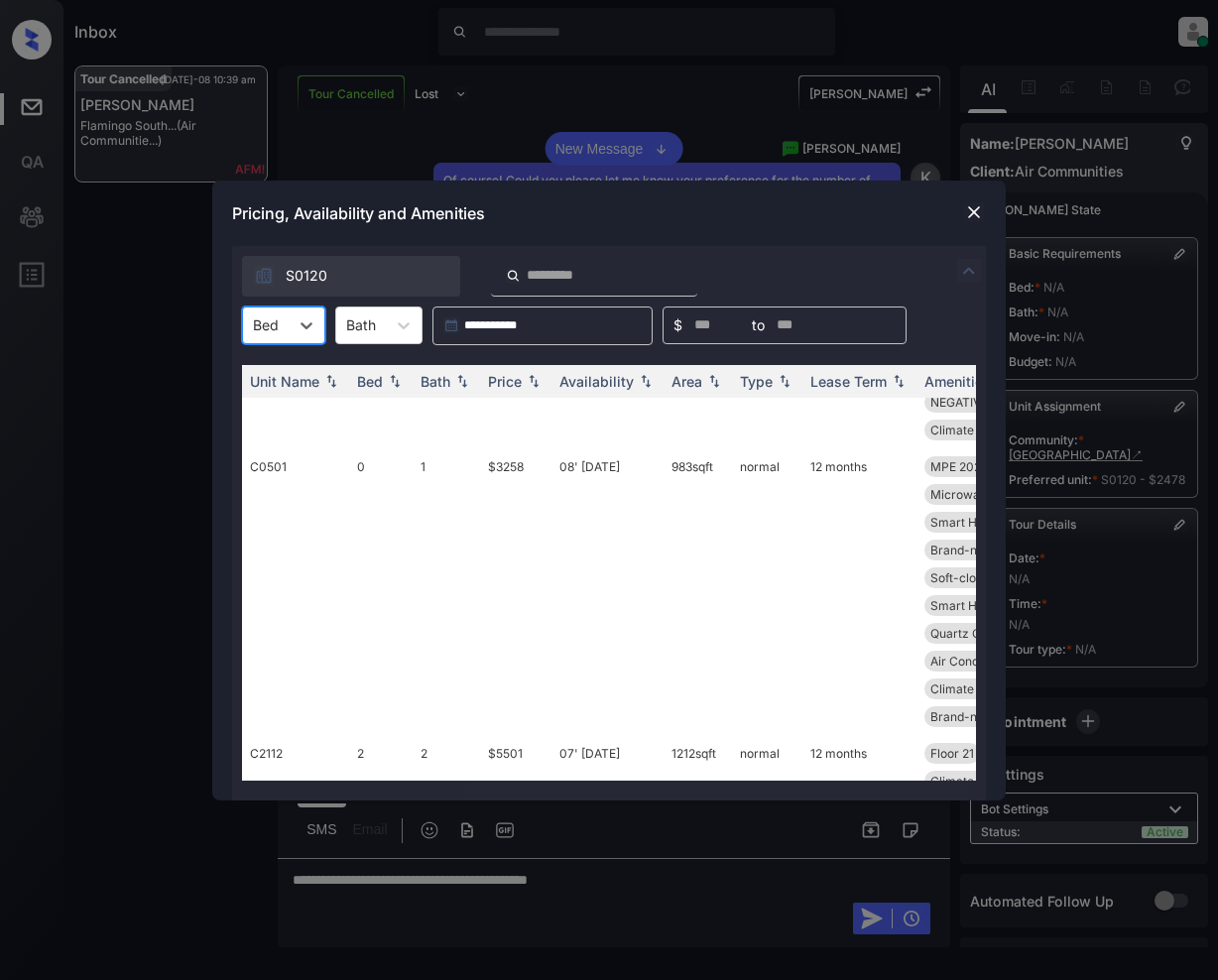 scroll, scrollTop: 7087, scrollLeft: 0, axis: vertical 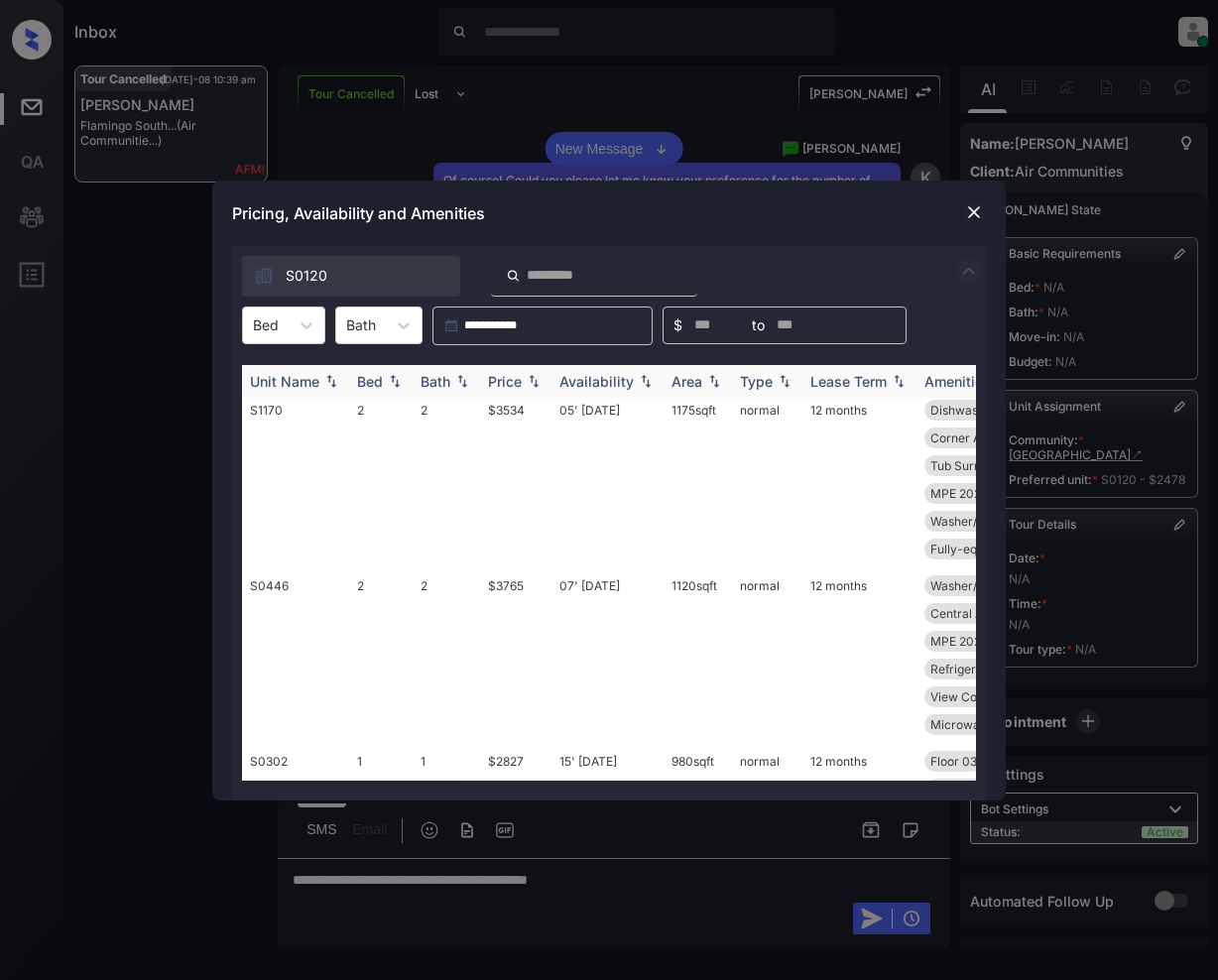click at bounding box center (534, 381) 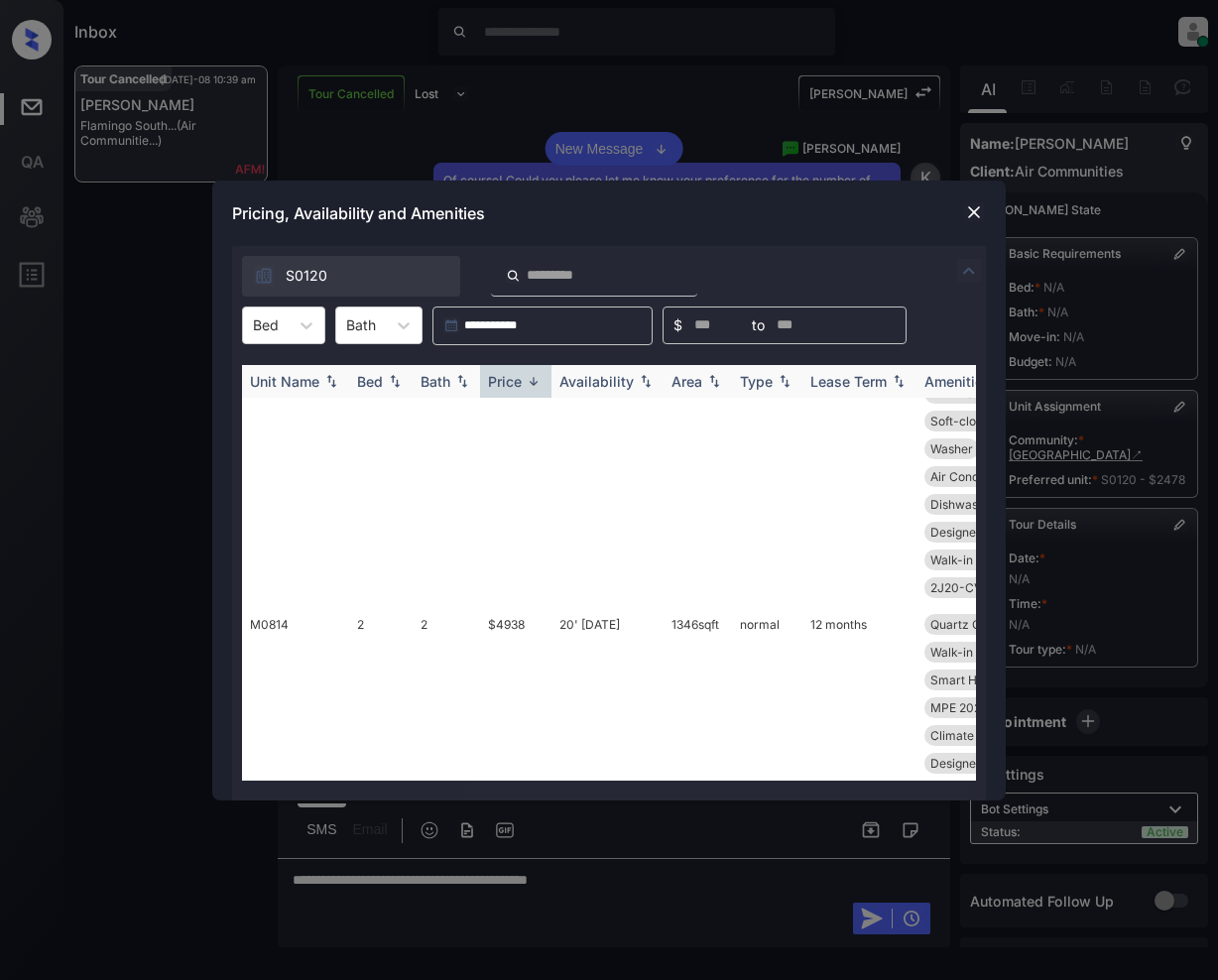 scroll, scrollTop: 8337, scrollLeft: 0, axis: vertical 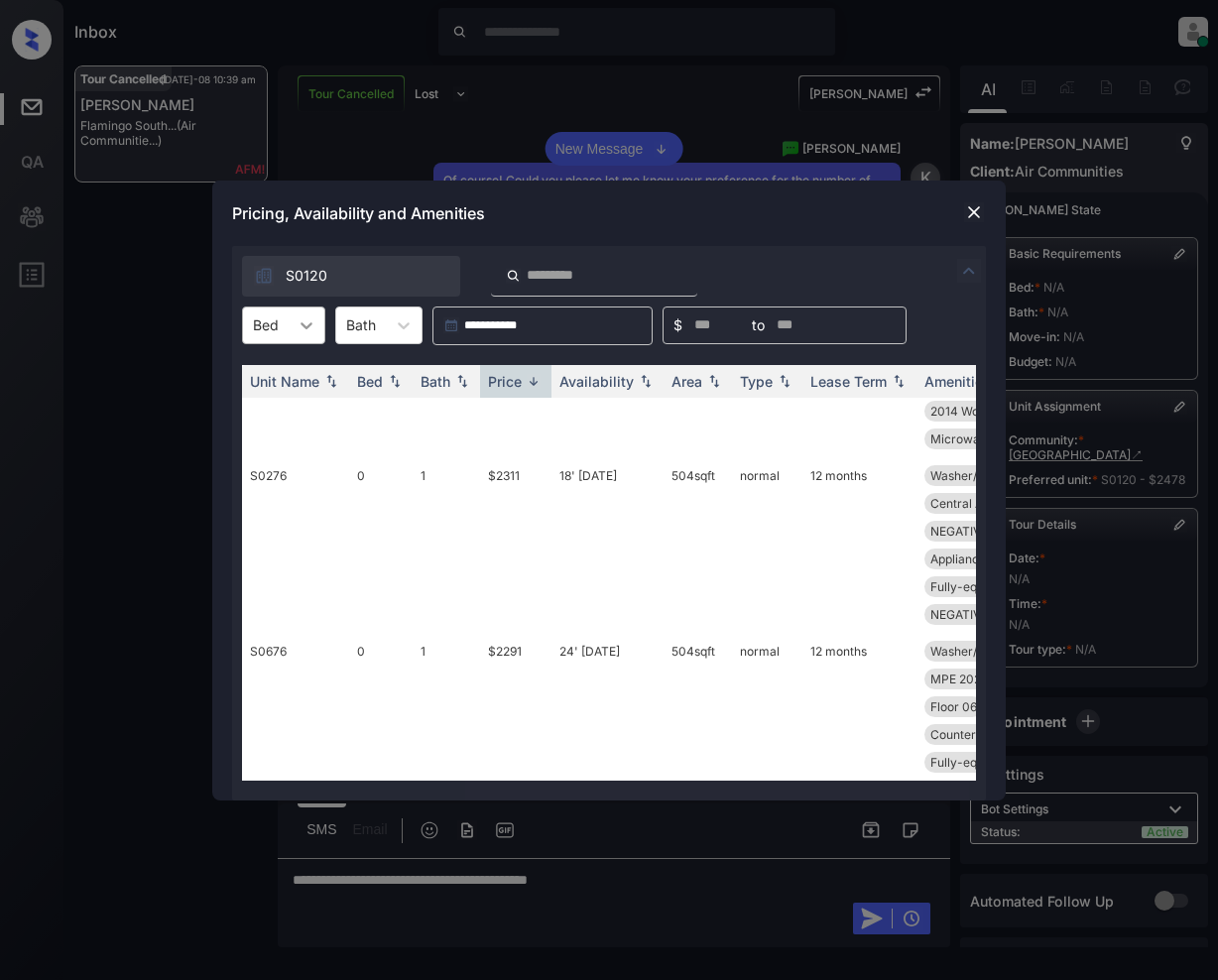 click 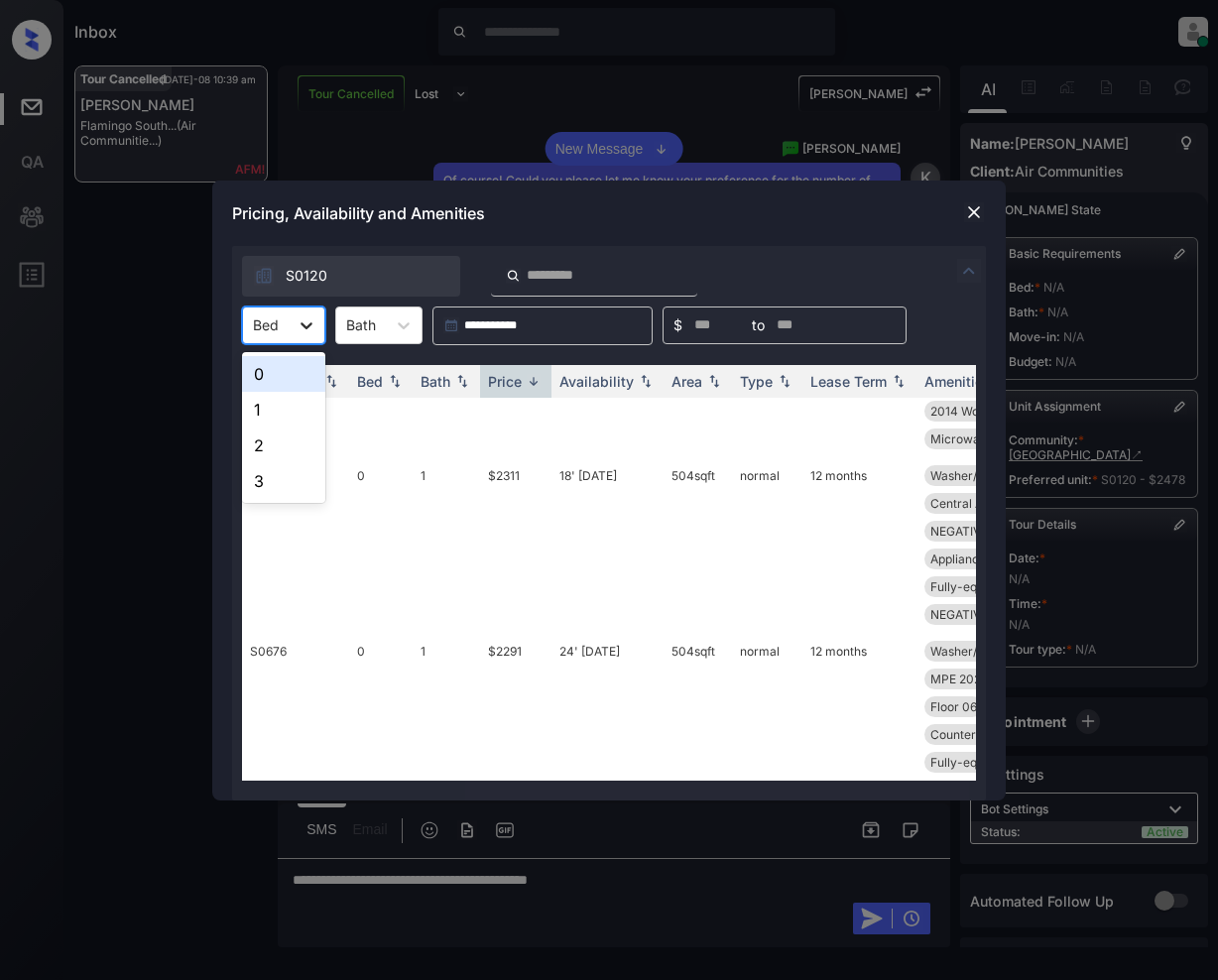 click on "1" at bounding box center (284, 410) 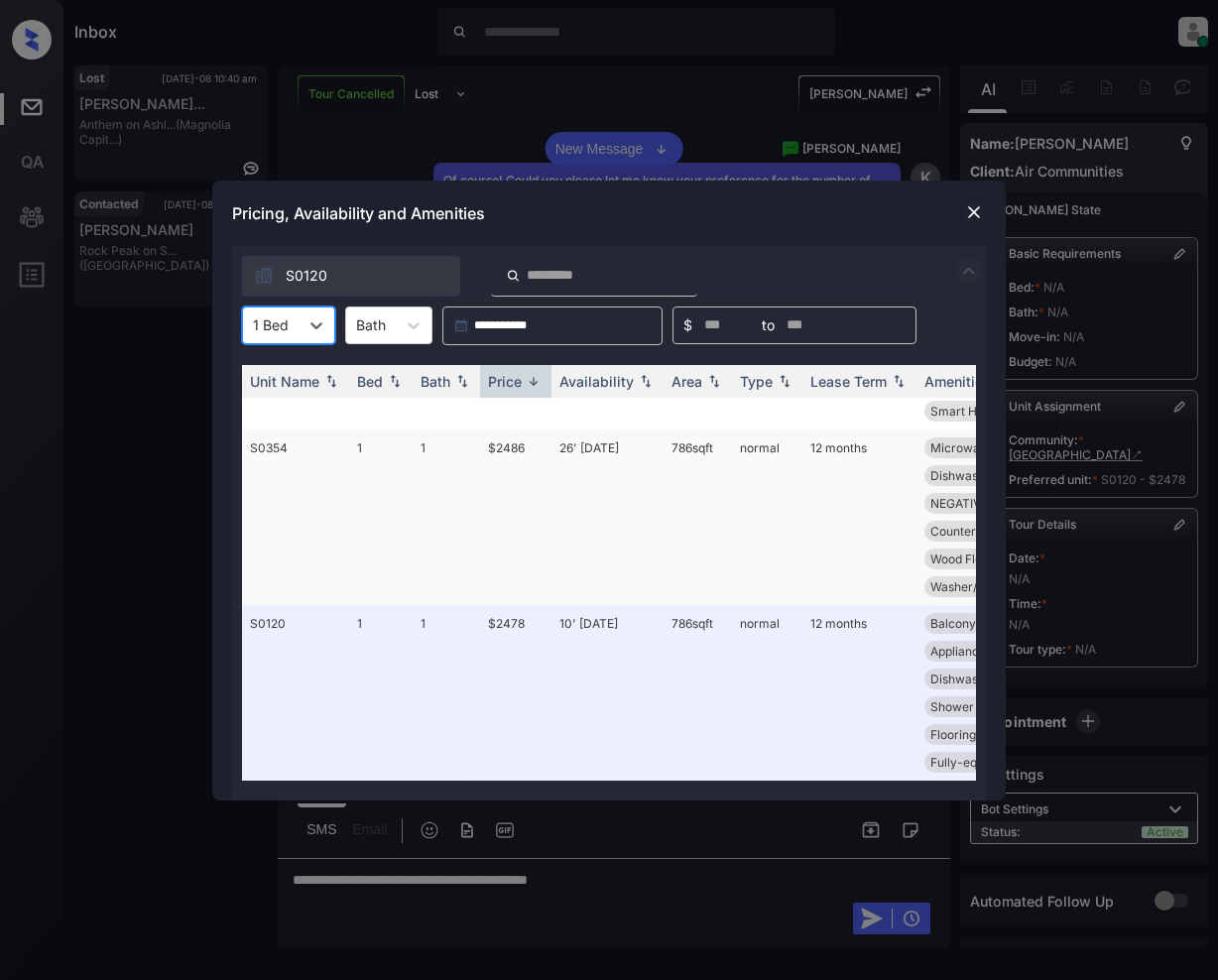 scroll, scrollTop: 7170, scrollLeft: 0, axis: vertical 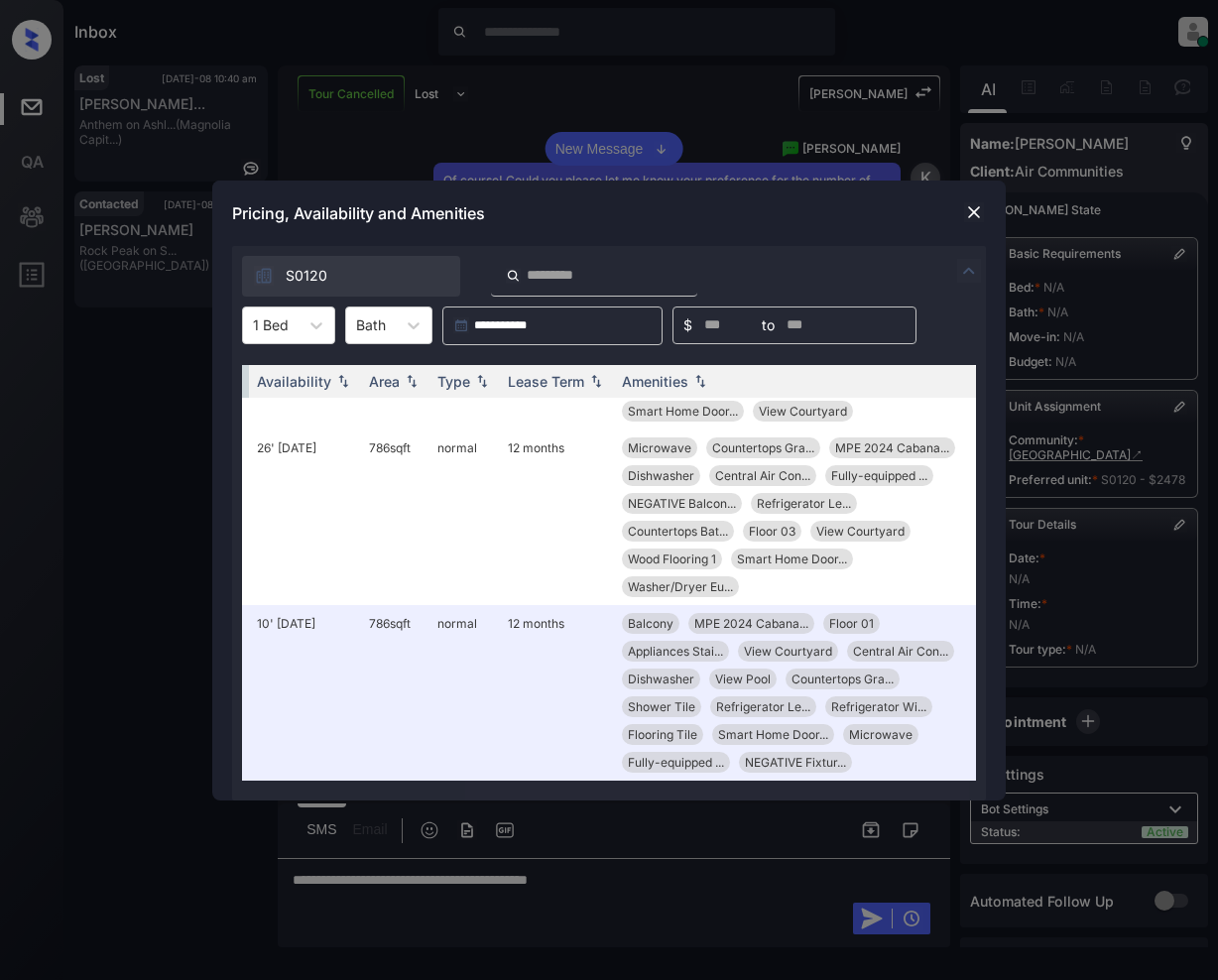 click at bounding box center (974, 212) 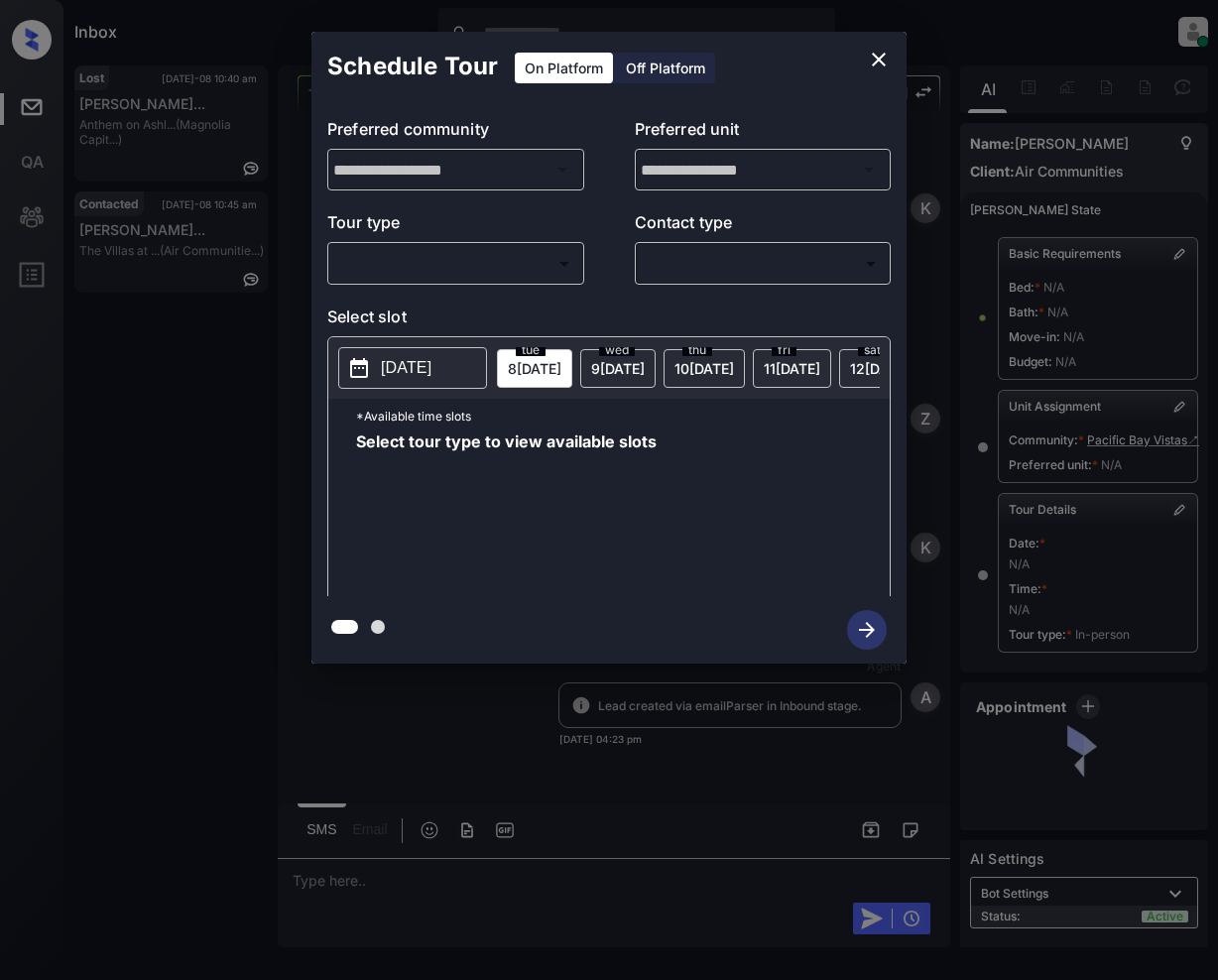 scroll, scrollTop: 0, scrollLeft: 0, axis: both 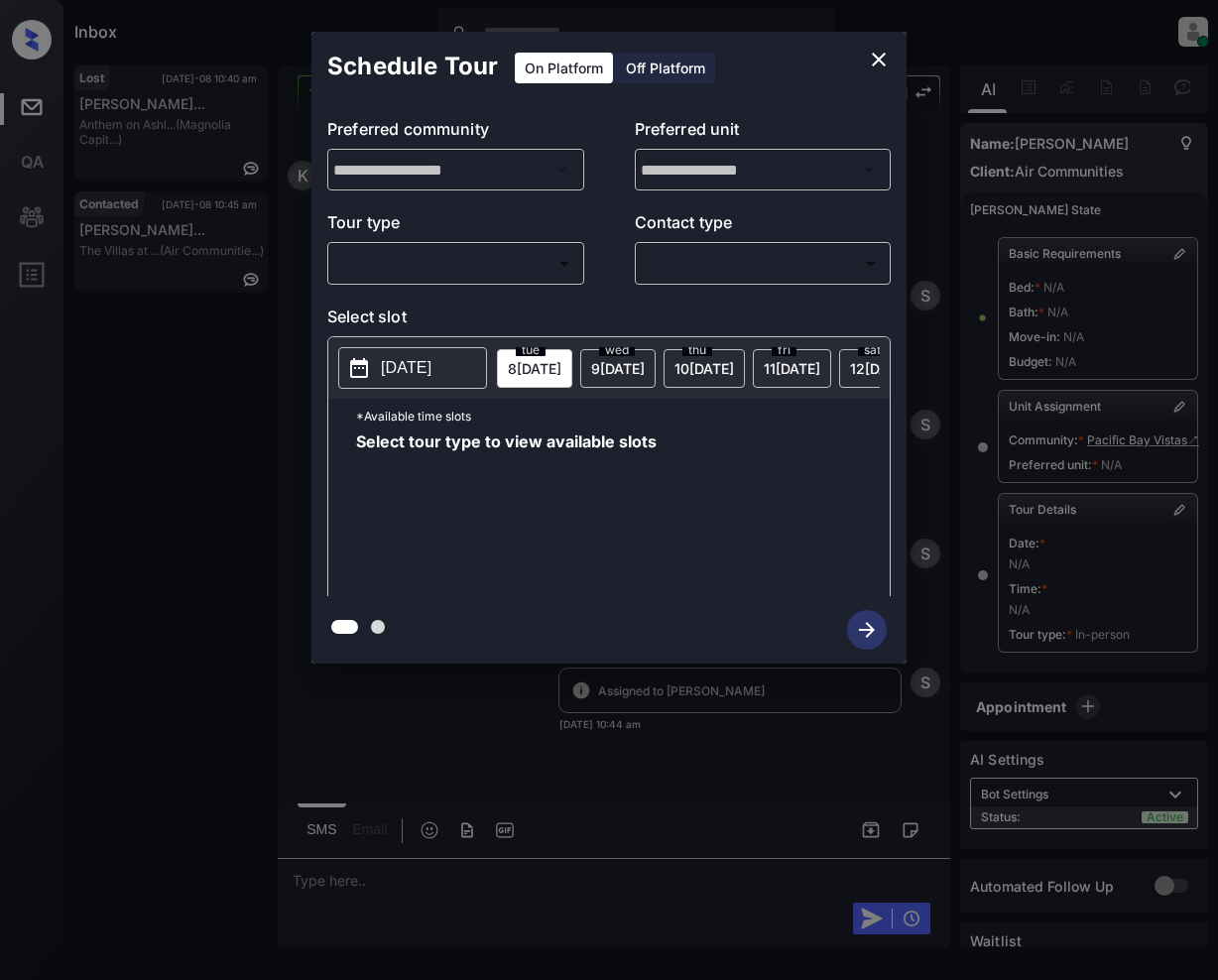 click on "Inbox Jeramie Castro Online Set yourself   offline Set yourself   on break Profile Switch to  light  mode Sign out Lost Jul-08 10:40 am   Tiara Elyse Wa... Anthem on Ashl...  (Magnolia Capit...) Contacted Jul-08 10:45 am   Leica Marie Es... The Villas at ...  (Air Communitie...) Tour Cancelled Lost Lead Sentiment: Angry Upon sliding the acknowledgement:  Lead will move to lost stage. * ​ SMS and call option will be set to opt out. AFM will be turned off for the lead. Kelsey New Message Kelsey Notes Note: <a href="https://conversation.getzuma.com/686b056c42446dc41a462615">https://conversation.getzuma.com/686b056c42446dc41a462615</a> - Paste this link into your browser to view Kelsey’s conversation with the prospect Jul 06, 2025 04:23 pm  Sync'd w  entrata K New Message Zuma Lead transferred to leasing agent: kelsey Jul 06, 2025 04:23 pm Z New Message Kelsey Due to the activation of disableLeadTransfer feature flag, Kelsey will no longer transfer ownership of this CRM guest card Jul 06, 2025 04:23 pm K A A" at bounding box center [609, 490] 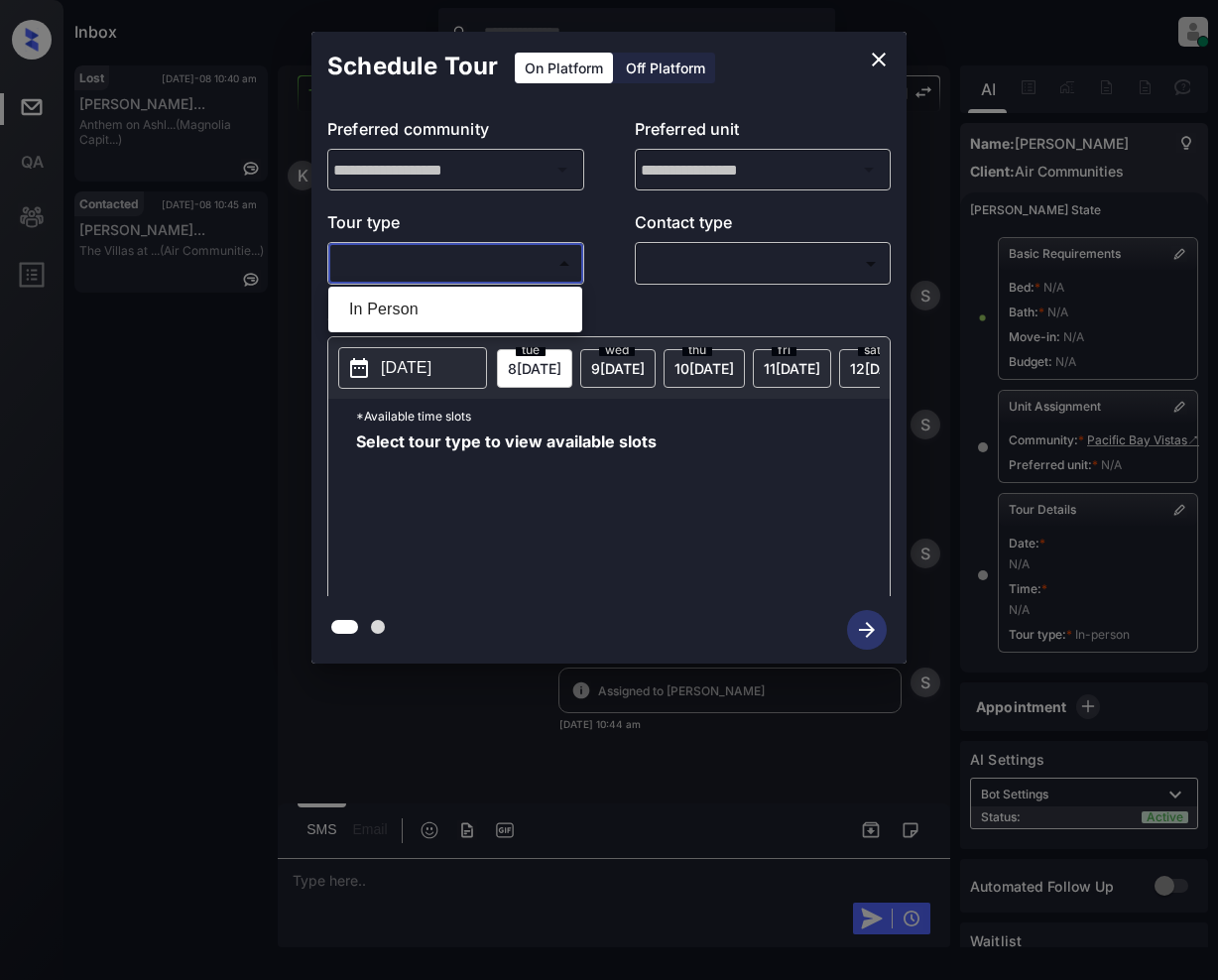 click on "In Person" at bounding box center (455, 309) 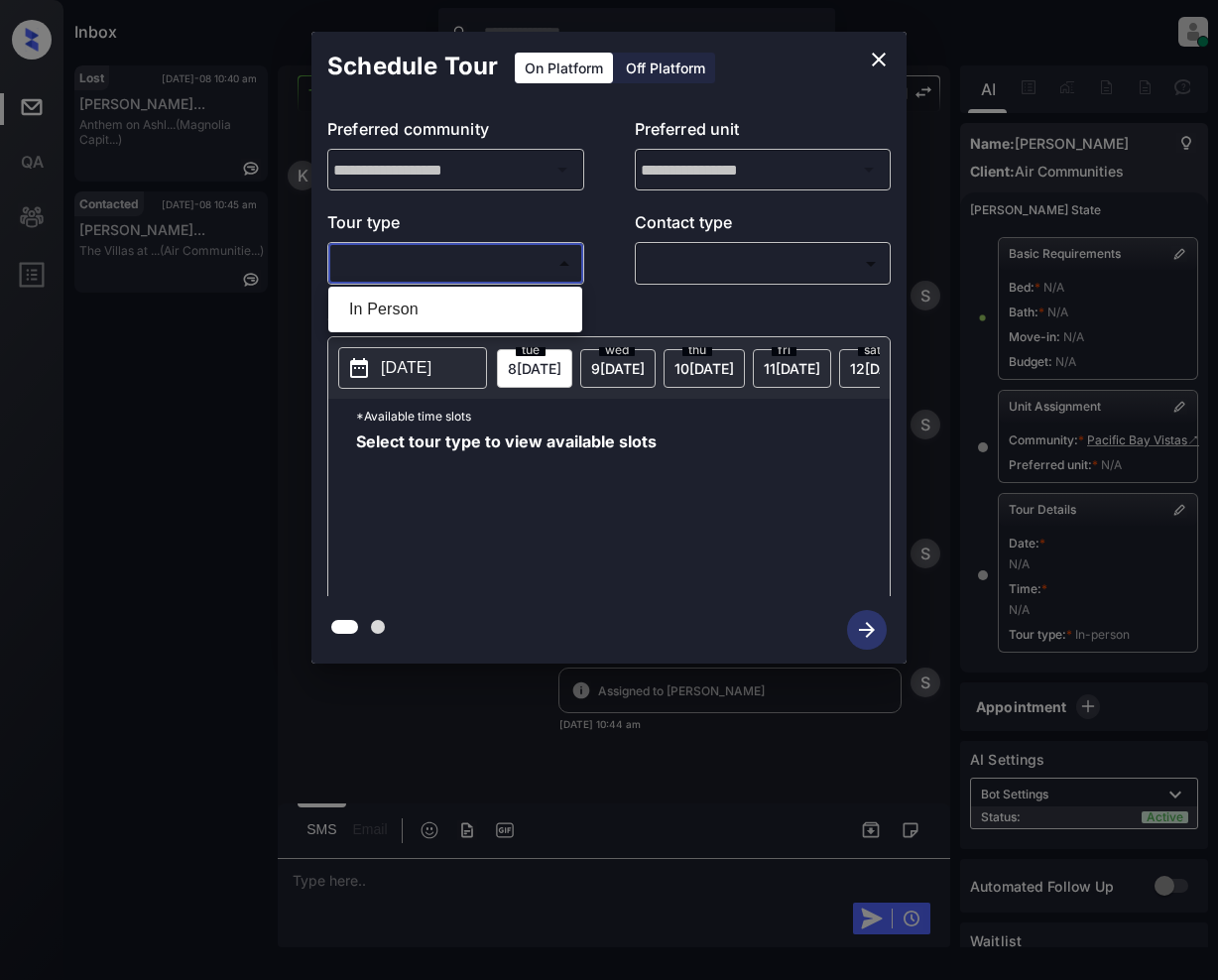 type on "********" 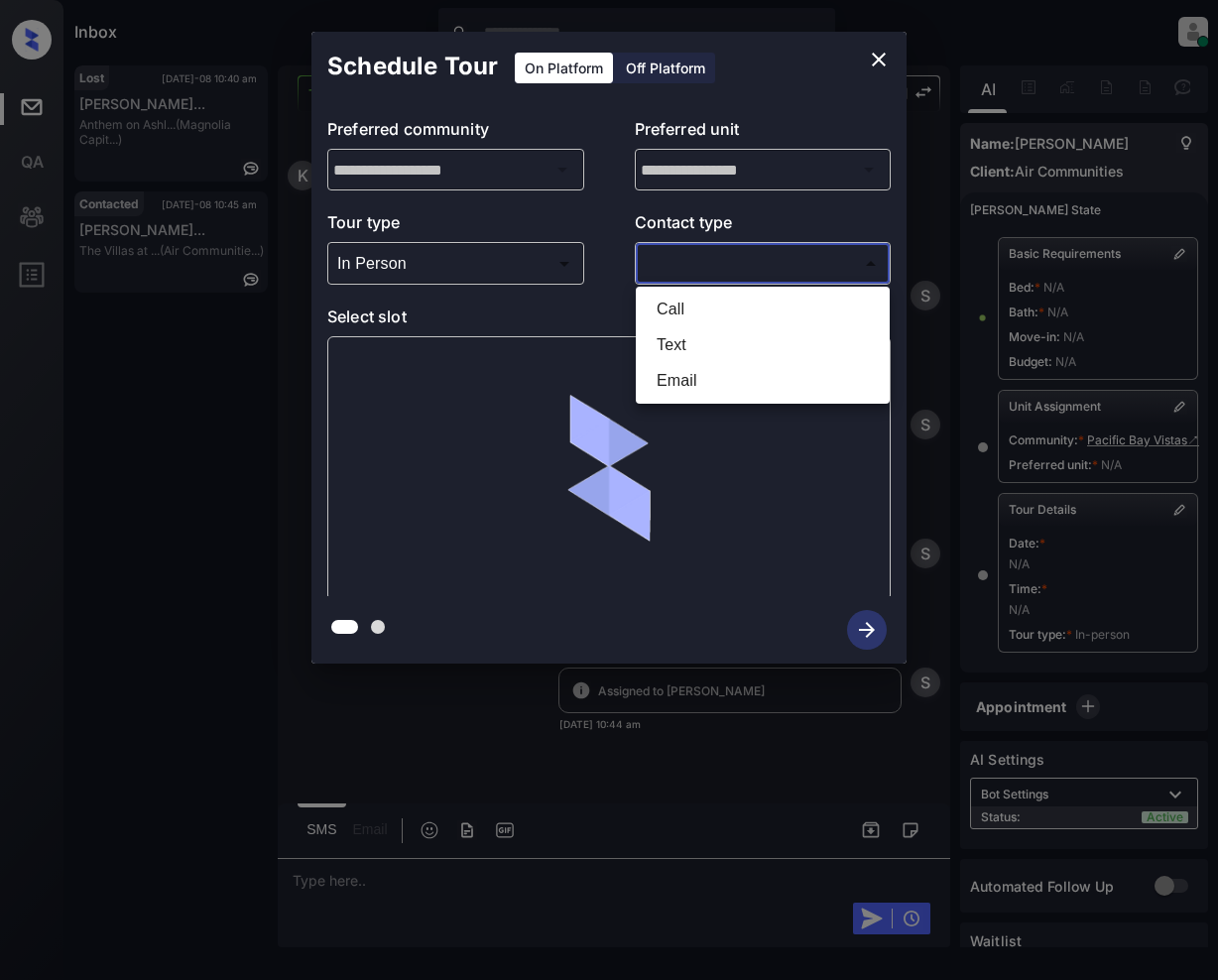 click on "Inbox Jeramie Castro Online Set yourself   offline Set yourself   on break Profile Switch to  light  mode Sign out Lost Jul-08 10:40 am   Tiara Elyse Wa... Anthem on Ashl...  (Magnolia Capit...) Contacted Jul-08 10:45 am   Leica Marie Es... The Villas at ...  (Air Communitie...) Tour Cancelled Lost Lead Sentiment: Angry Upon sliding the acknowledgement:  Lead will move to lost stage. * ​ SMS and call option will be set to opt out. AFM will be turned off for the lead. Kelsey New Message Kelsey Notes Note: <a href="https://conversation.getzuma.com/686b056c42446dc41a462615">https://conversation.getzuma.com/686b056c42446dc41a462615</a> - Paste this link into your browser to view Kelsey’s conversation with the prospect Jul 06, 2025 04:23 pm  Sync'd w  entrata K New Message Zuma Lead transferred to leasing agent: kelsey Jul 06, 2025 04:23 pm Z New Message Kelsey Due to the activation of disableLeadTransfer feature flag, Kelsey will no longer transfer ownership of this CRM guest card Jul 06, 2025 04:23 pm K A A" at bounding box center [609, 490] 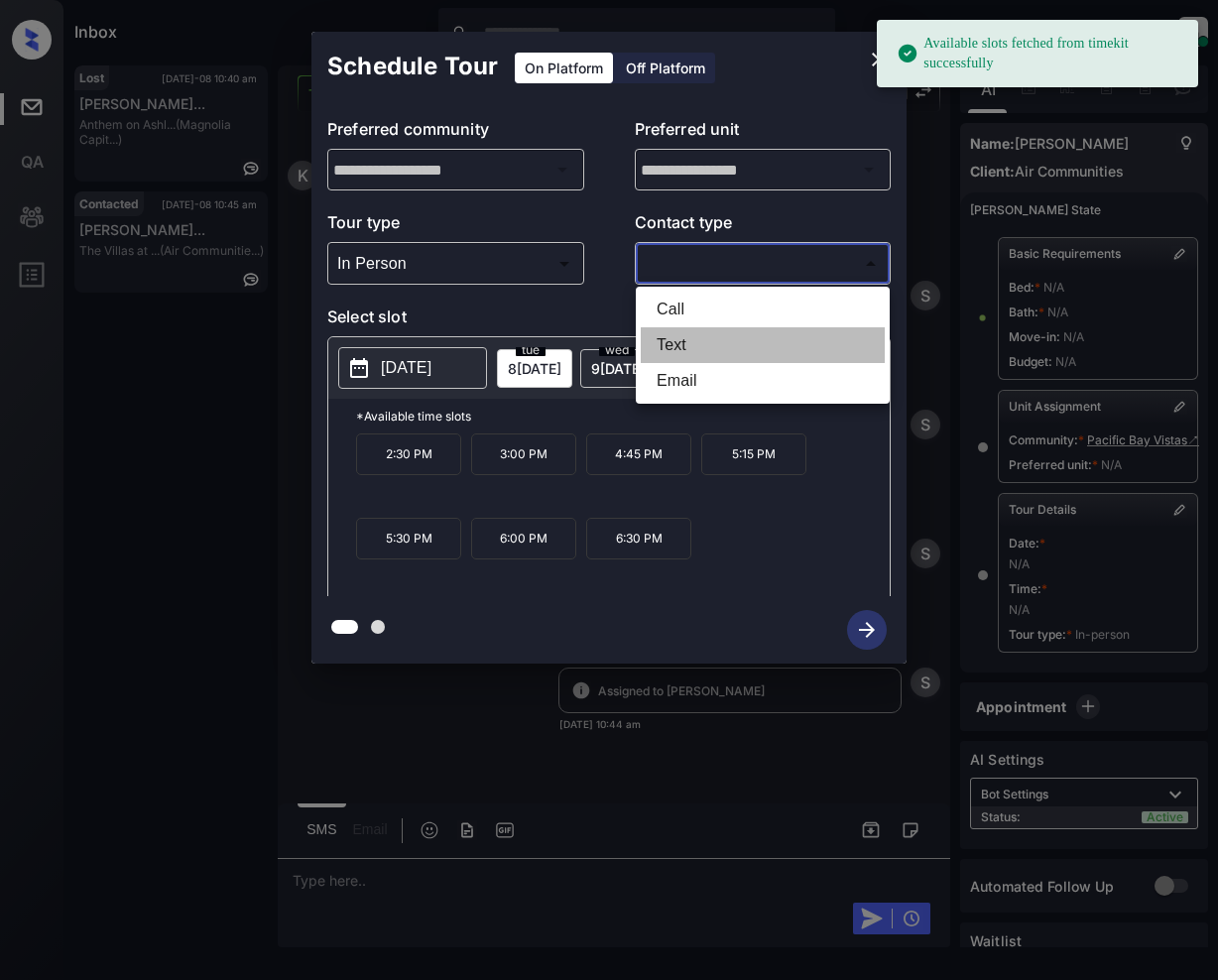click on "Text" at bounding box center (763, 345) 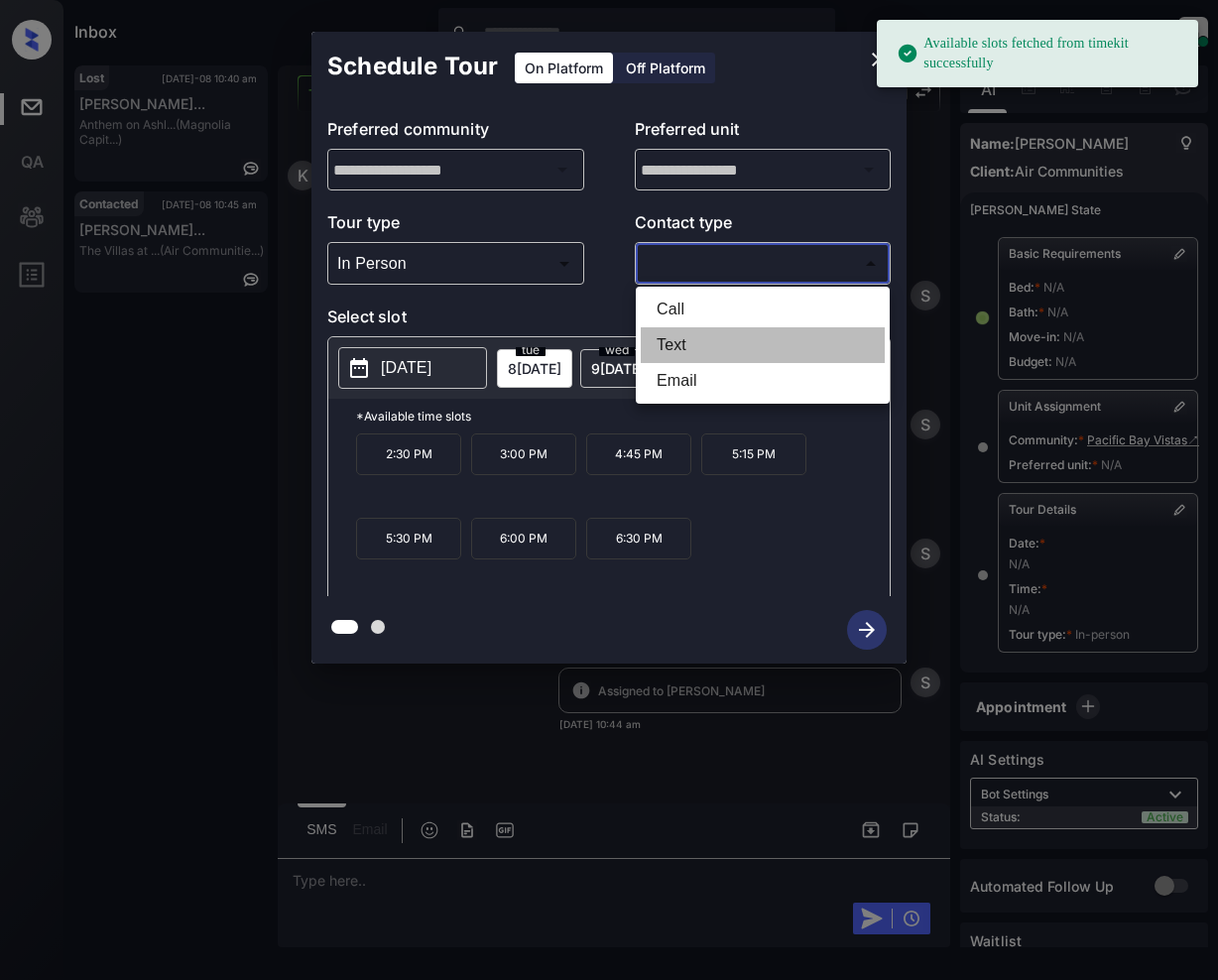 type on "****" 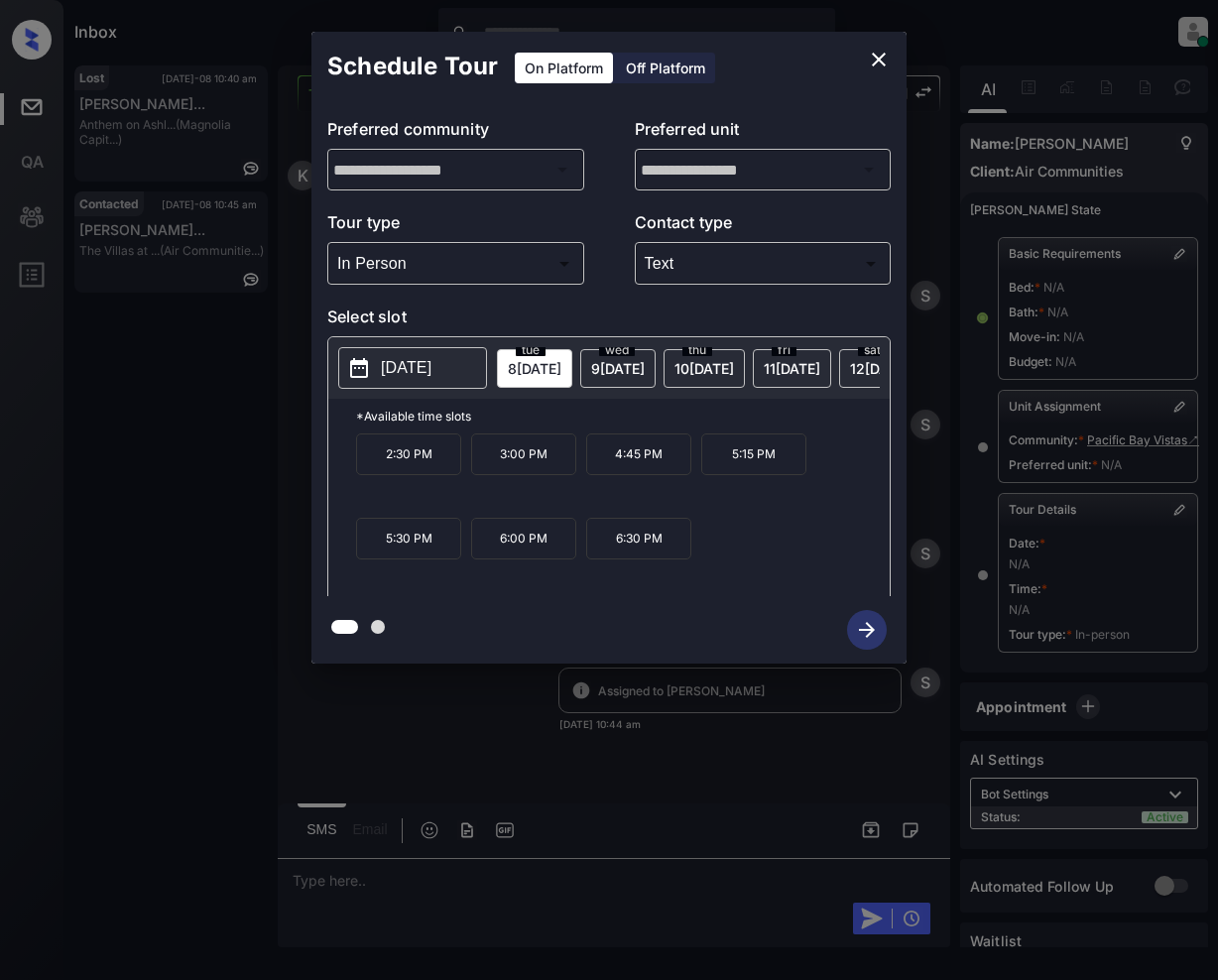 click on "Schedule Tour On Platform Off Platform" at bounding box center (609, 66) 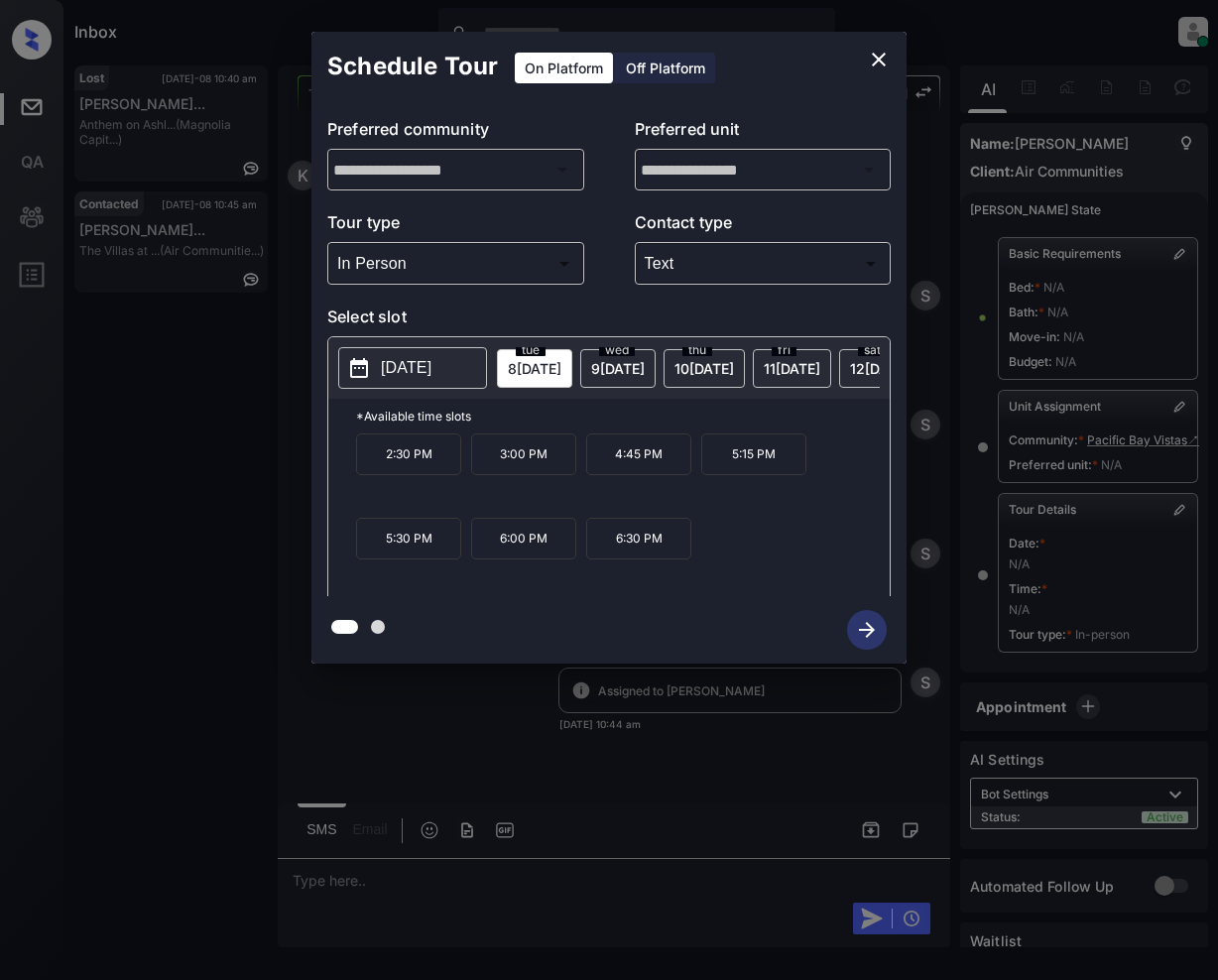 click 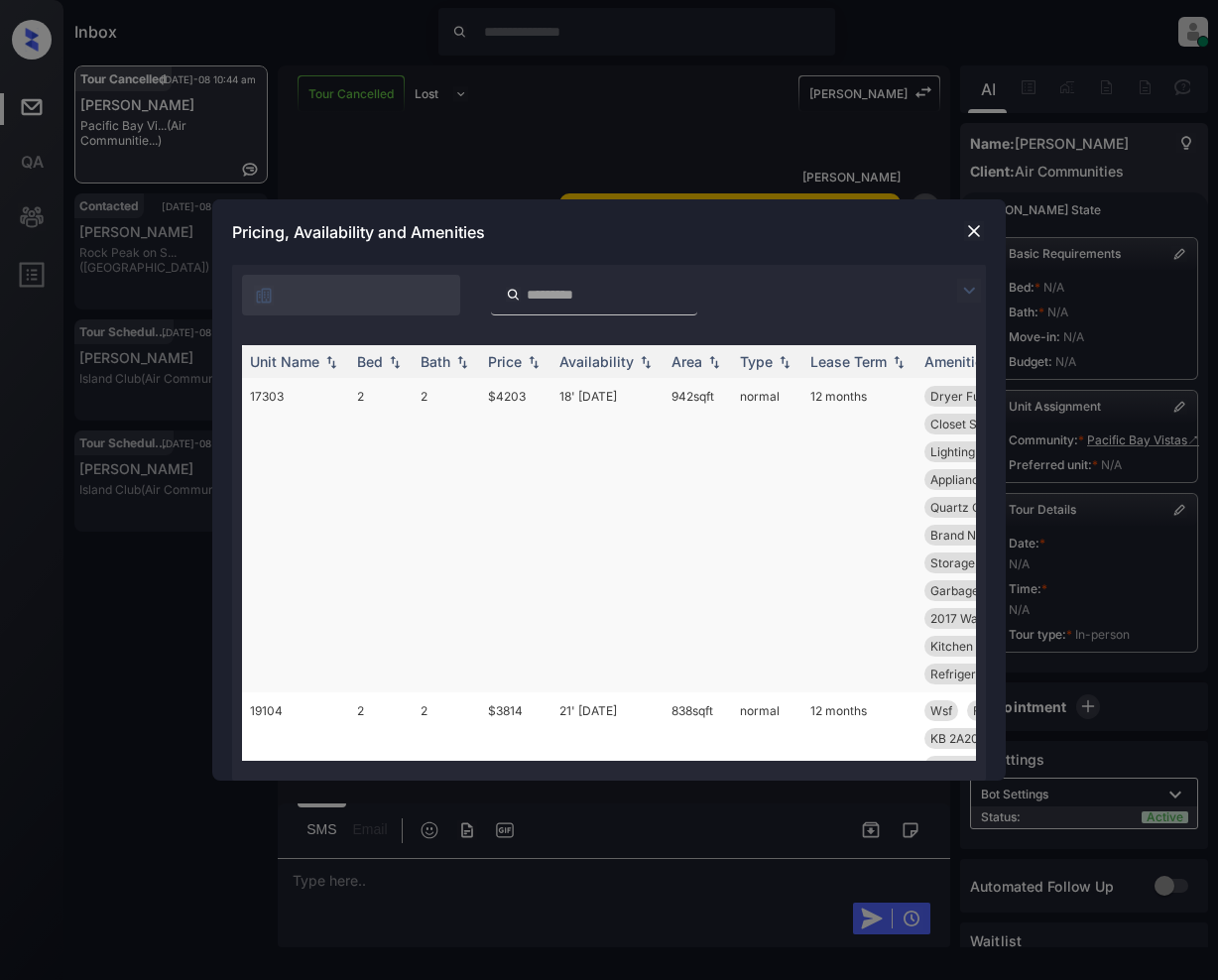 scroll, scrollTop: 0, scrollLeft: 0, axis: both 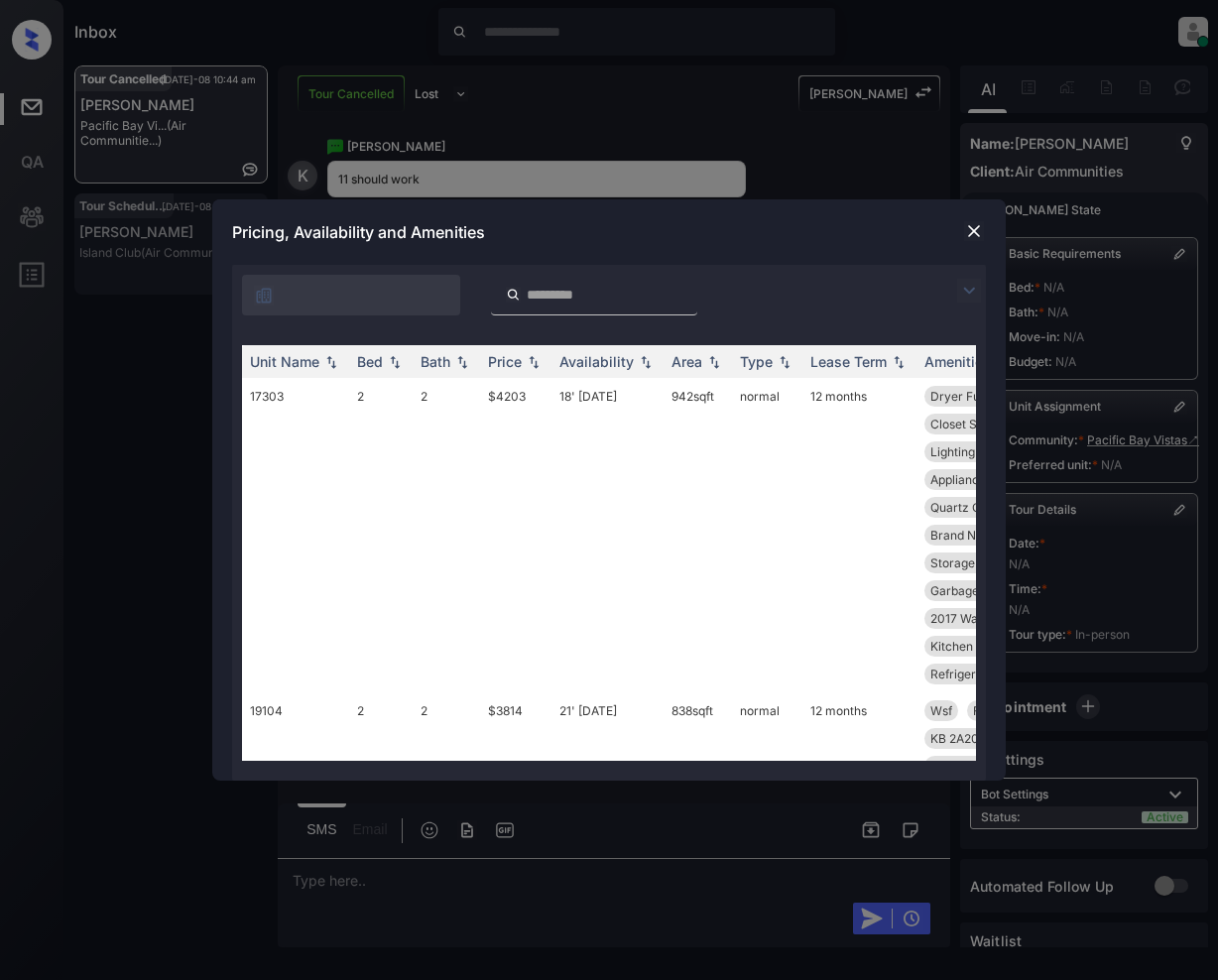 click at bounding box center [969, 291] 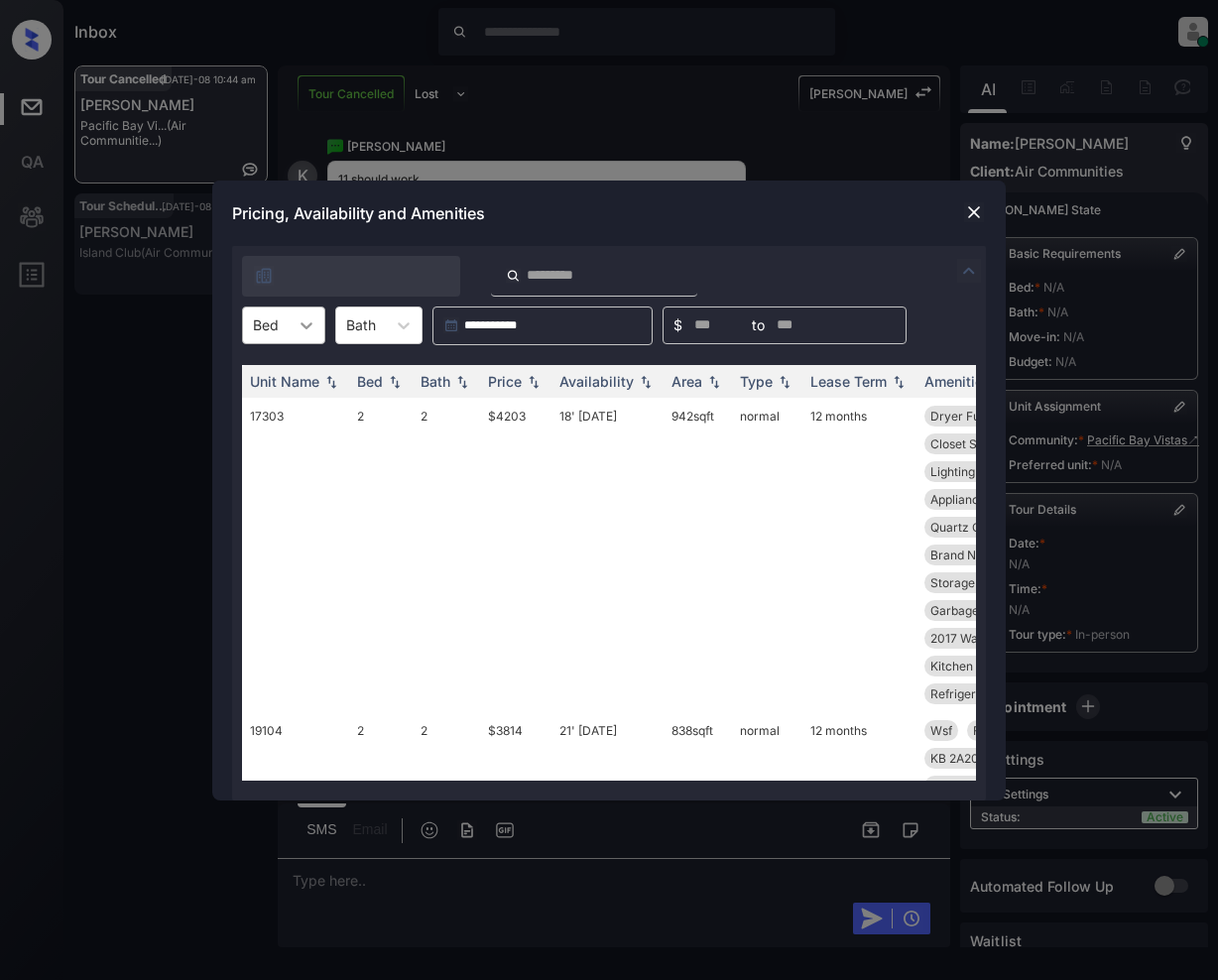 click 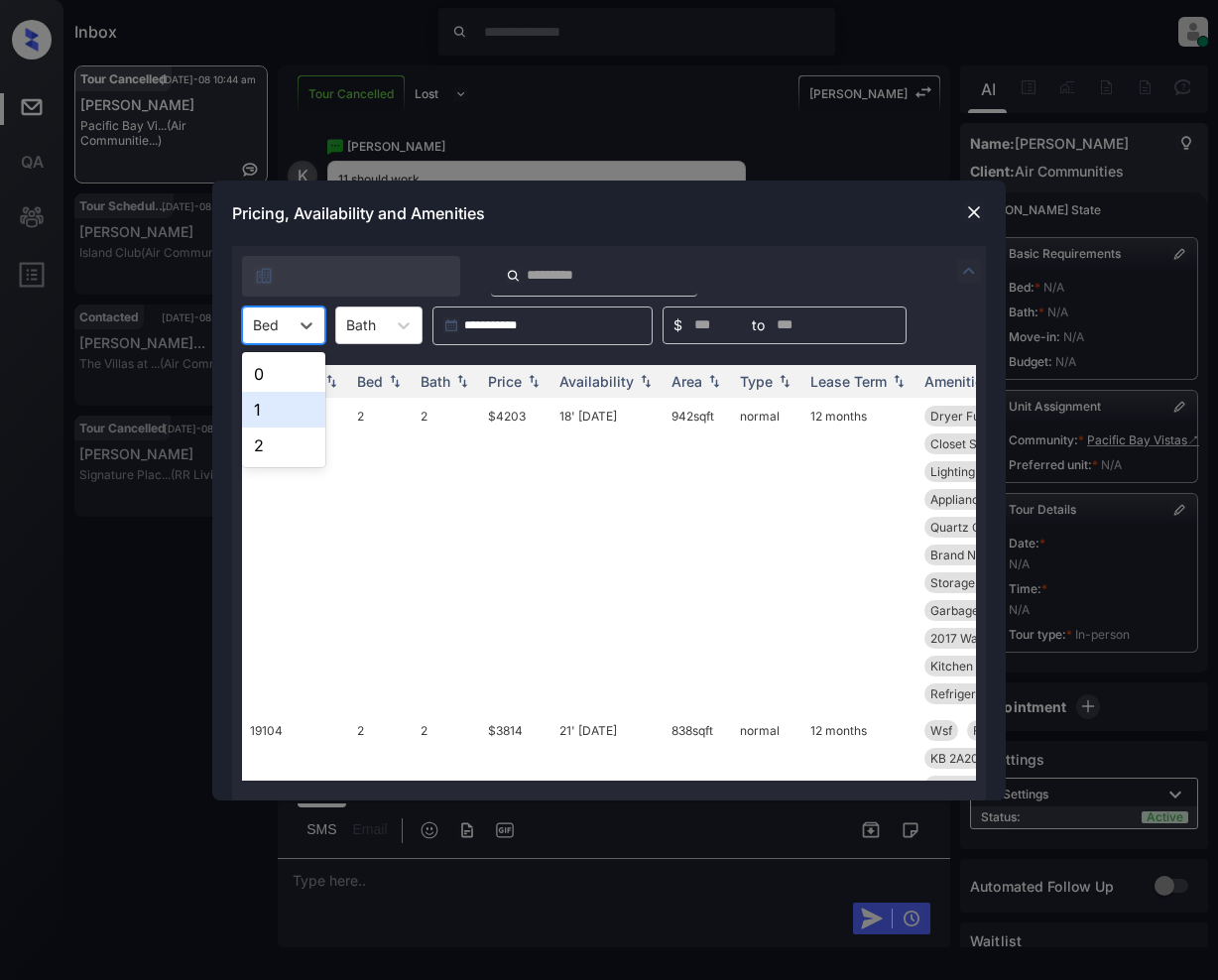 click on "1" at bounding box center [284, 410] 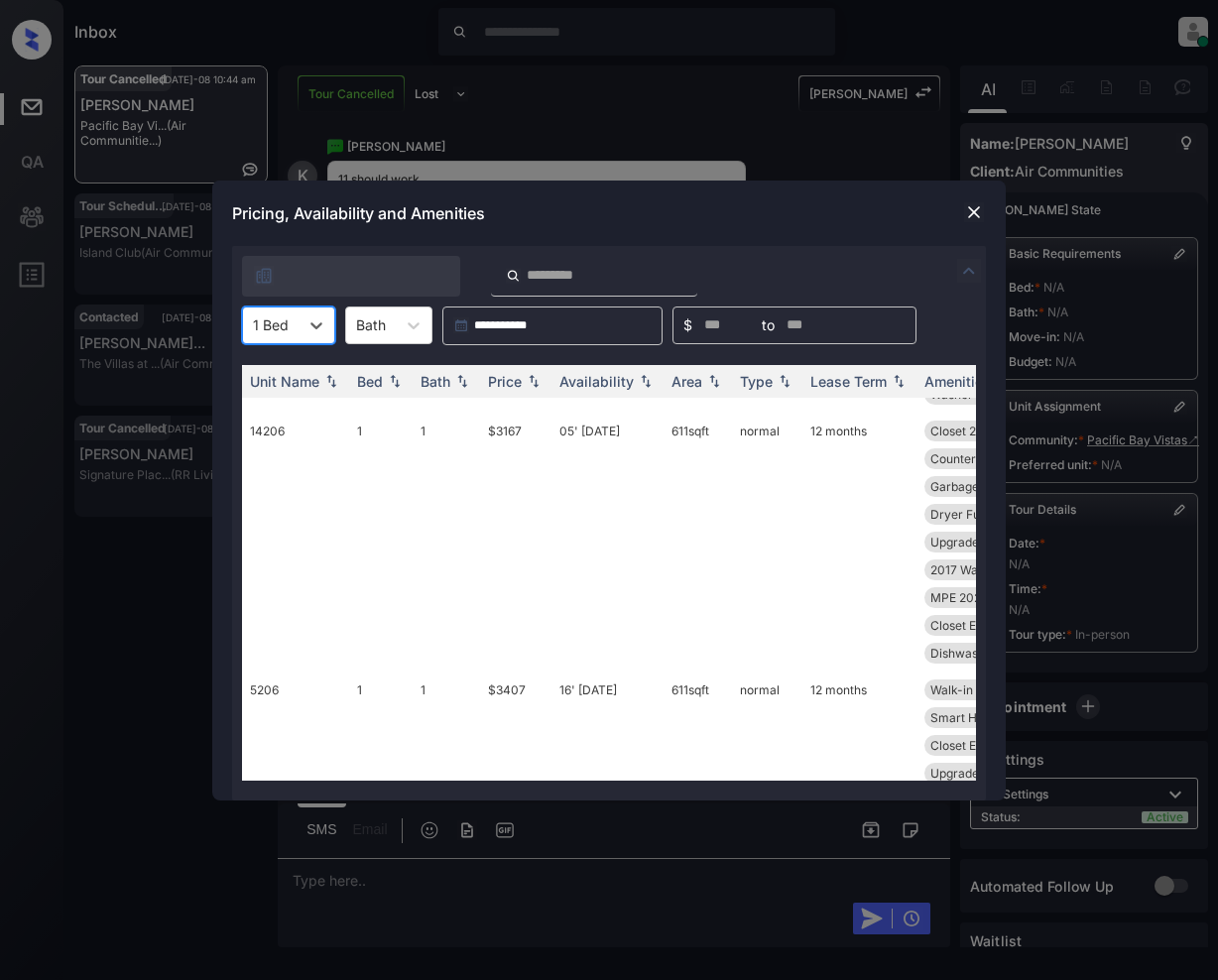 scroll, scrollTop: 2041, scrollLeft: 0, axis: vertical 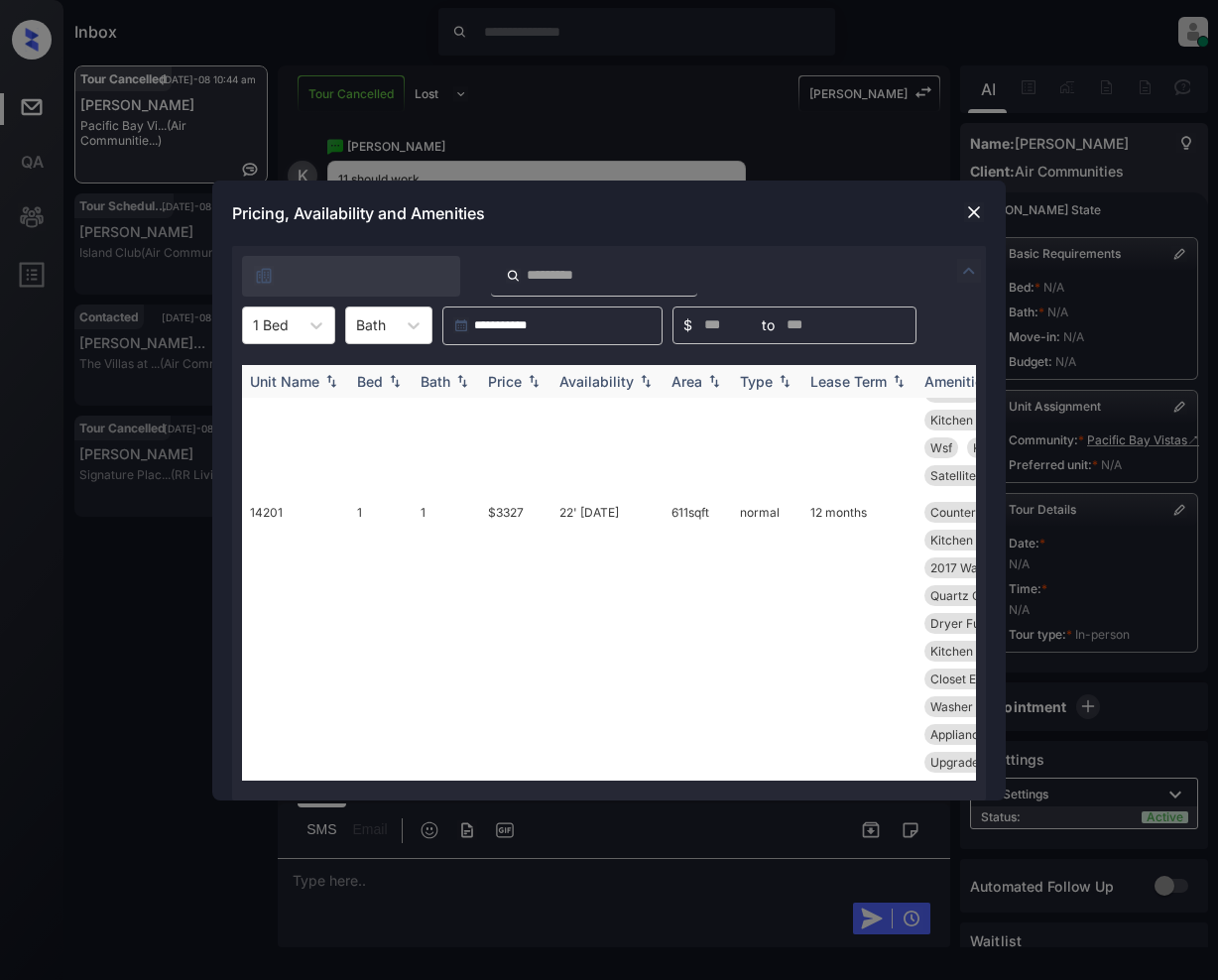 click at bounding box center [534, 381] 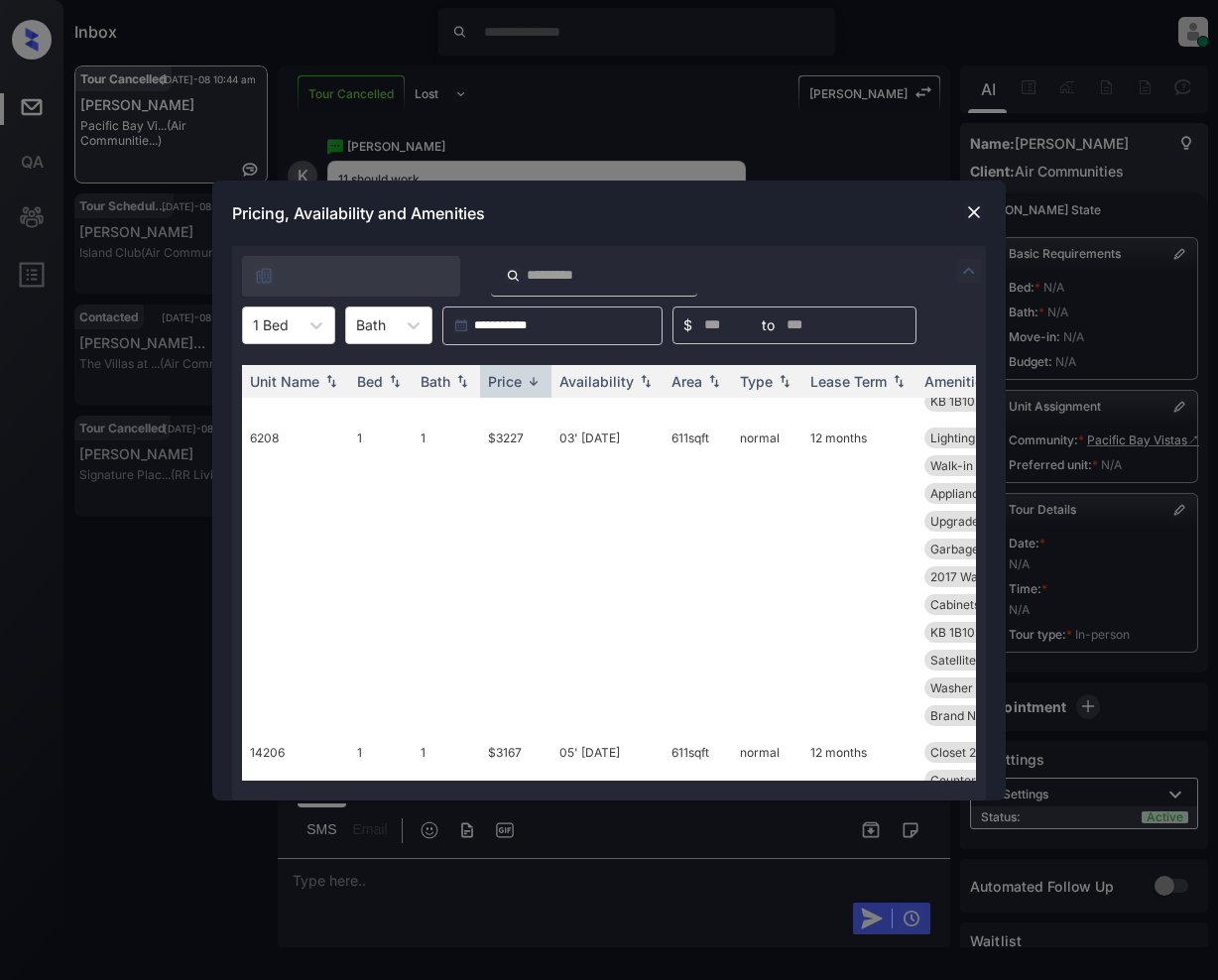 scroll, scrollTop: 1643, scrollLeft: 0, axis: vertical 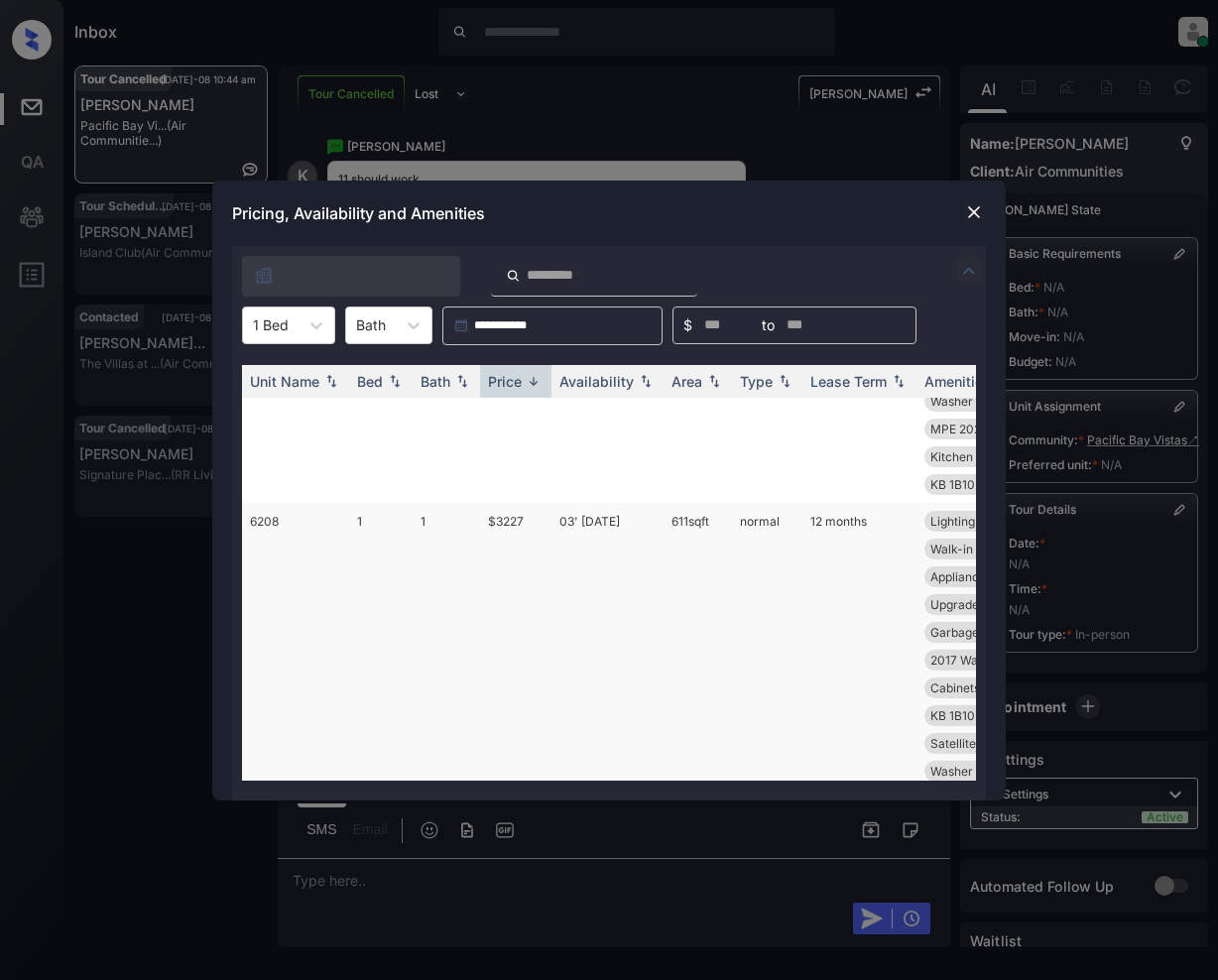 click on "$3227" at bounding box center [516, 660] 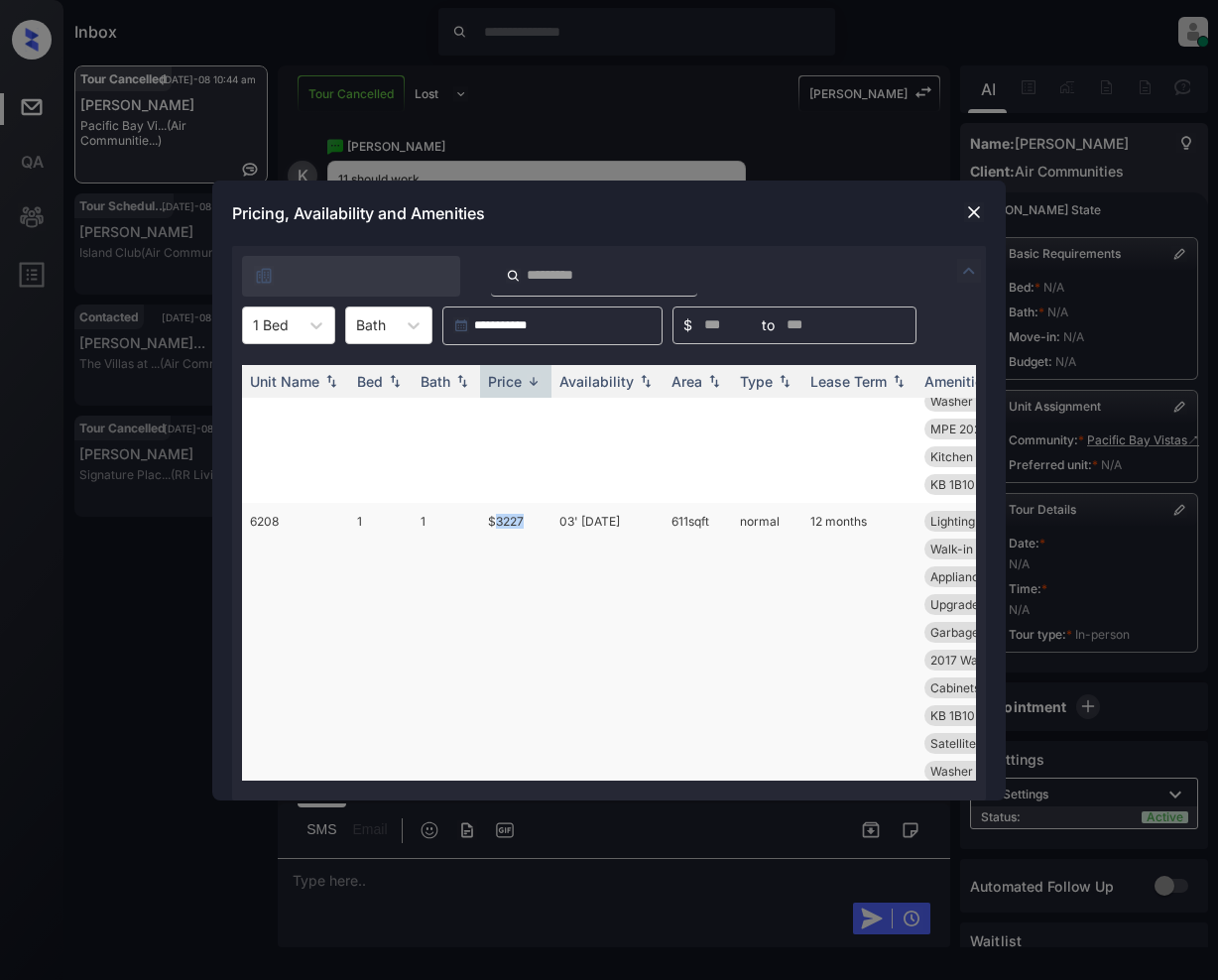 click on "$3227" at bounding box center [516, 660] 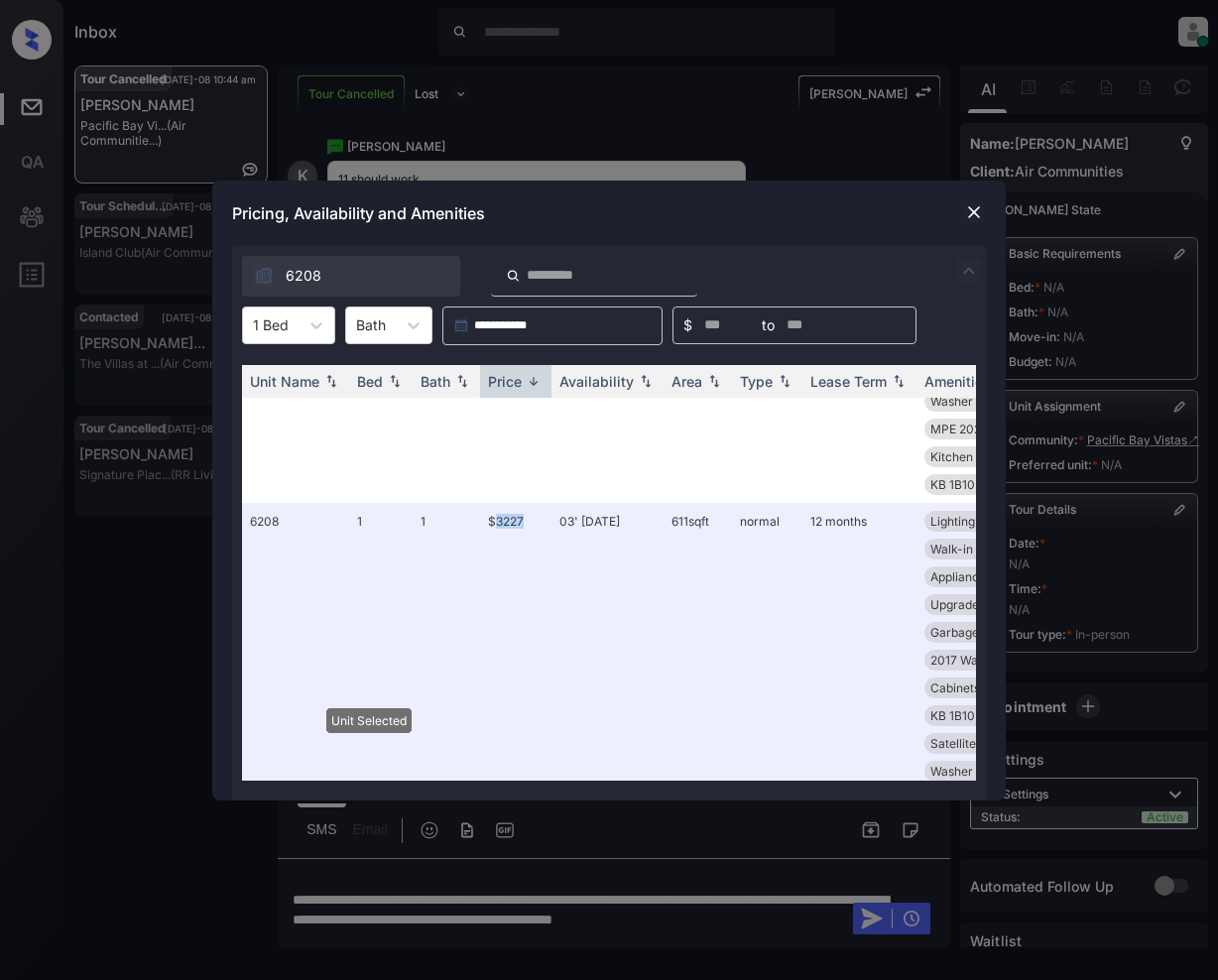 click at bounding box center (974, 212) 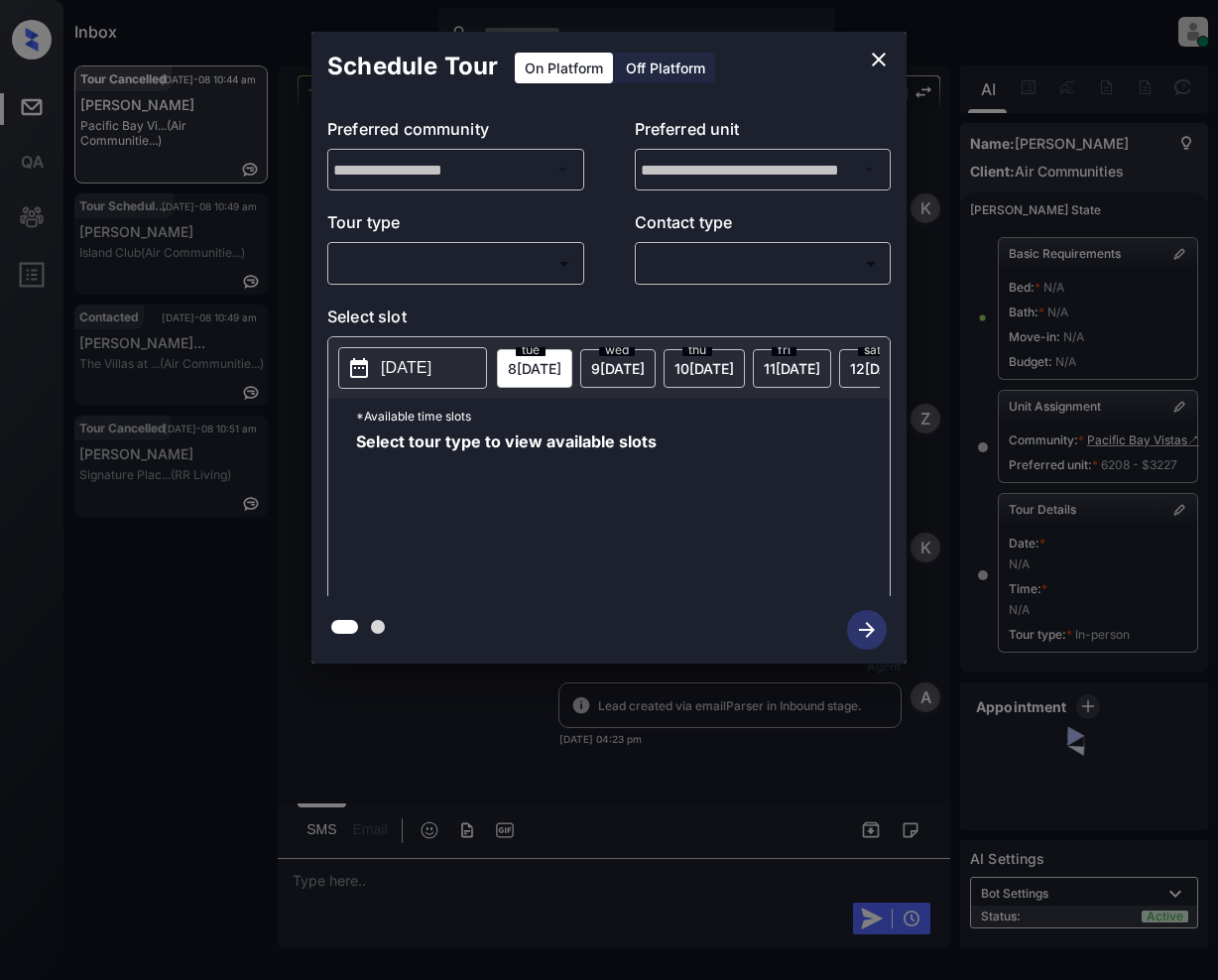 scroll, scrollTop: 0, scrollLeft: 0, axis: both 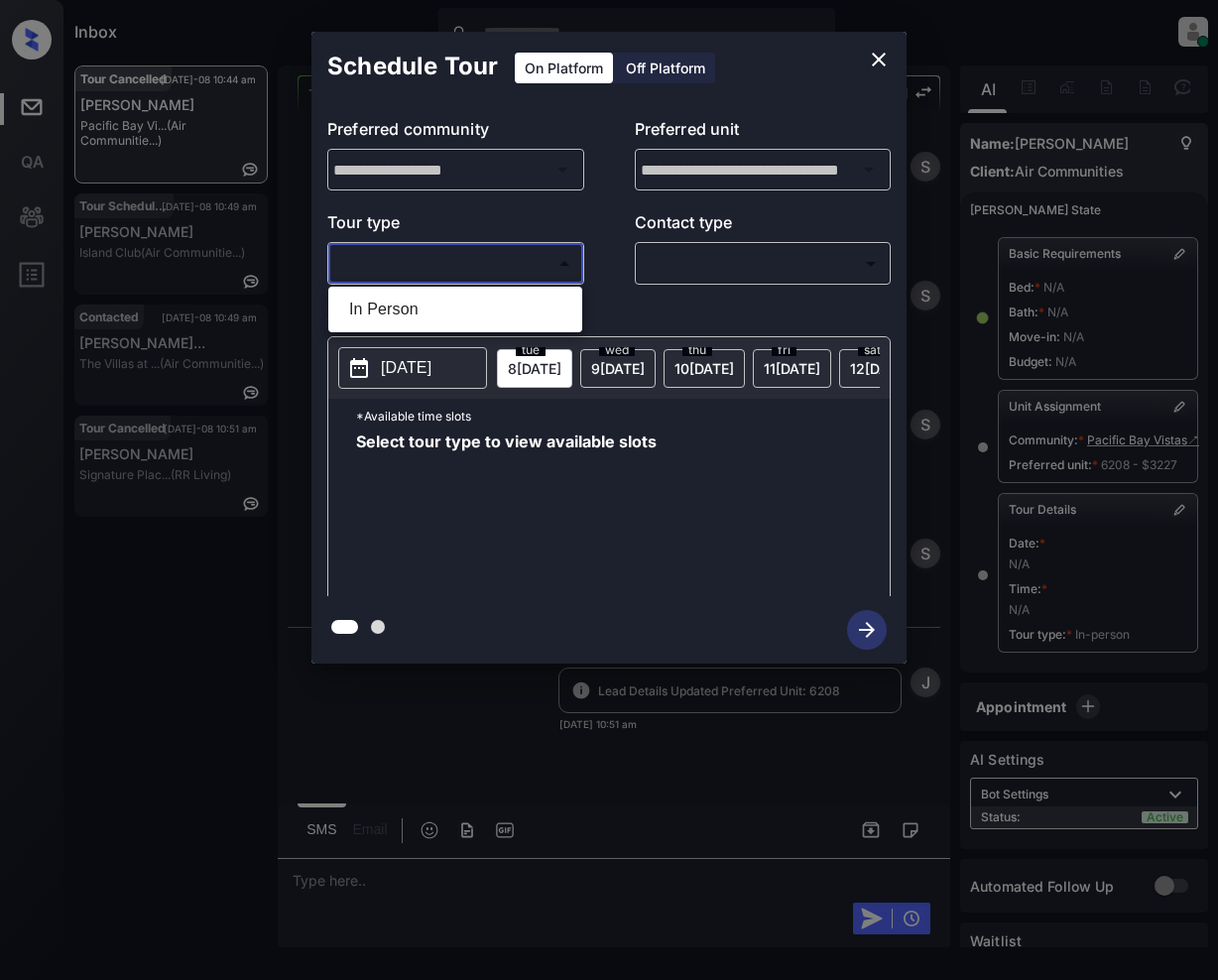click on "Inbox [PERSON_NAME] Online Set yourself   offline Set yourself   on break Profile Switch to  light  mode Sign out Tour Cancelled [DATE]-08 10:44 am   [PERSON_NAME] Pacific Bay Vi...  (Air Communitie...) Tour Scheduled [DATE]-08 10:49 am   [PERSON_NAME] Island Club  (Air Communitie...) Contacted [DATE]-08 10:49 am   [PERSON_NAME]... The Villas at ...  (Air Communitie...) Tour Cancelled [DATE]-08 10:51 am   [PERSON_NAME] Signature Plac...  (RR Living) Tour Cancelled Lost Lead Sentiment: Angry Upon sliding the acknowledgement:  Lead will move to lost stage. * ​ SMS and call option will be set to opt out. AFM will be turned off for the lead. [PERSON_NAME] New Message [PERSON_NAME] Notes Note: <a href="[URL][DOMAIN_NAME]">[URL][DOMAIN_NAME]</a> - Paste this link into your browser to view [PERSON_NAME] conversation with the prospect [DATE] 04:23 pm  Sync'd w  entrata K New Message Zuma Lead transferred to leasing agent: [PERSON_NAME] [DATE] 04:23 pm Z New Message" at bounding box center (609, 490) 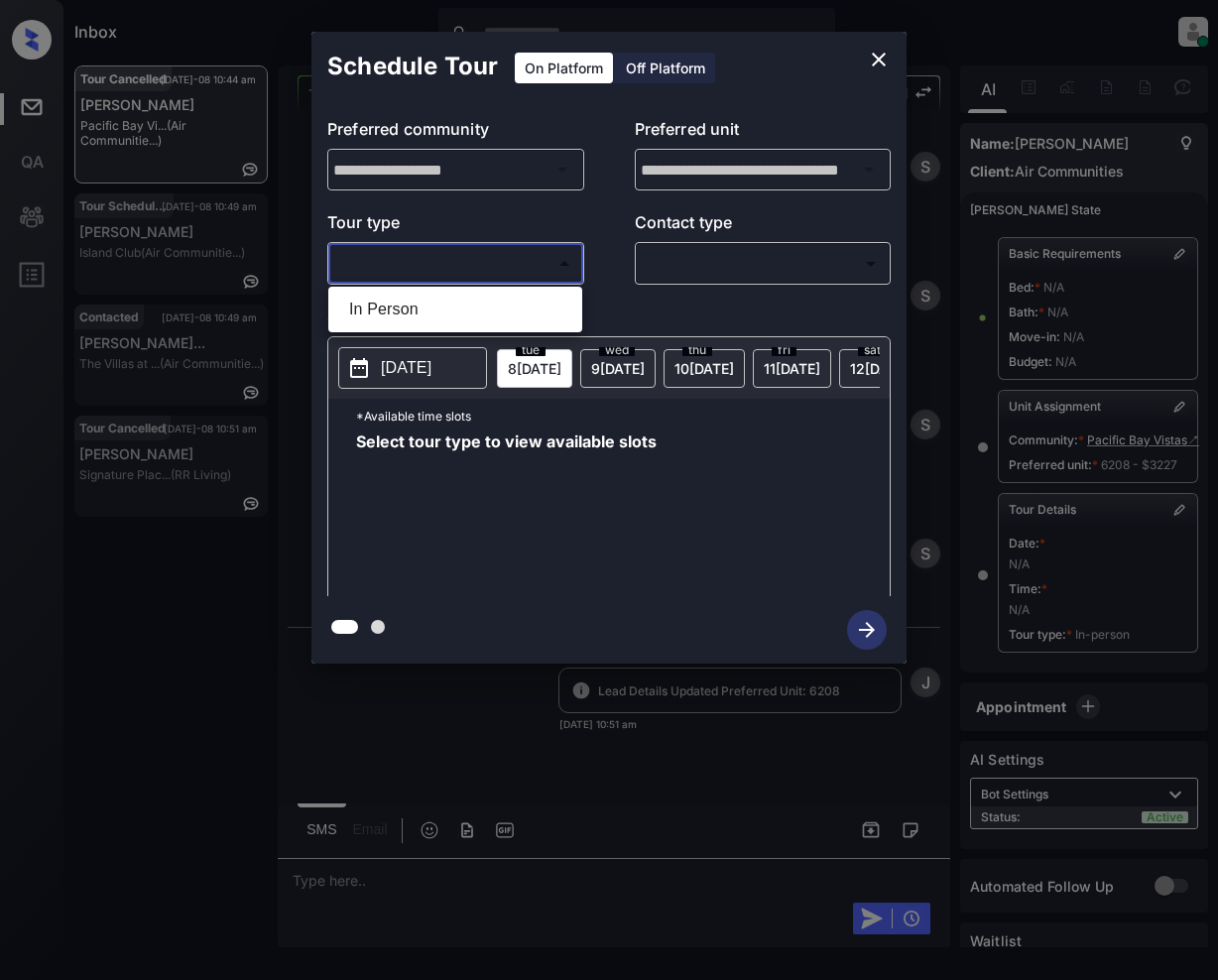click on "In Person" at bounding box center [455, 309] 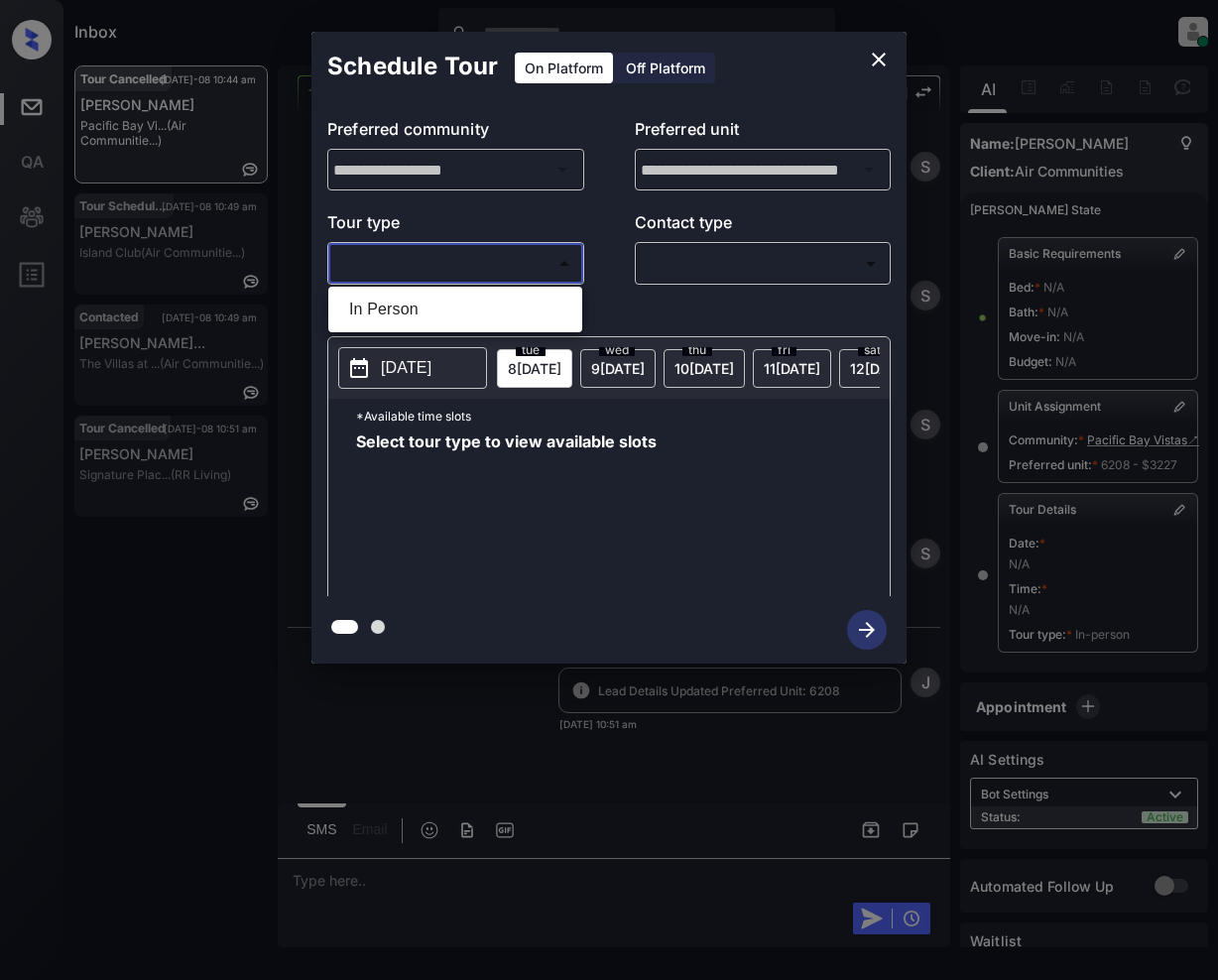 type on "********" 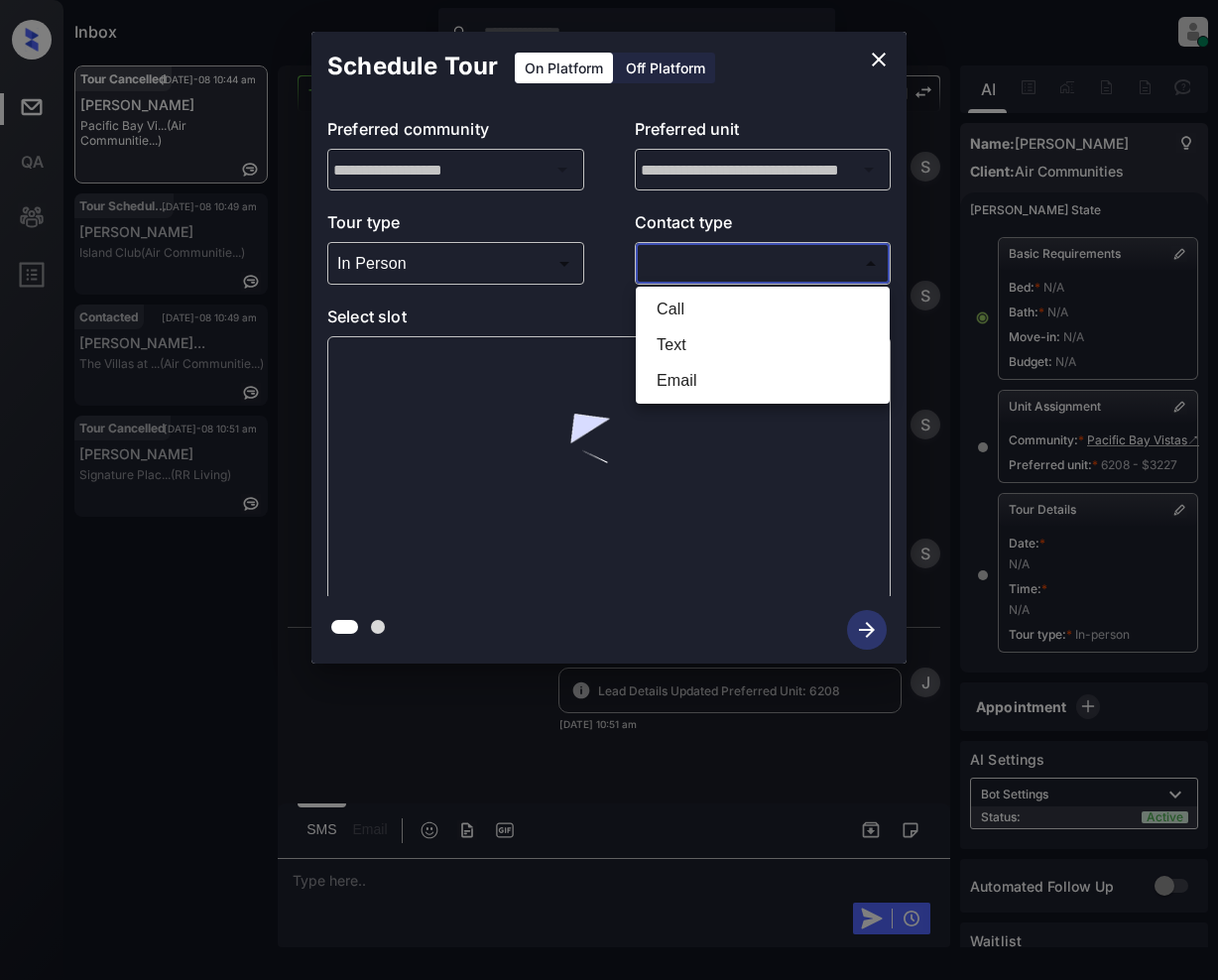 click on "Inbox Jeramie Castro Online Set yourself   offline Set yourself   on break Profile Switch to  light  mode Sign out Tour Cancelled Jul-08 10:44 am   Kathy Zhou Pacific Bay Vi...  (Air Communitie...) Tour Scheduled Jul-08 10:49 am   William Kerr Island Club  (Air Communitie...) Contacted Jul-08 10:49 am   Leica Marie Es... The Villas at ...  (Air Communitie...) Tour Cancelled Jul-08 10:51 am   Taija Ebron Signature Plac...  (RR Living) Tour Cancelled Lost Lead Sentiment: Angry Upon sliding the acknowledgement:  Lead will move to lost stage. * ​ SMS and call option will be set to opt out. AFM will be turned off for the lead. Kelsey New Message Kelsey Notes Note: <a href="https://conversation.getzuma.com/686b056c42446dc41a462615">https://conversation.getzuma.com/686b056c42446dc41a462615</a> - Paste this link into your browser to view Kelsey’s conversation with the prospect Jul 06, 2025 04:23 pm  Sync'd w  entrata K New Message Zuma Lead transferred to leasing agent: kelsey Jul 06, 2025 04:23 pm Z New Message" at bounding box center (609, 490) 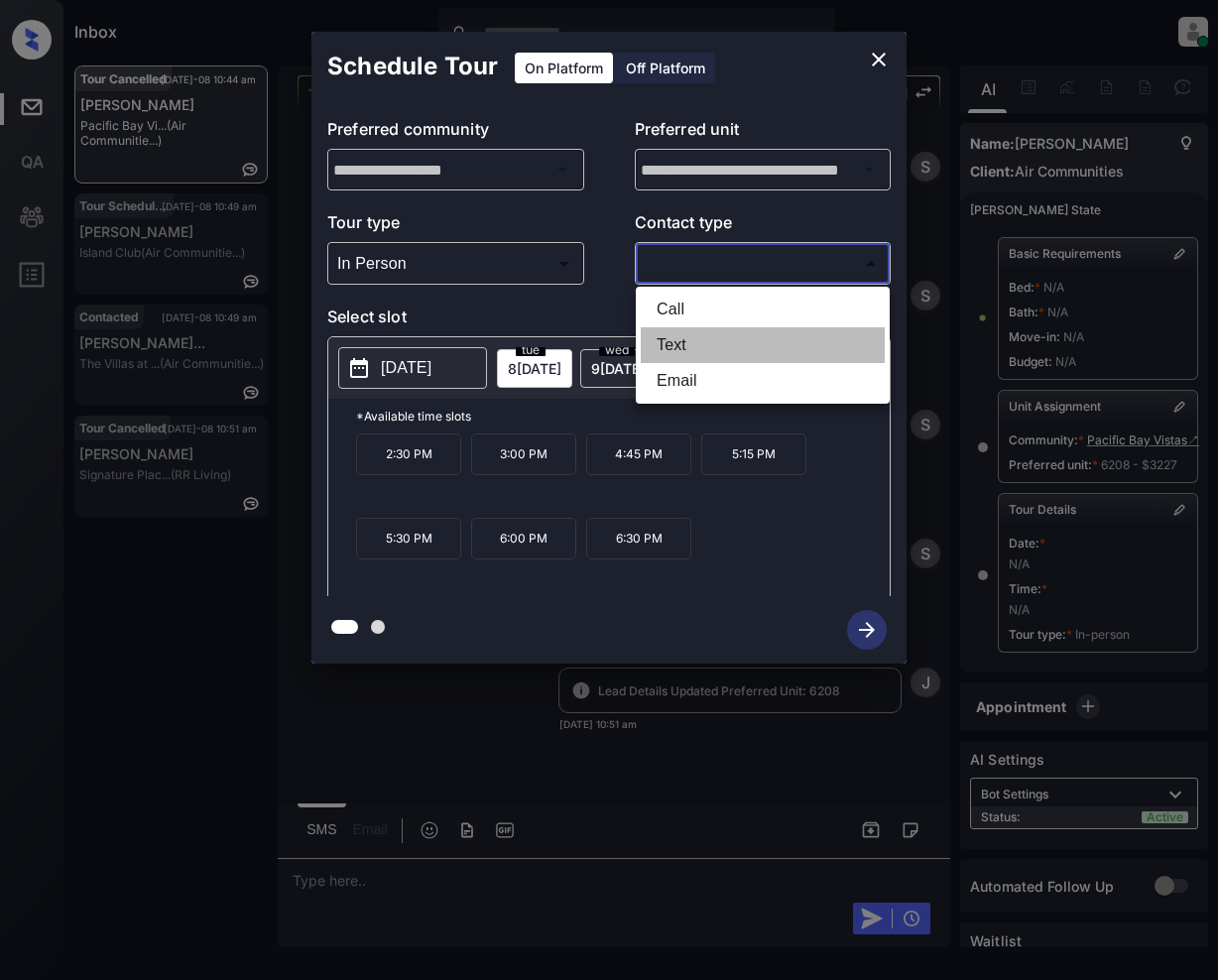 click on "Text" at bounding box center (763, 345) 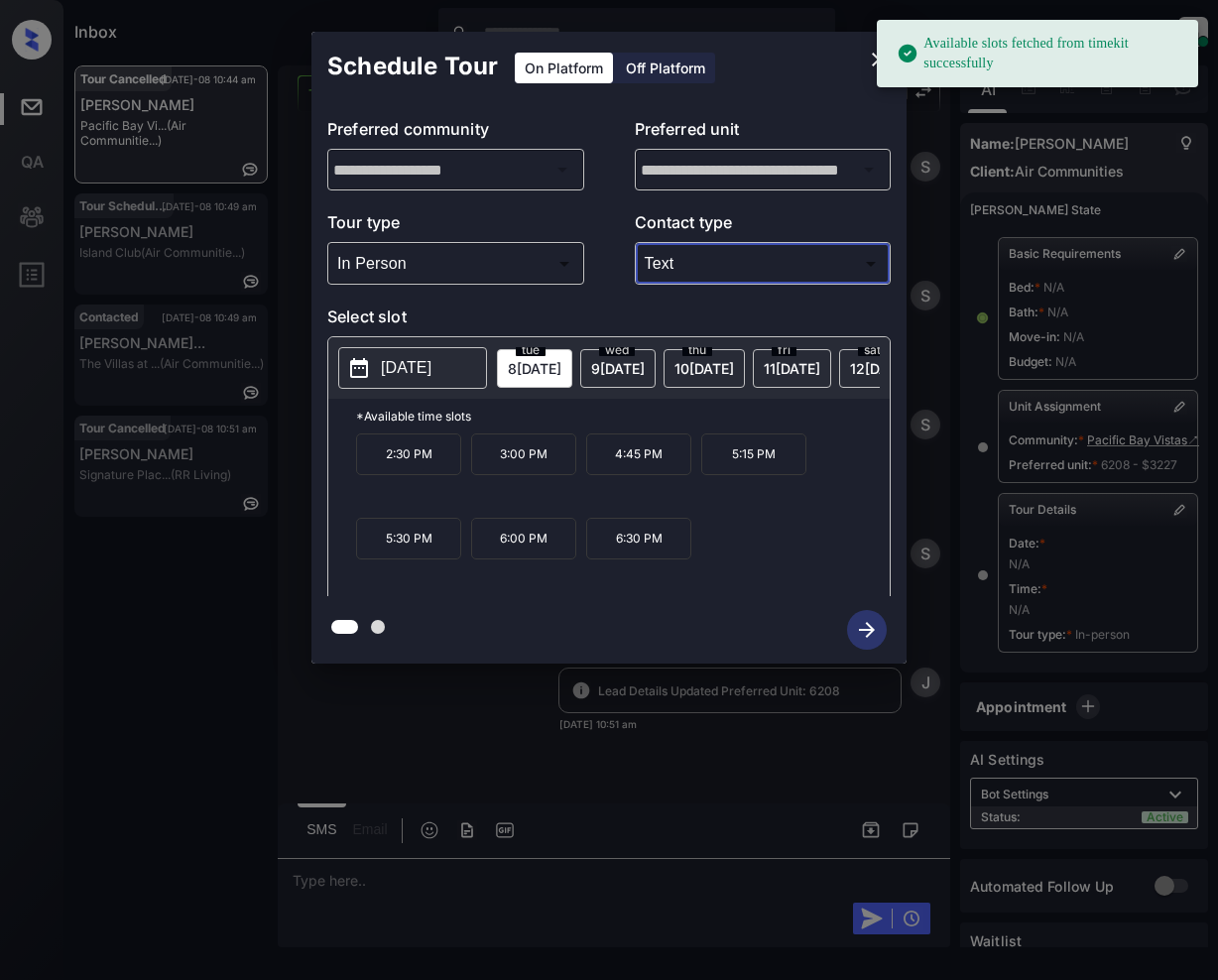 type on "****" 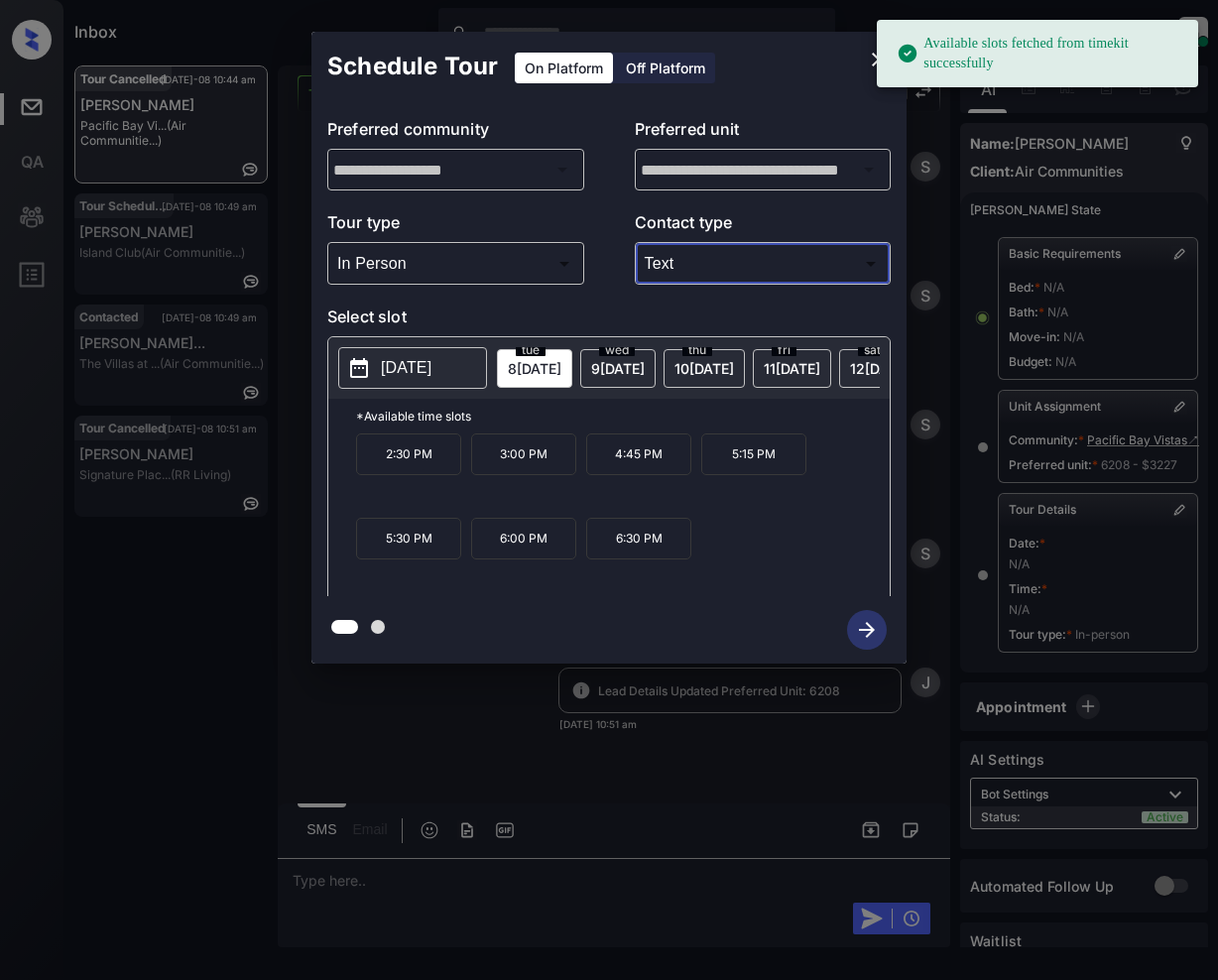 click on "11 JUL" at bounding box center (535, 368) 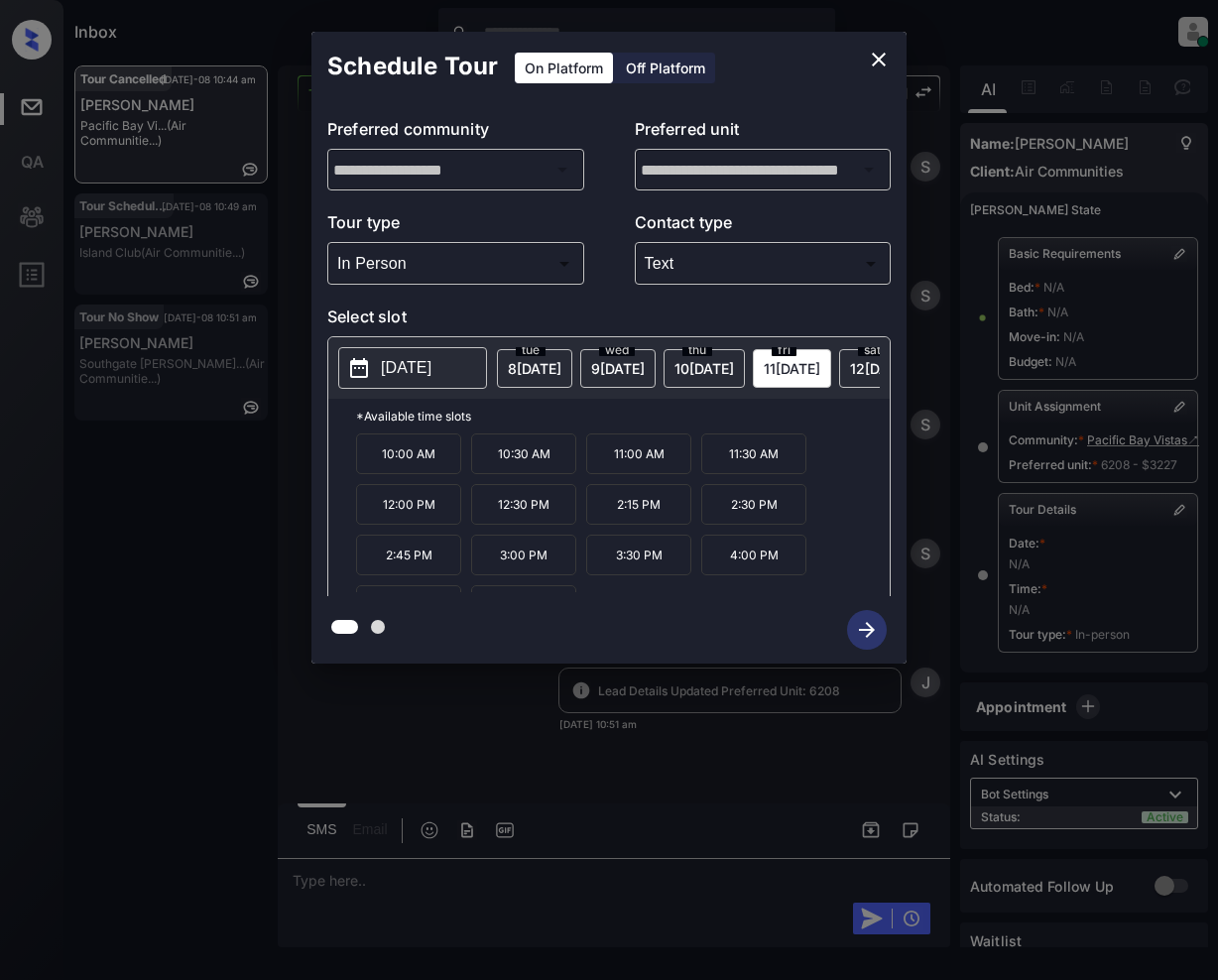 click on "11:00 AM" at bounding box center [639, 453] 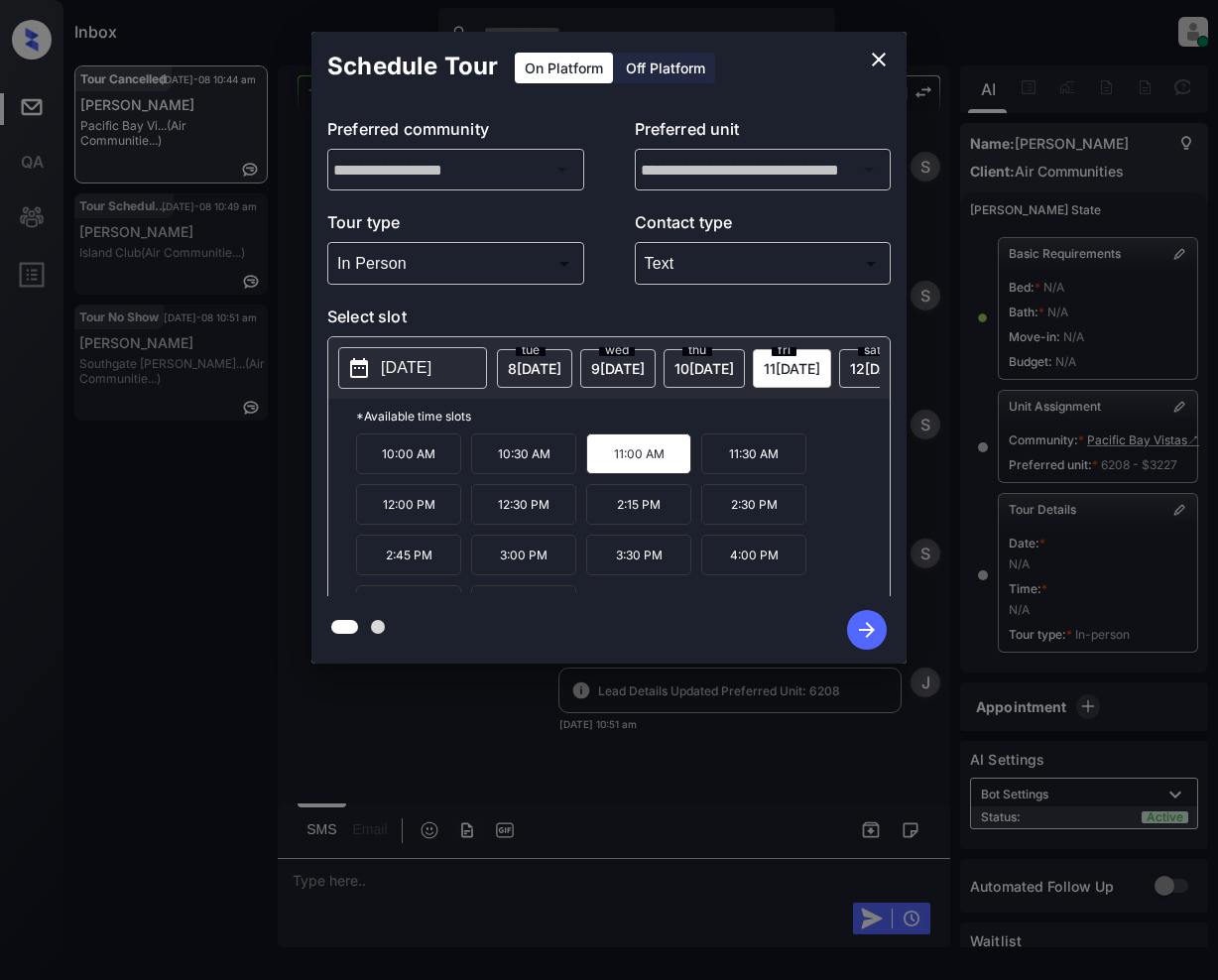click 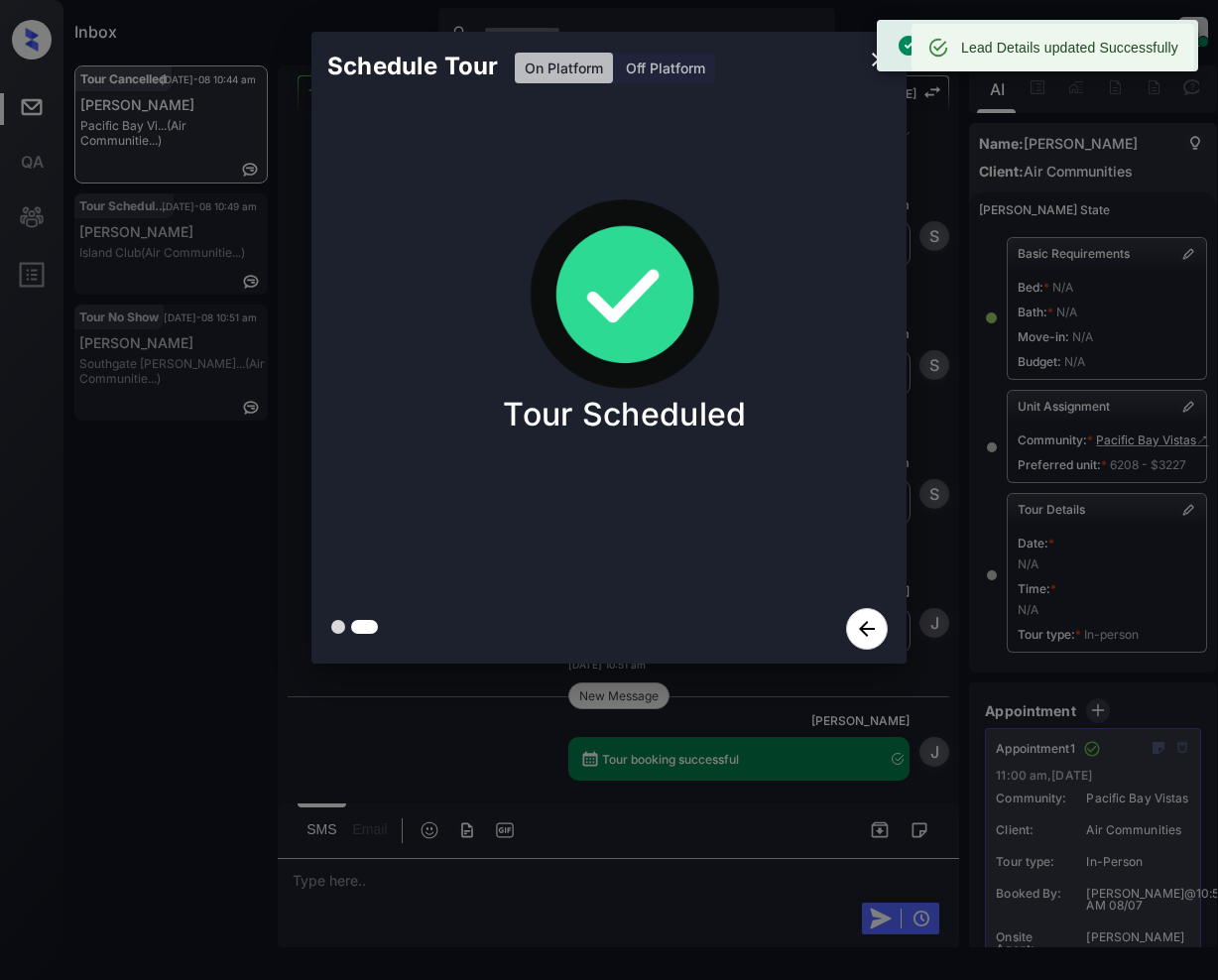 click on "Schedule Tour On Platform Off Platform" at bounding box center (609, 66) 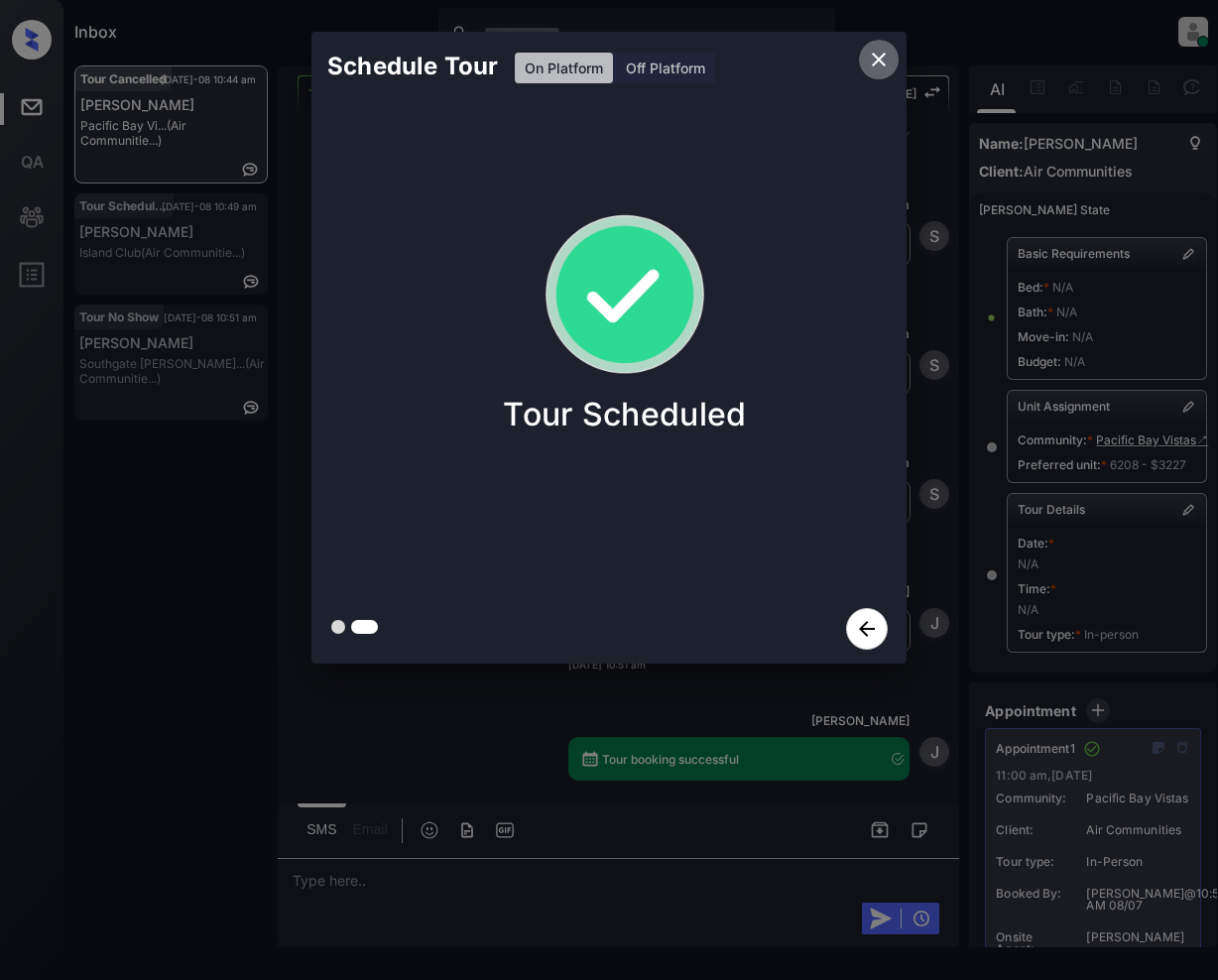 click 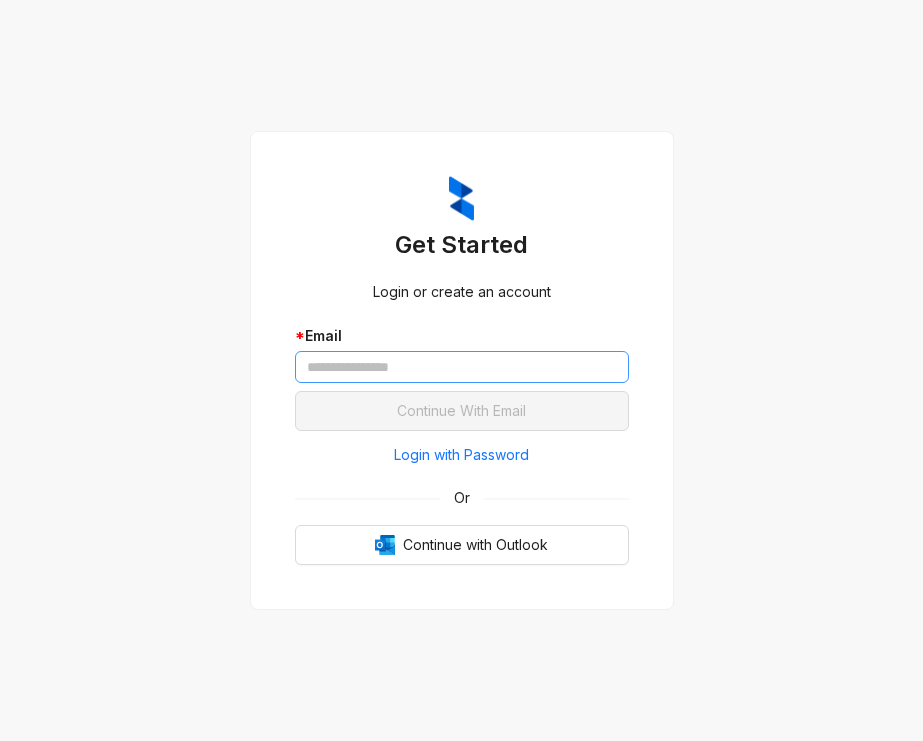 scroll, scrollTop: 0, scrollLeft: 0, axis: both 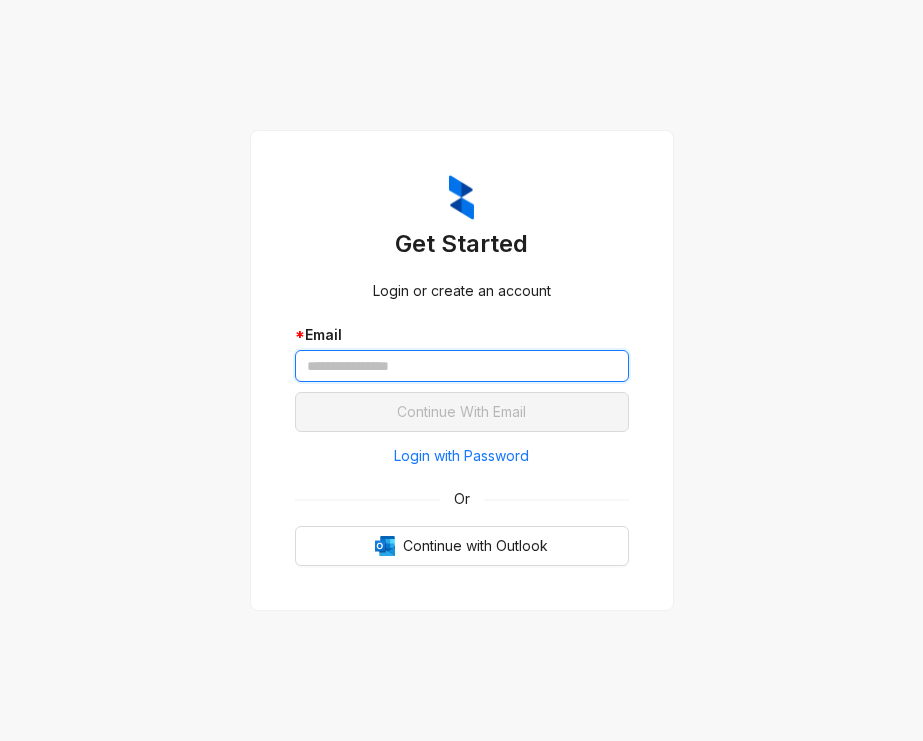 click at bounding box center (462, 366) 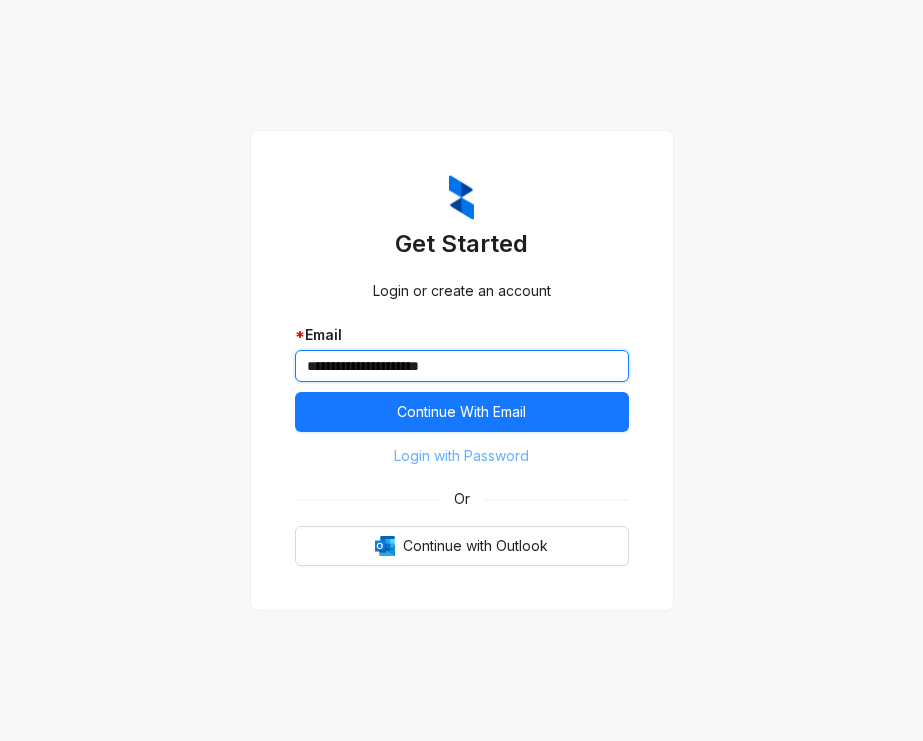 type on "**********" 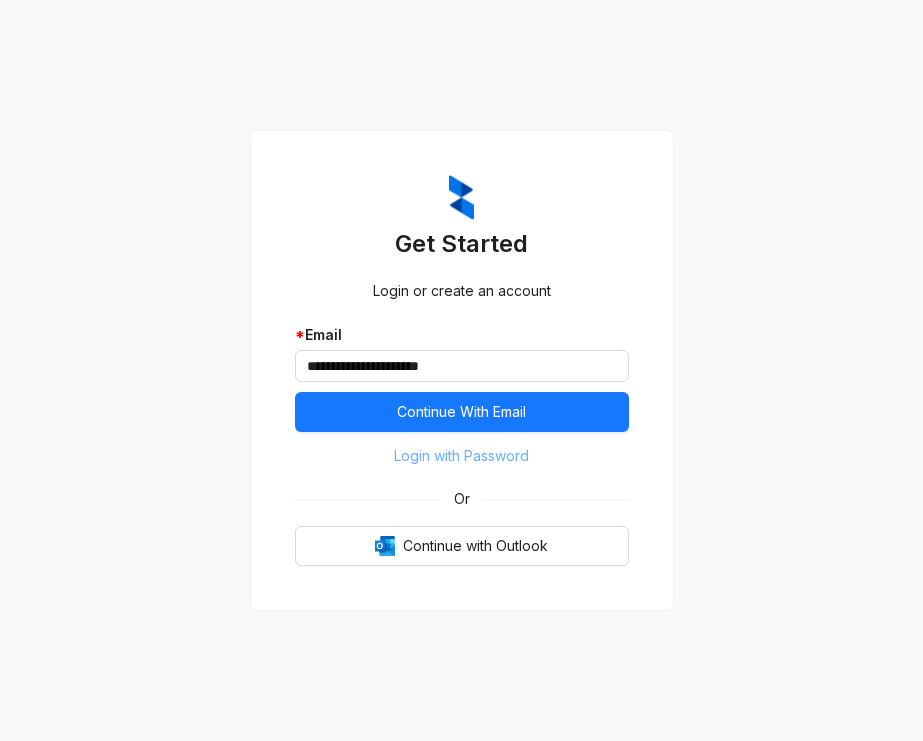 click on "Login with Password" at bounding box center (461, 456) 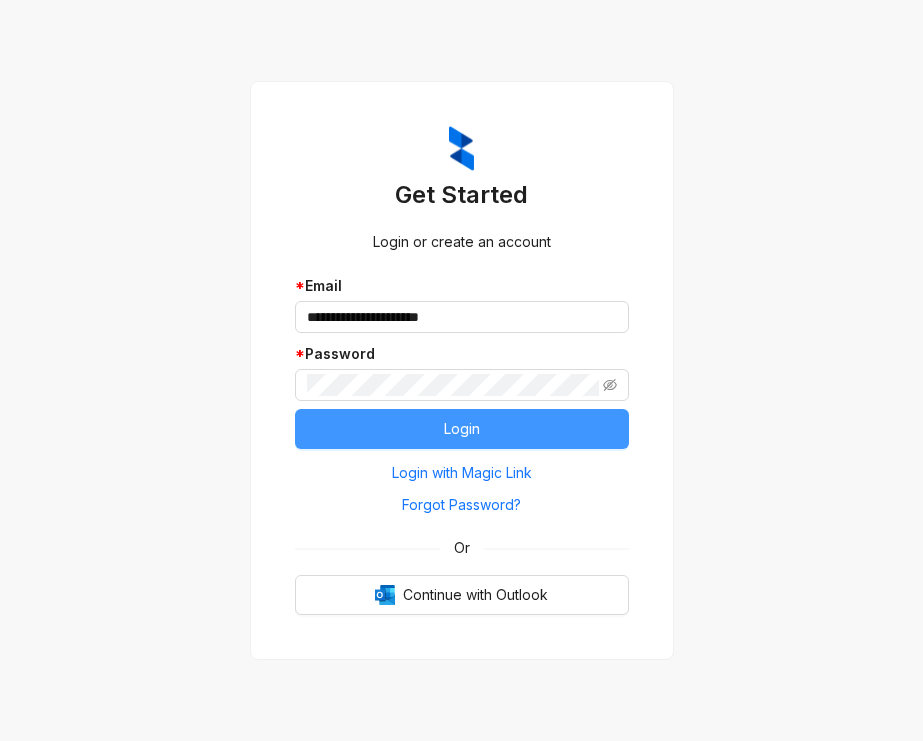 click on "Login" at bounding box center (462, 429) 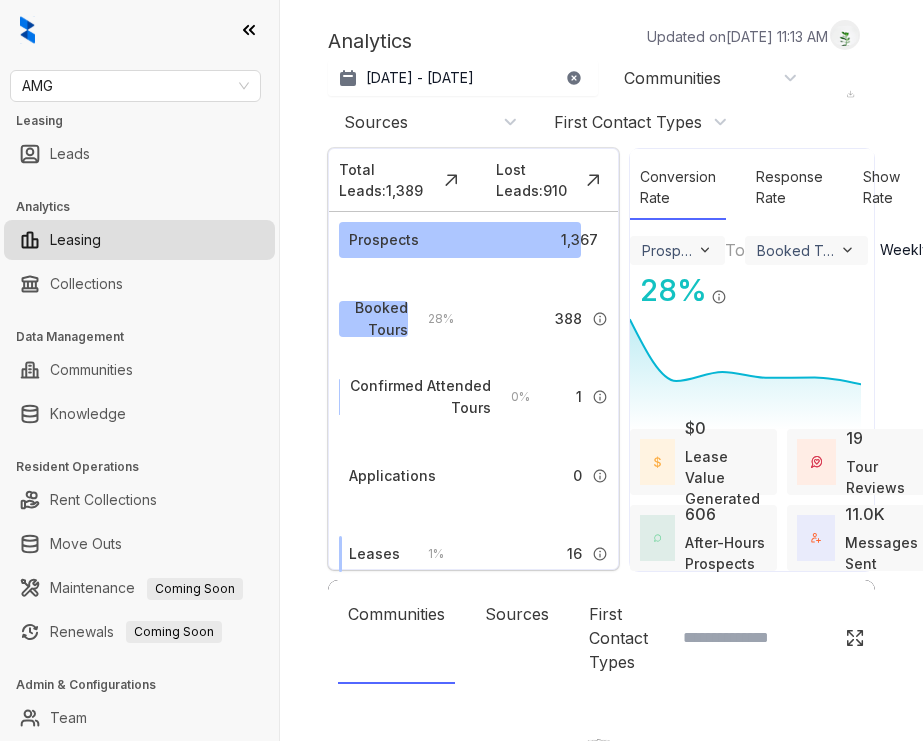 select on "******" 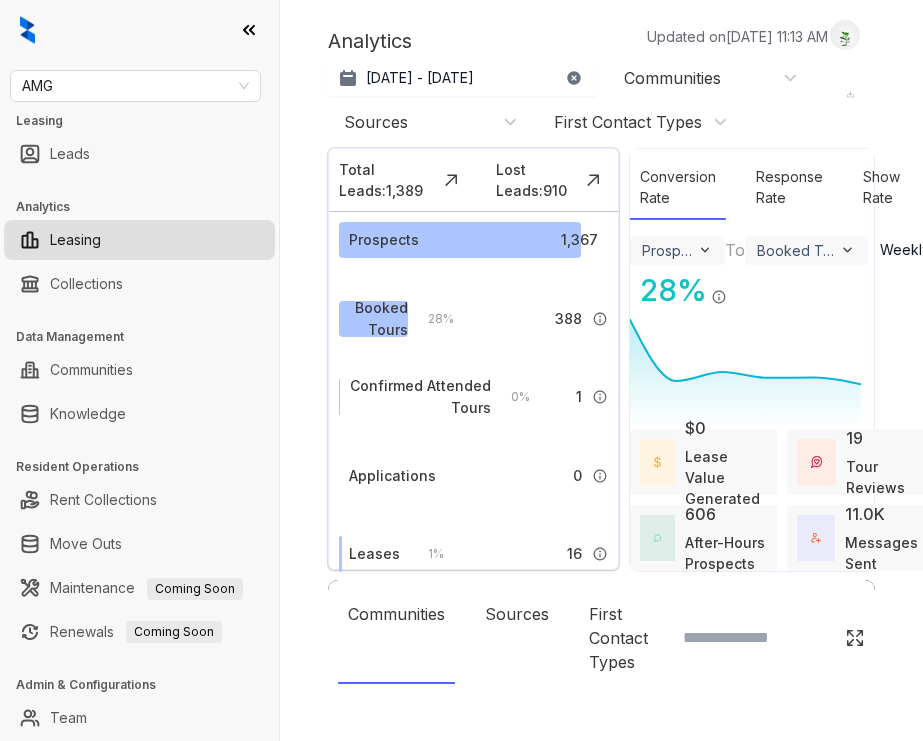scroll, scrollTop: 0, scrollLeft: 0, axis: both 